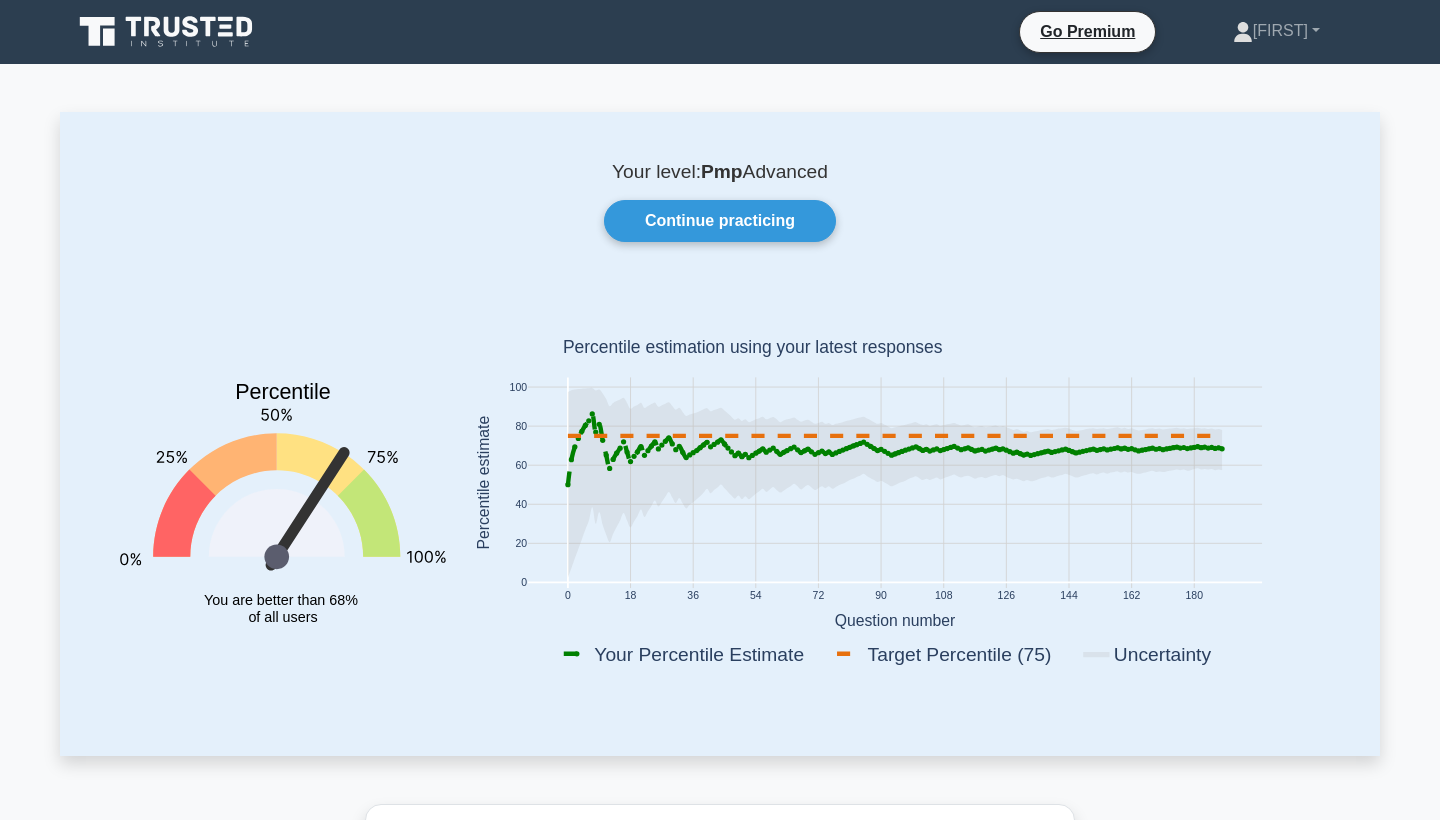 scroll, scrollTop: 1178, scrollLeft: 0, axis: vertical 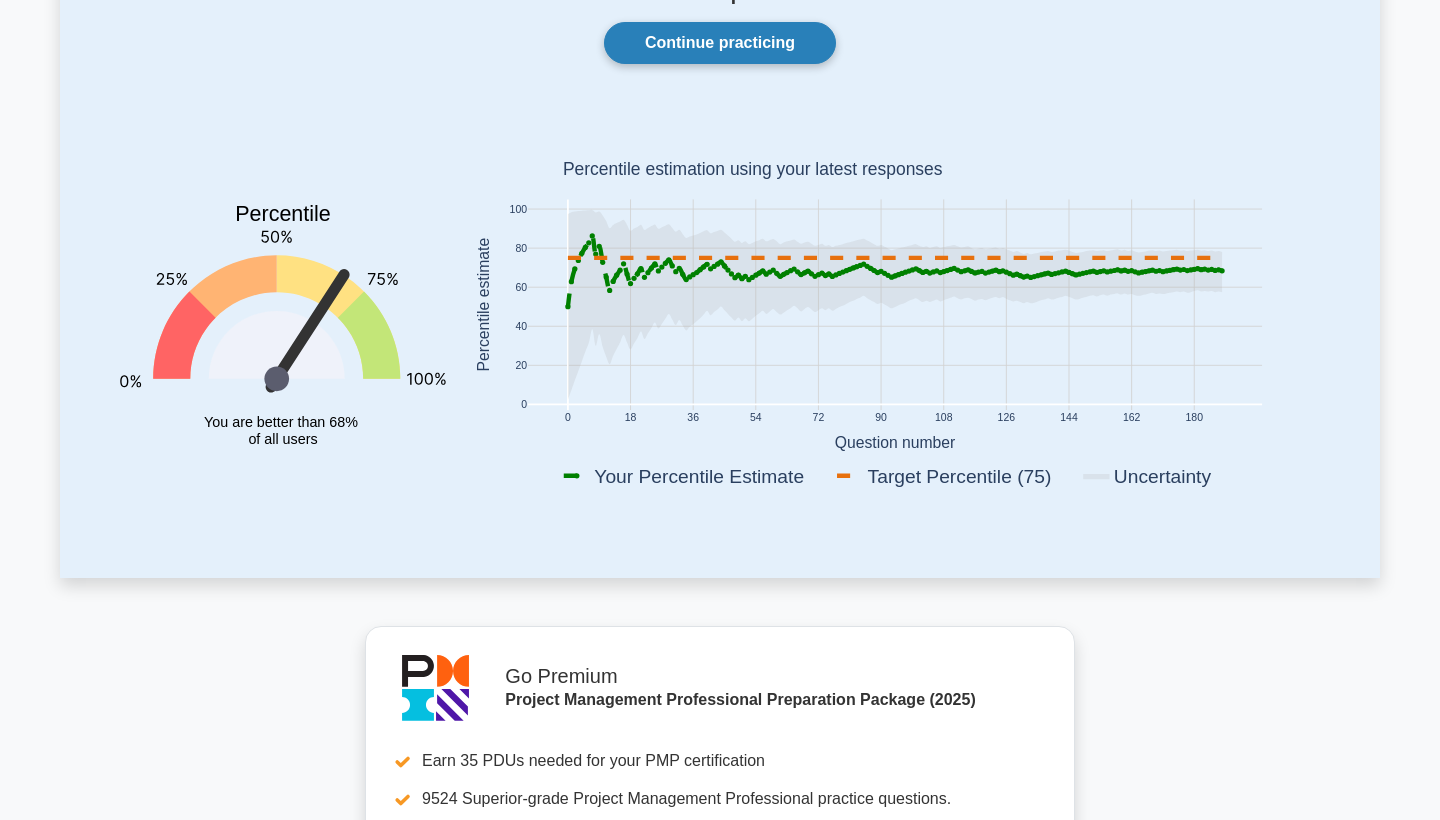 click on "Continue practicing" at bounding box center [720, 43] 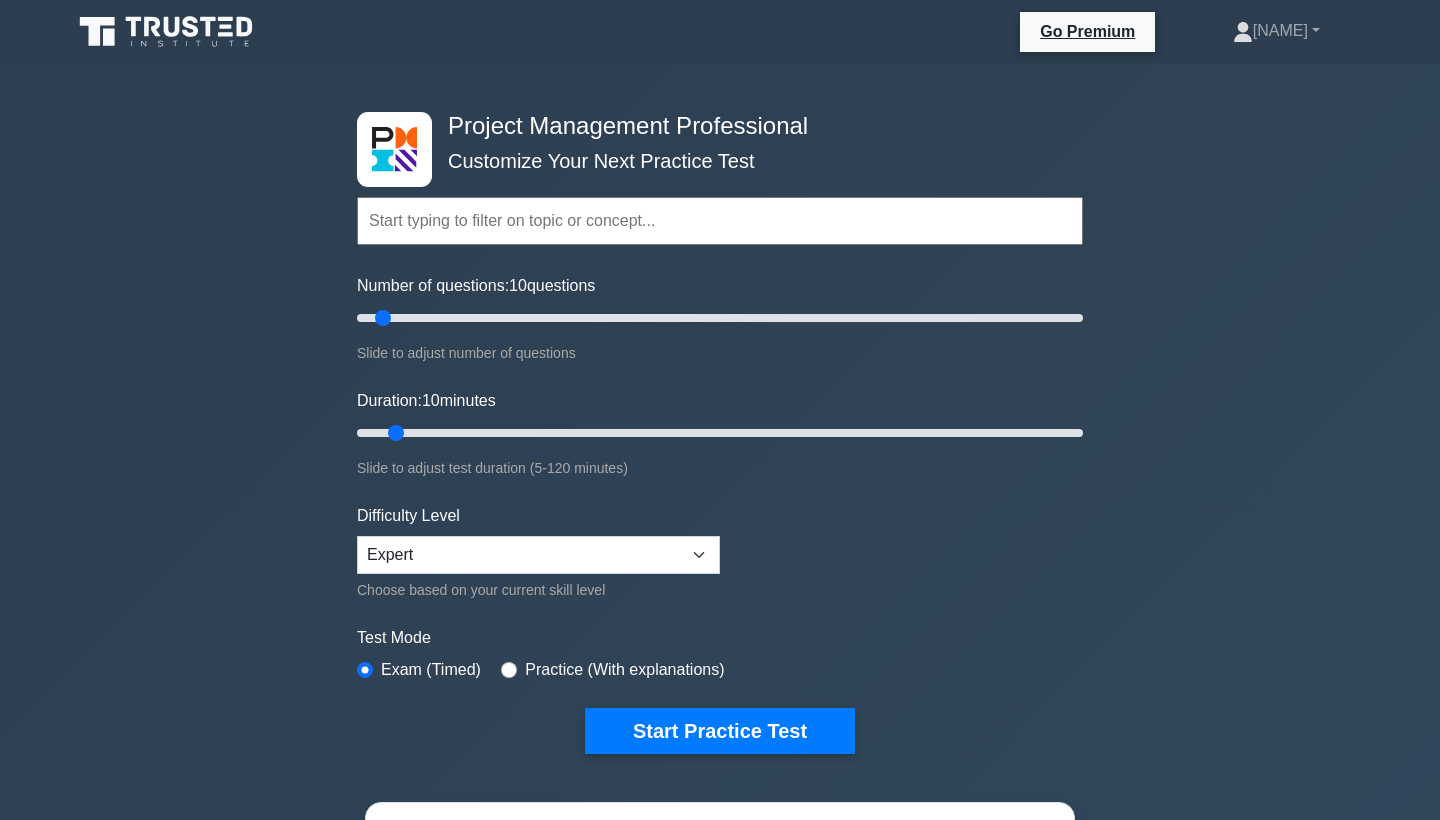 scroll, scrollTop: 0, scrollLeft: 0, axis: both 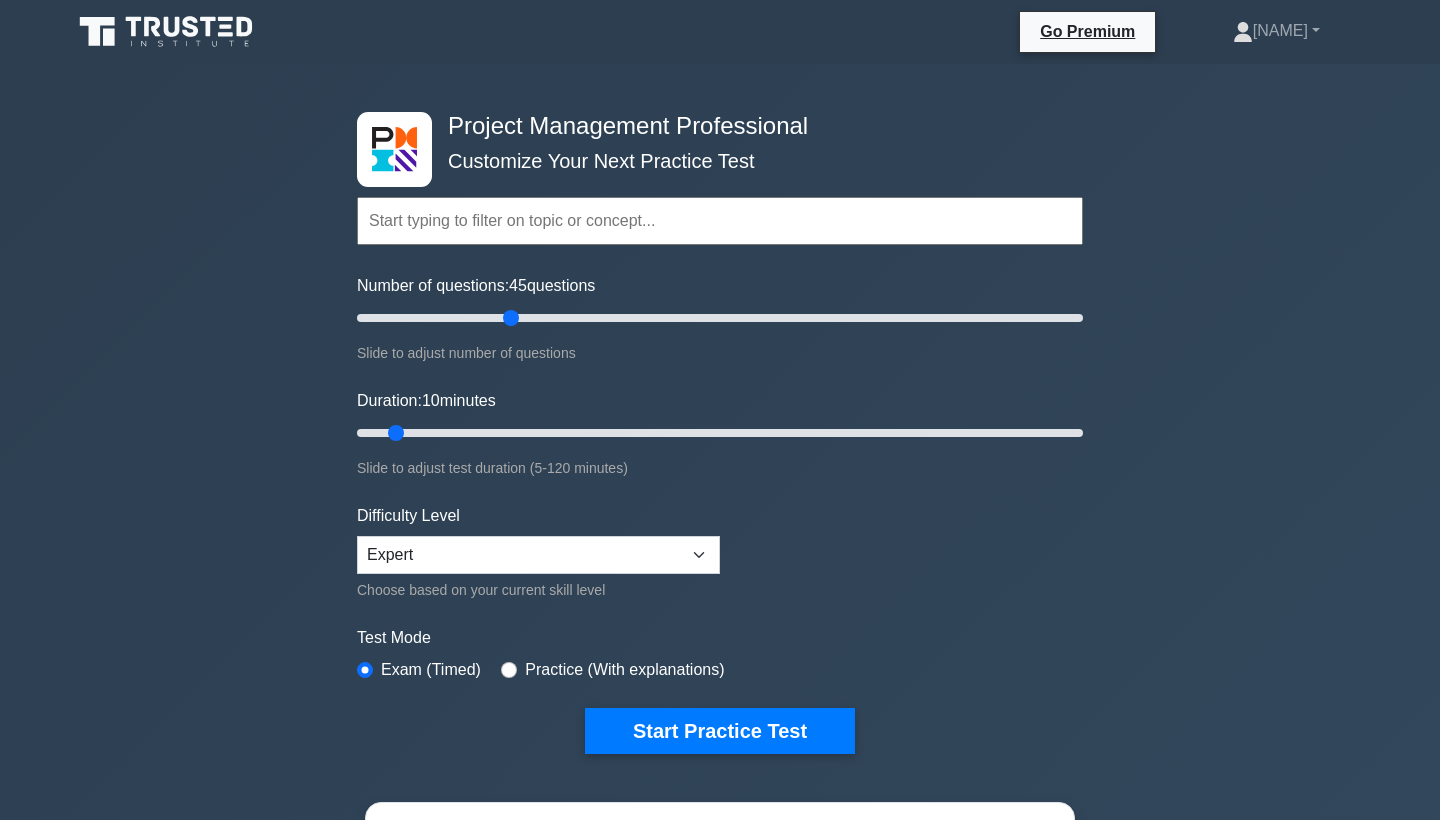 click on "Number of questions:  45  questions" at bounding box center (720, 318) 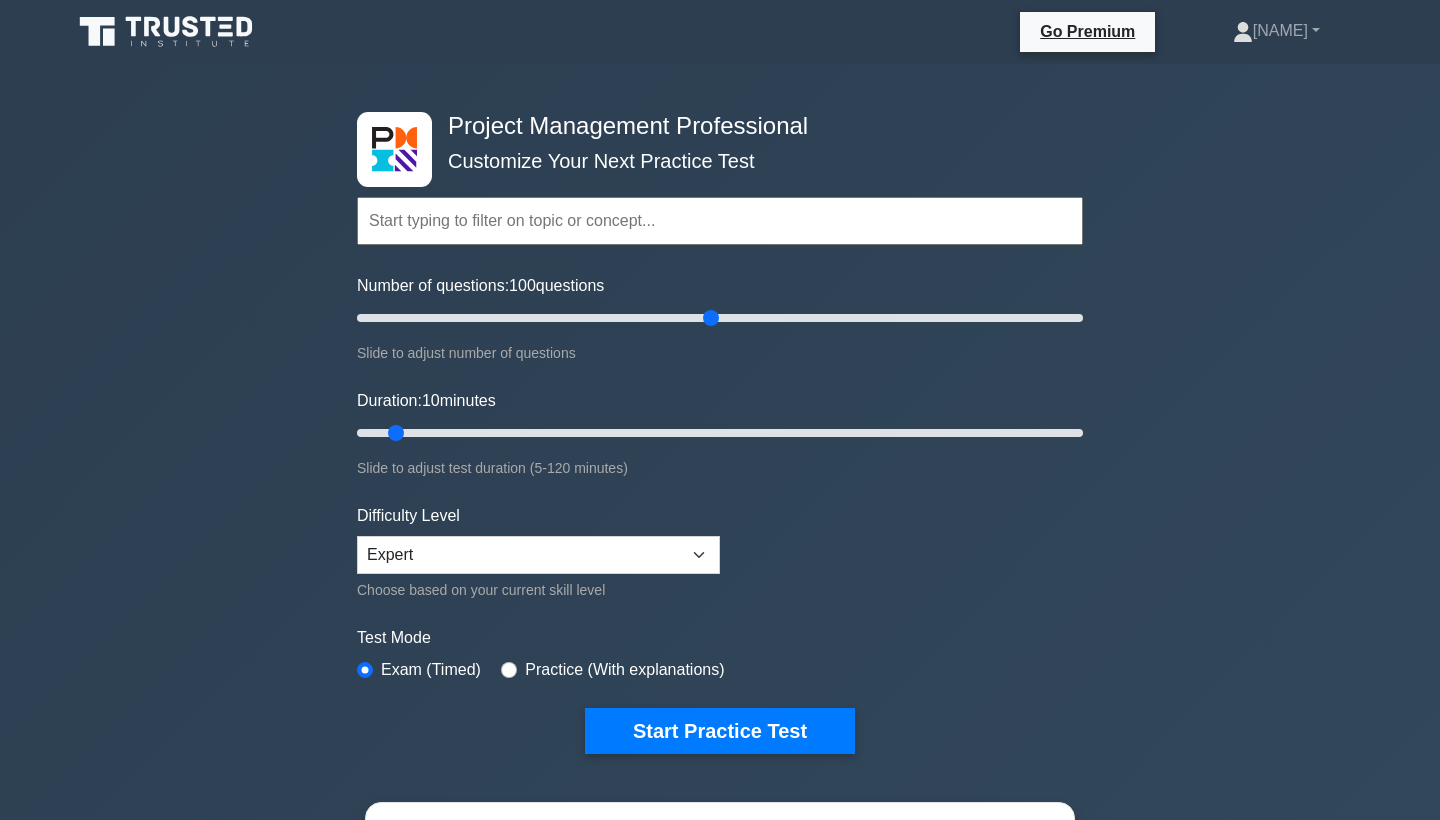 drag, startPoint x: 514, startPoint y: 319, endPoint x: 713, endPoint y: 323, distance: 199.04019 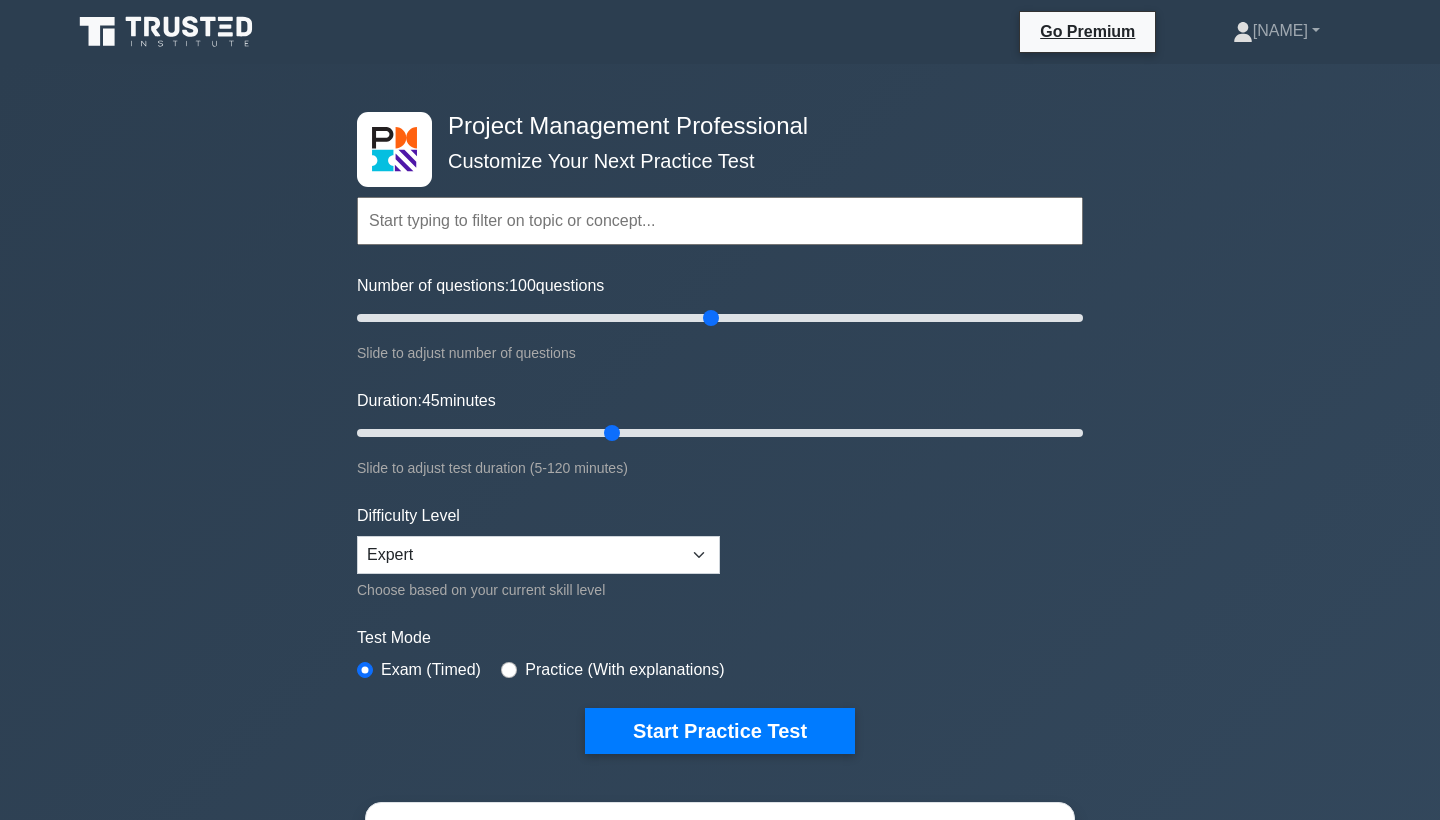 drag, startPoint x: 395, startPoint y: 434, endPoint x: 609, endPoint y: 418, distance: 214.59729 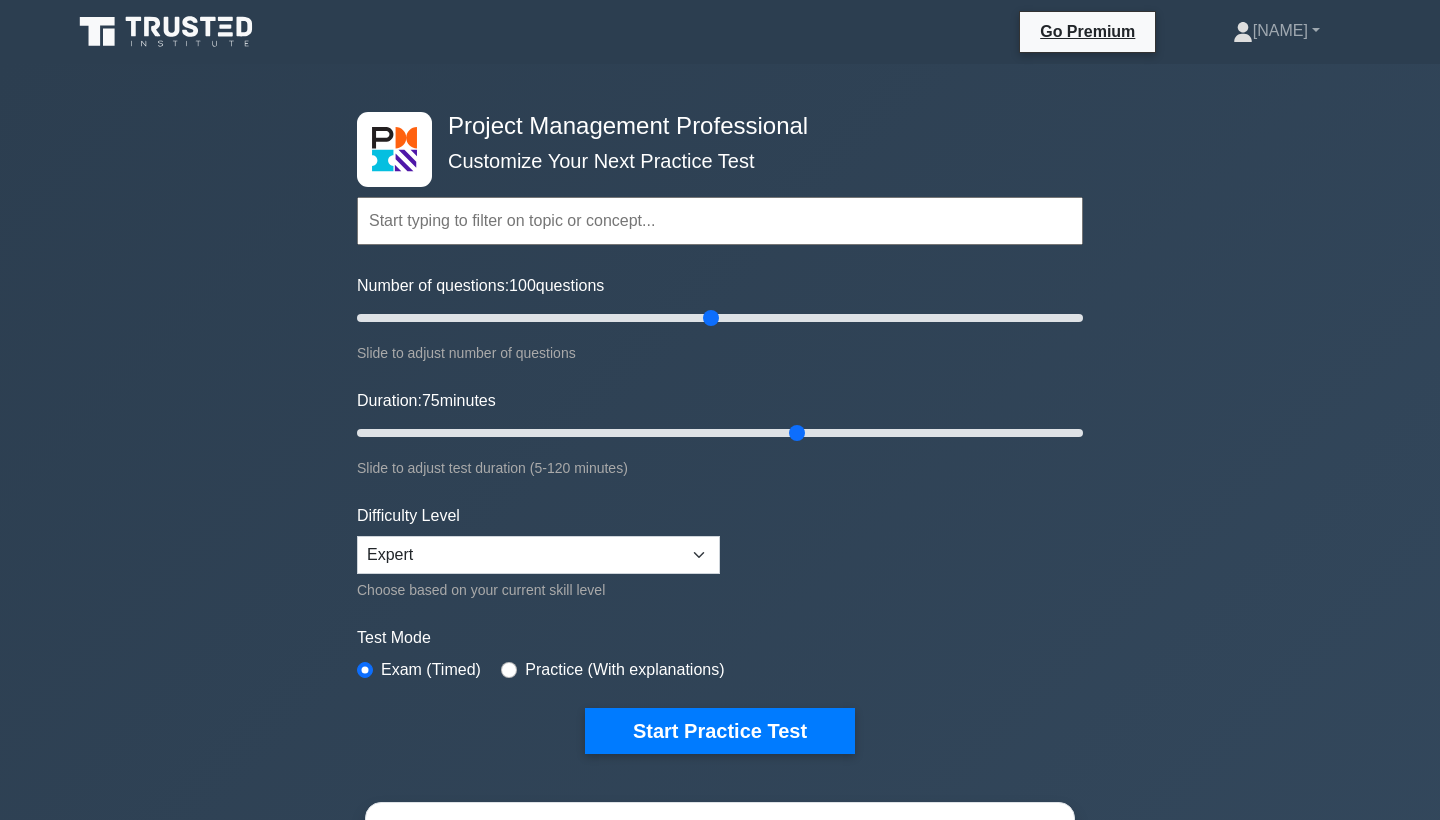 drag, startPoint x: 613, startPoint y: 434, endPoint x: 808, endPoint y: 425, distance: 195.20758 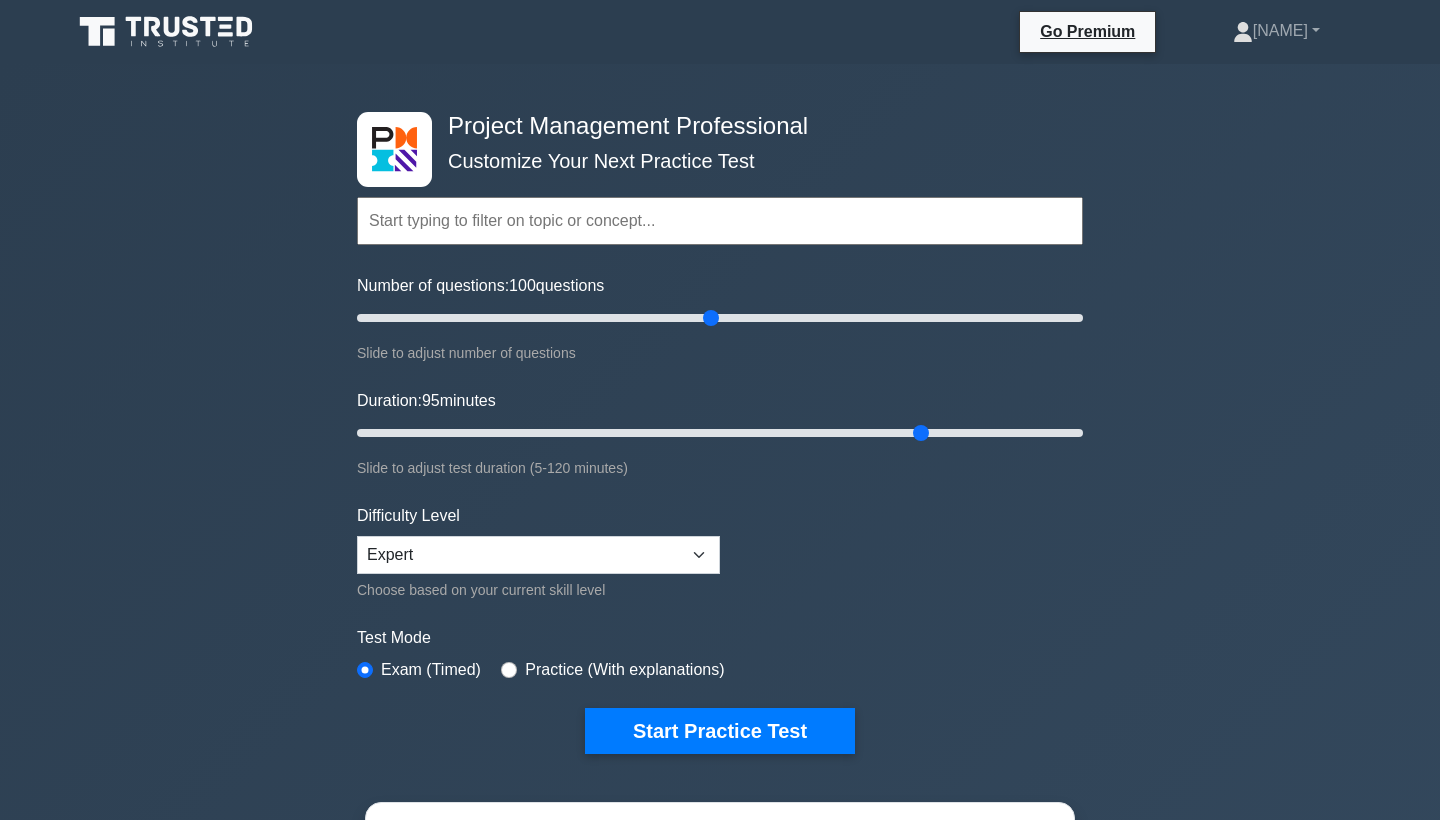 drag, startPoint x: 797, startPoint y: 432, endPoint x: 910, endPoint y: 430, distance: 113.0177 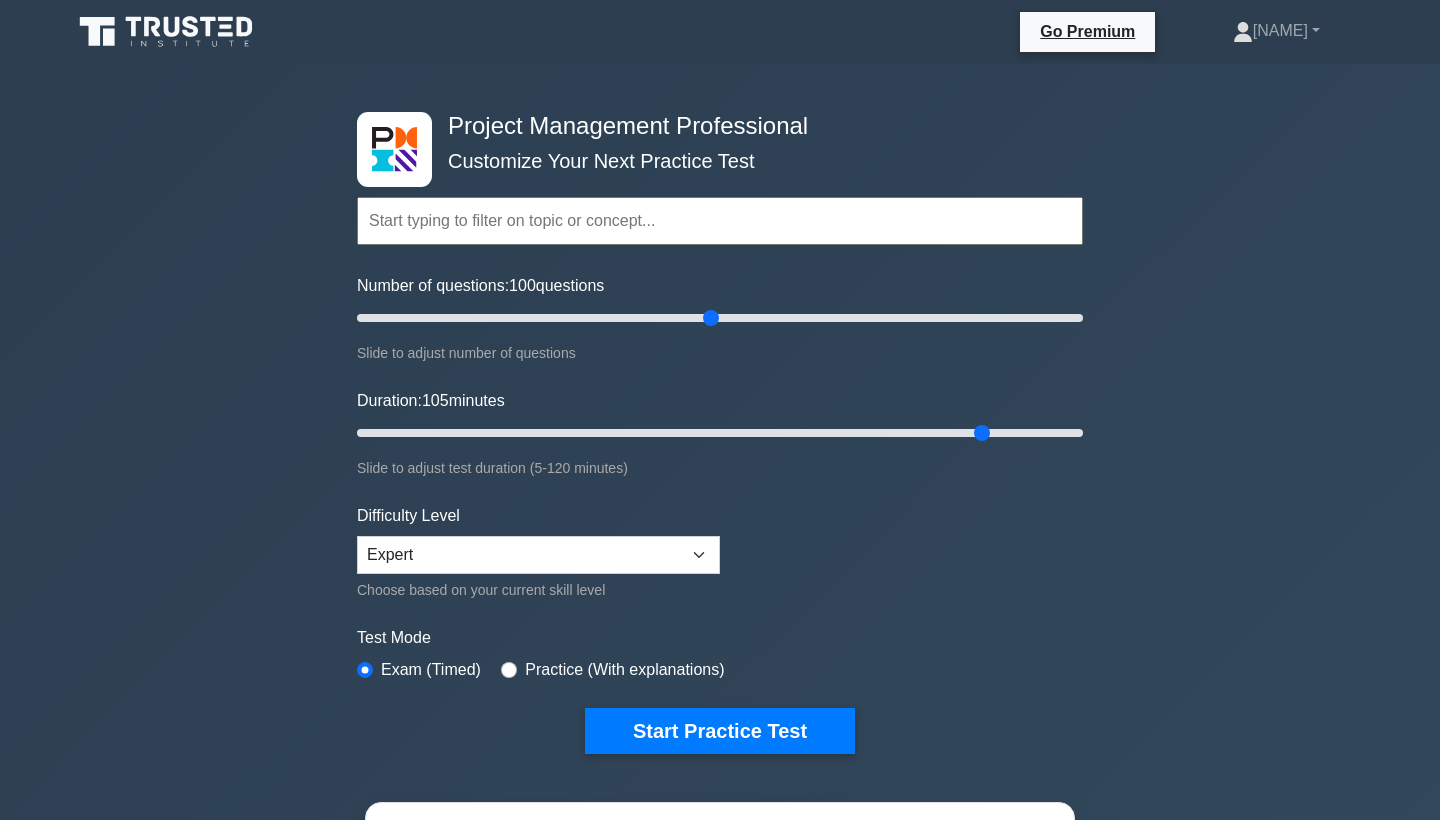 drag, startPoint x: 922, startPoint y: 434, endPoint x: 980, endPoint y: 444, distance: 58.855755 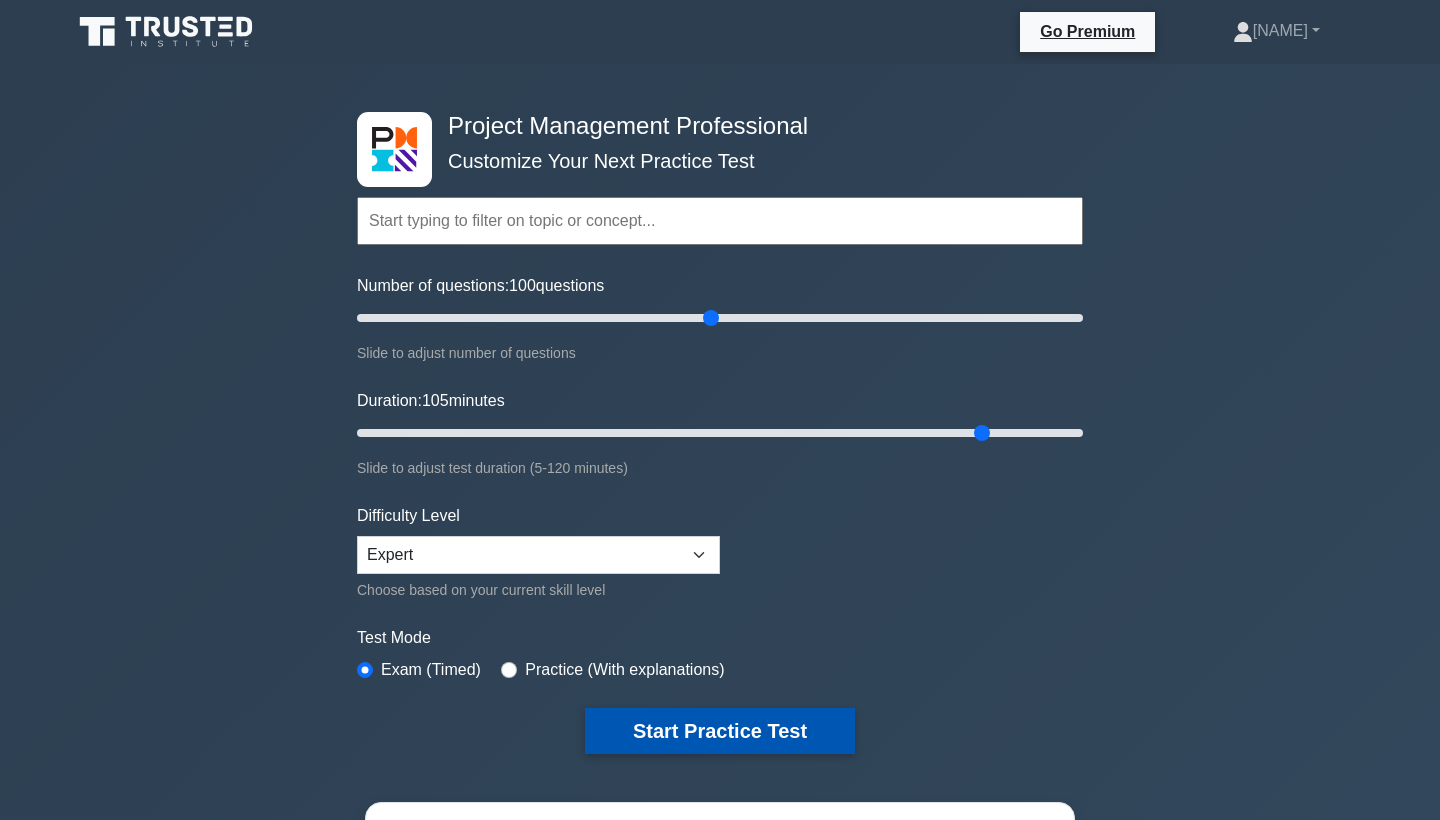 click on "Start Practice Test" at bounding box center [720, 731] 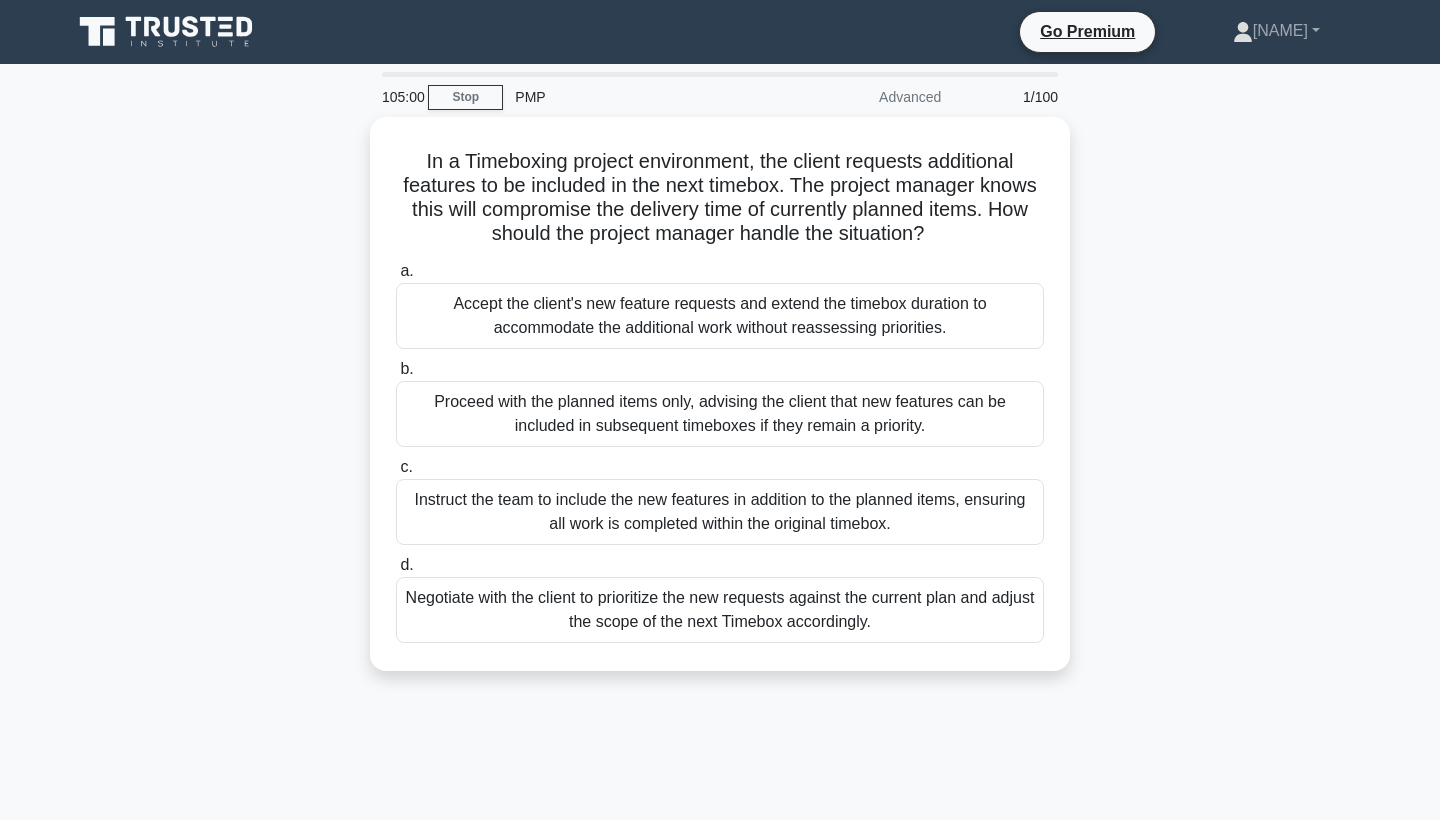 scroll, scrollTop: 0, scrollLeft: 0, axis: both 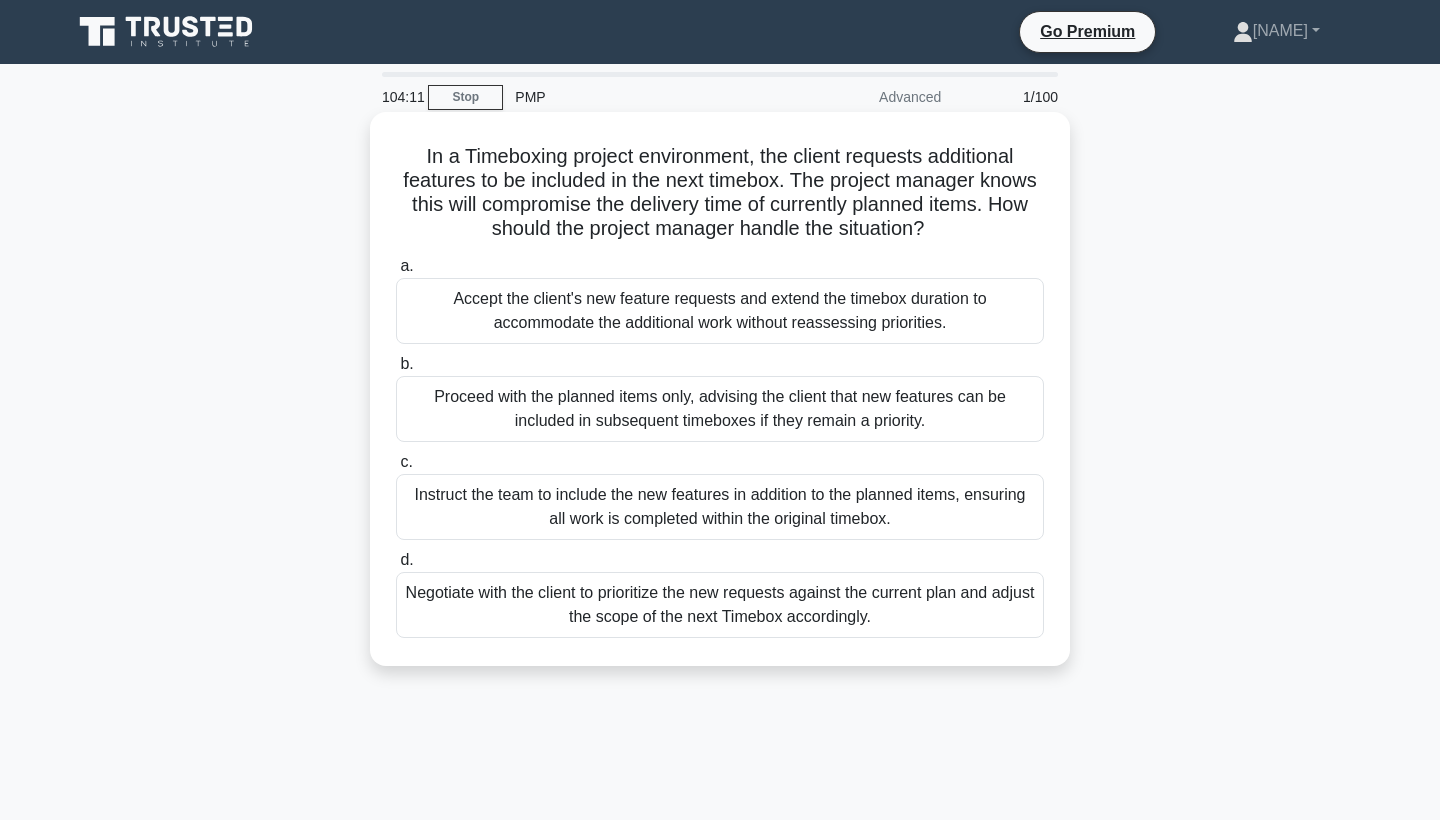 click on "Proceed with the planned items only, advising the client that new features can be included in subsequent timeboxes if they remain a priority." at bounding box center (720, 409) 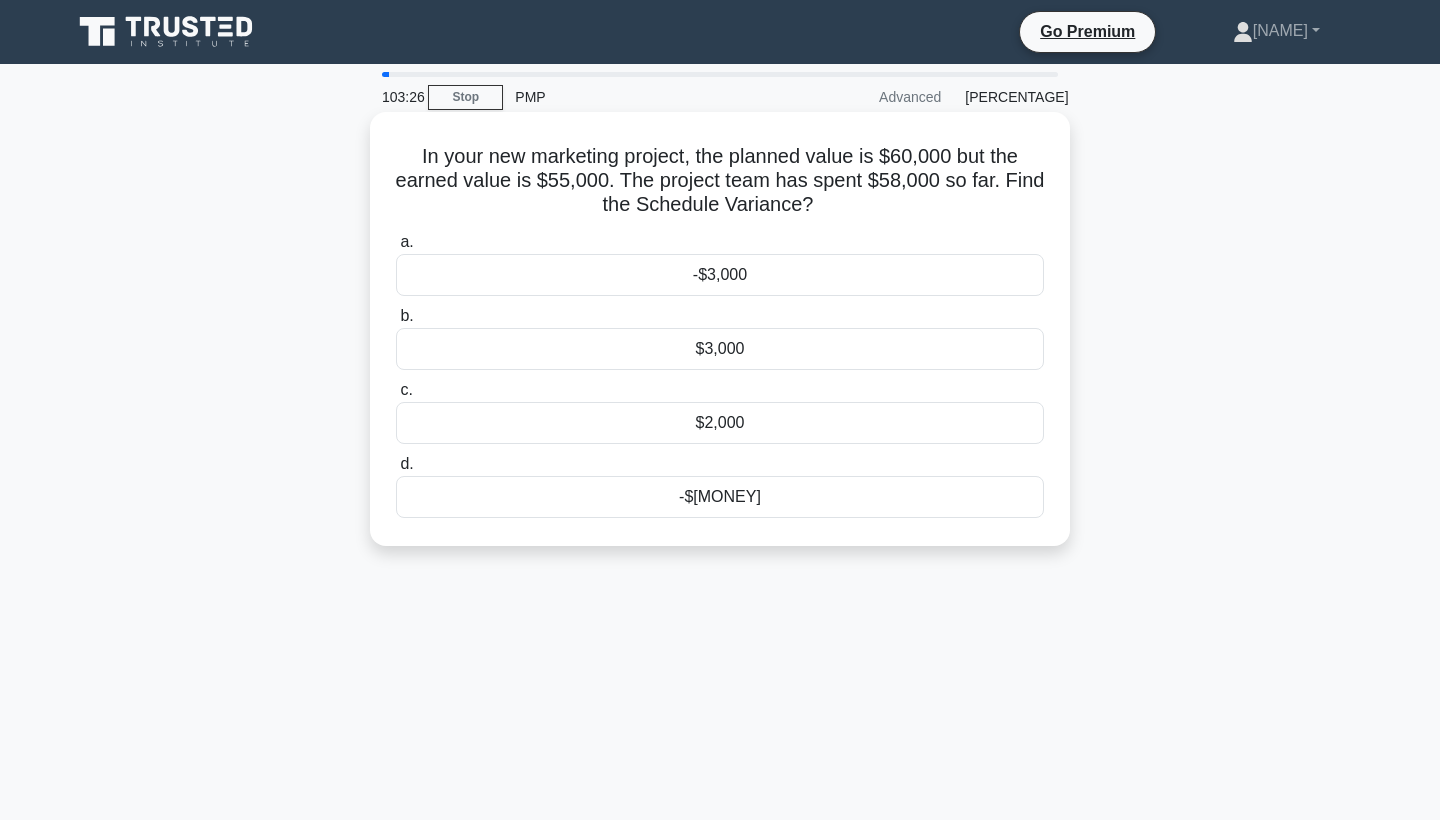 click on "-$[MONEY]" at bounding box center [720, 497] 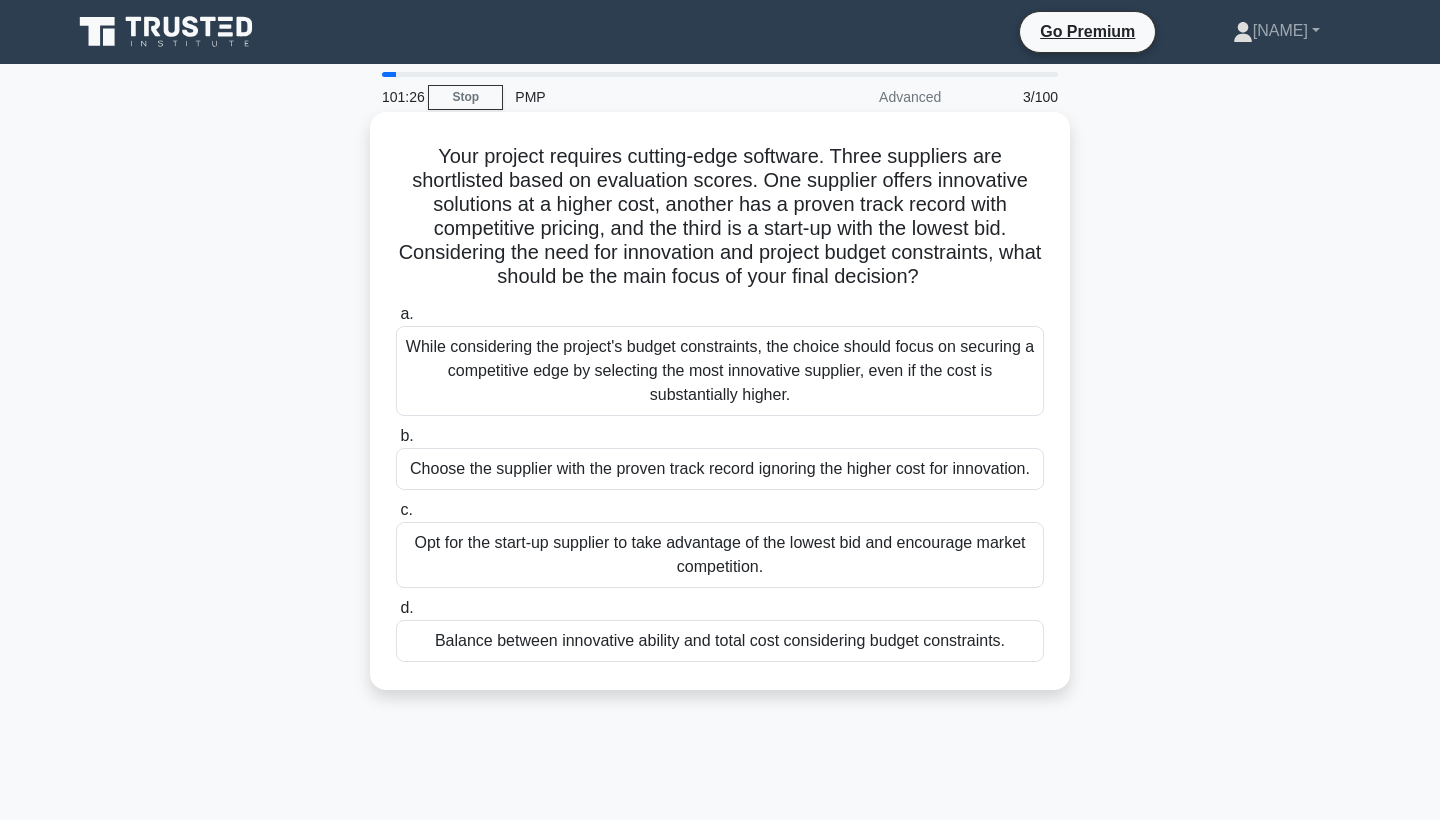 click on "Balance between innovative ability and total cost considering budget constraints." at bounding box center [720, 641] 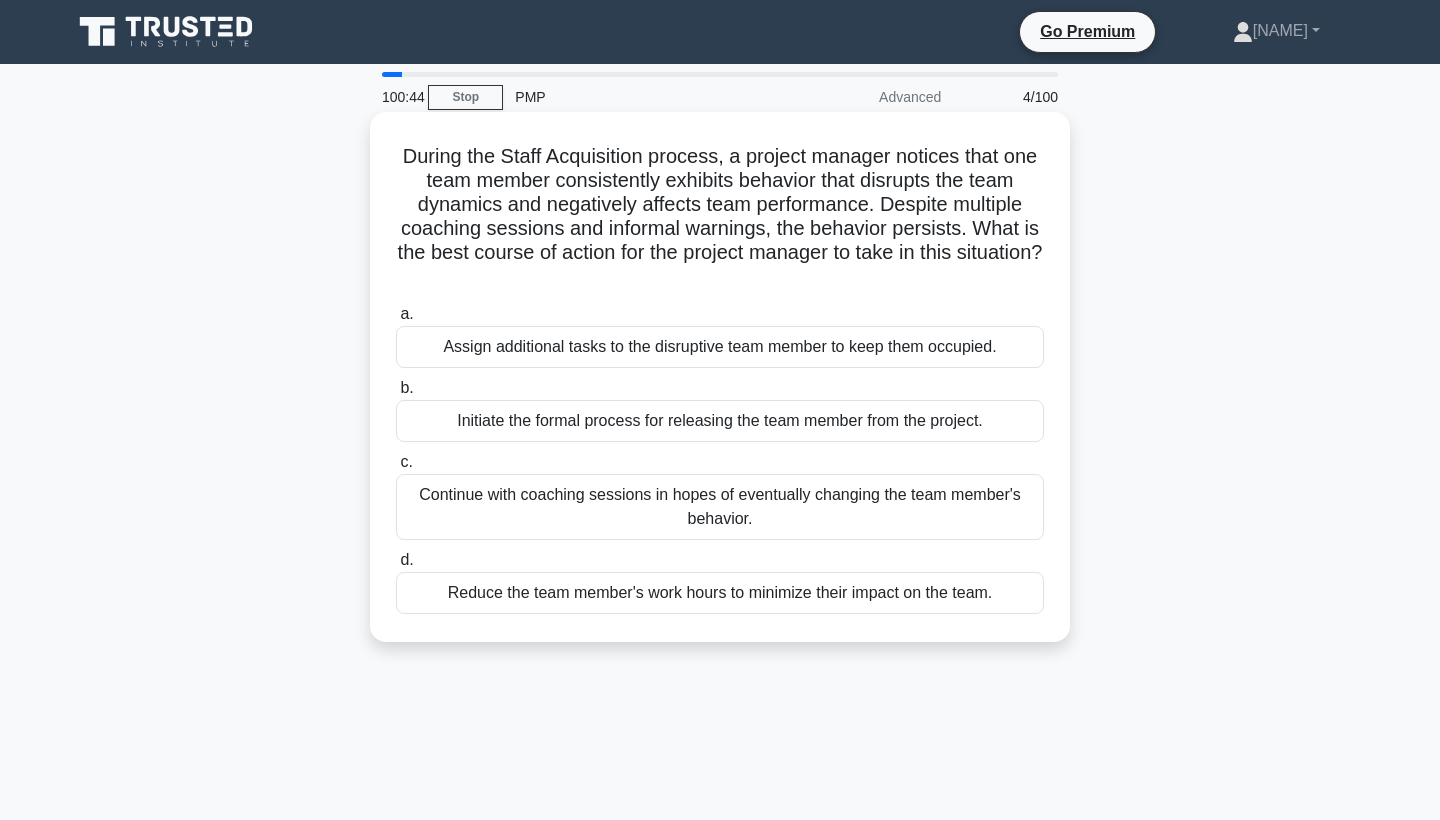 click on "Continue with coaching sessions in hopes of eventually changing the team member's behavior." at bounding box center (720, 507) 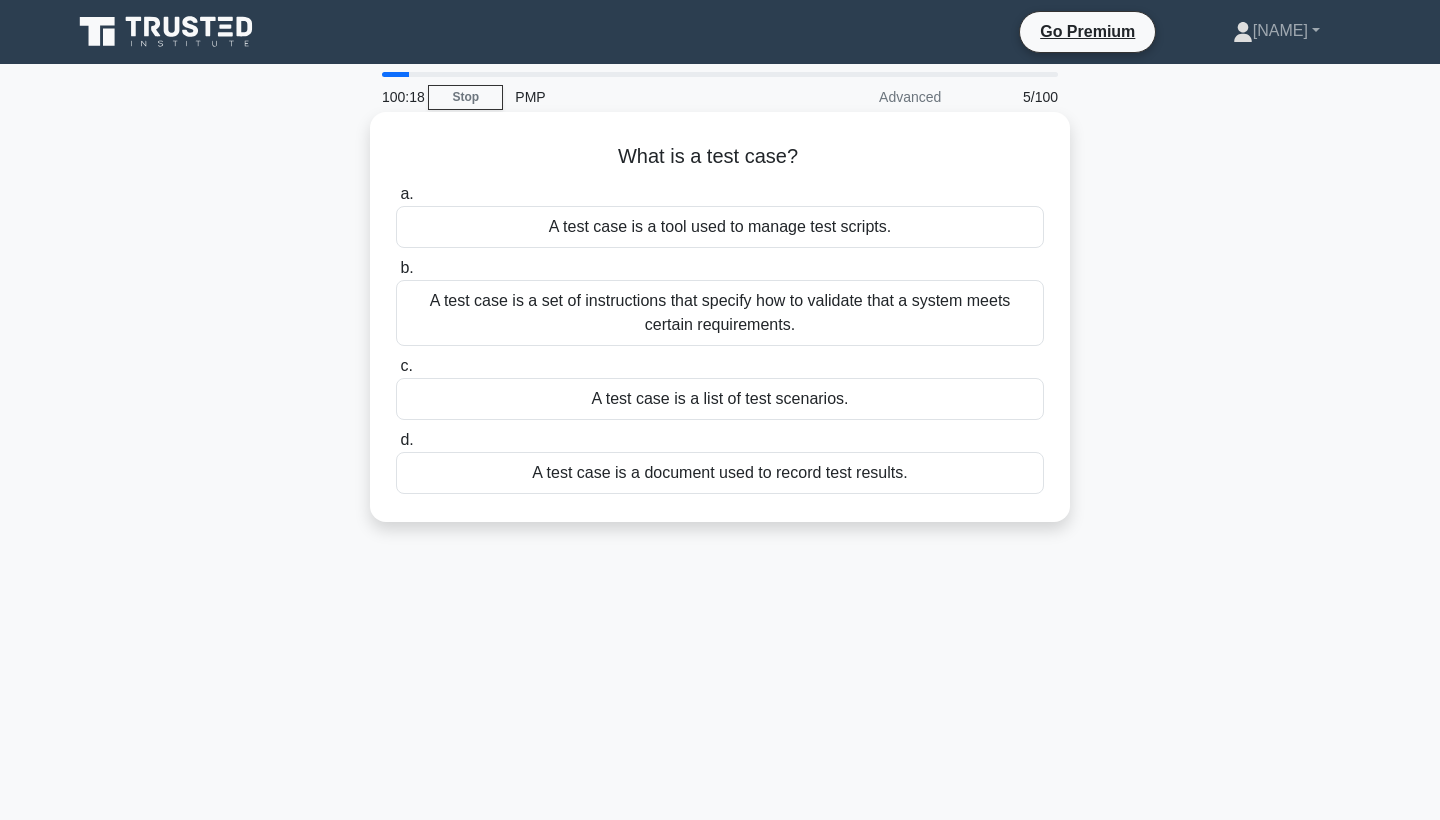 click on "A test case is a set of instructions that specify how to validate that a system meets certain requirements." at bounding box center [720, 313] 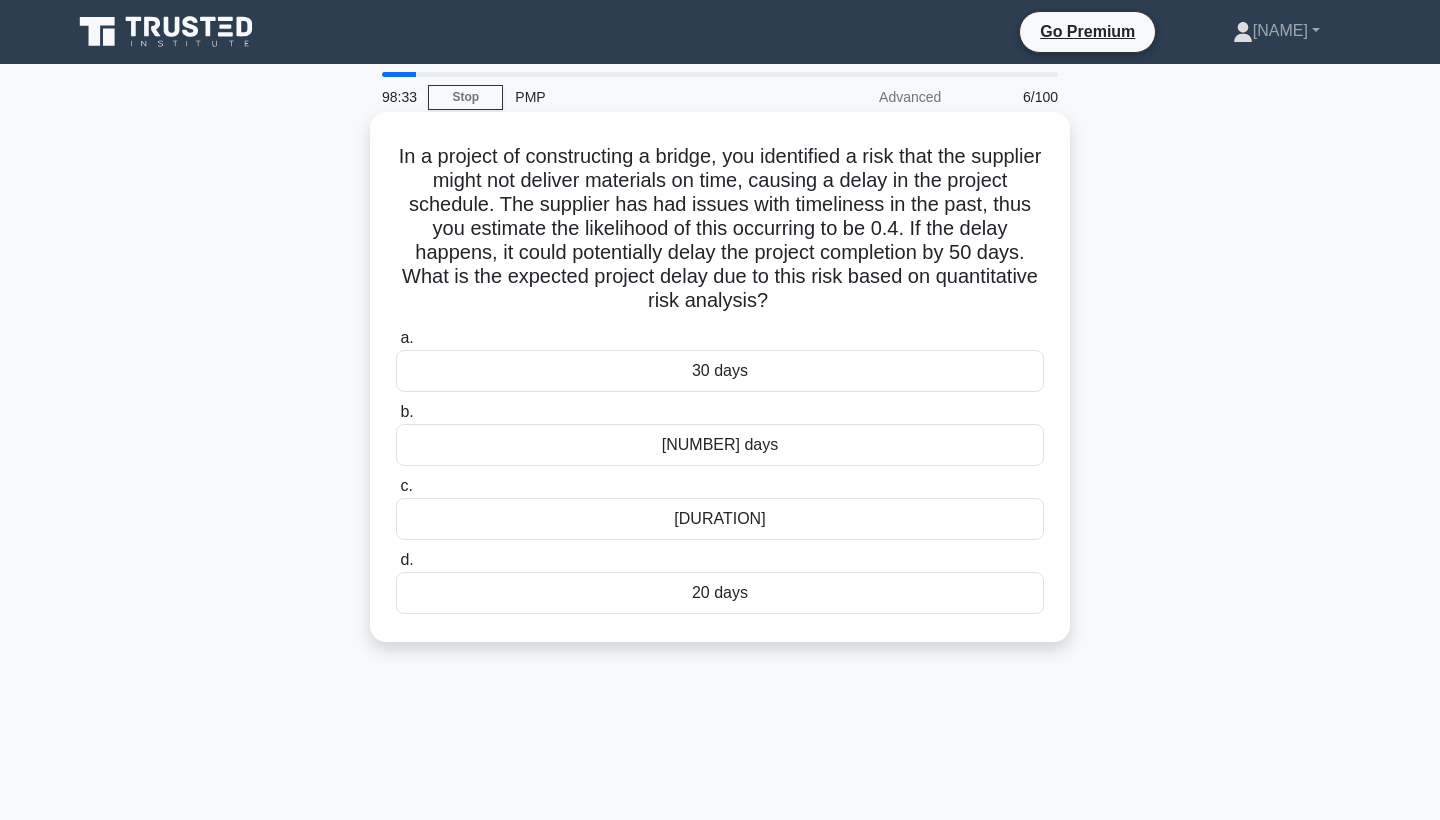 click on "[NUMBER] days" at bounding box center (720, 445) 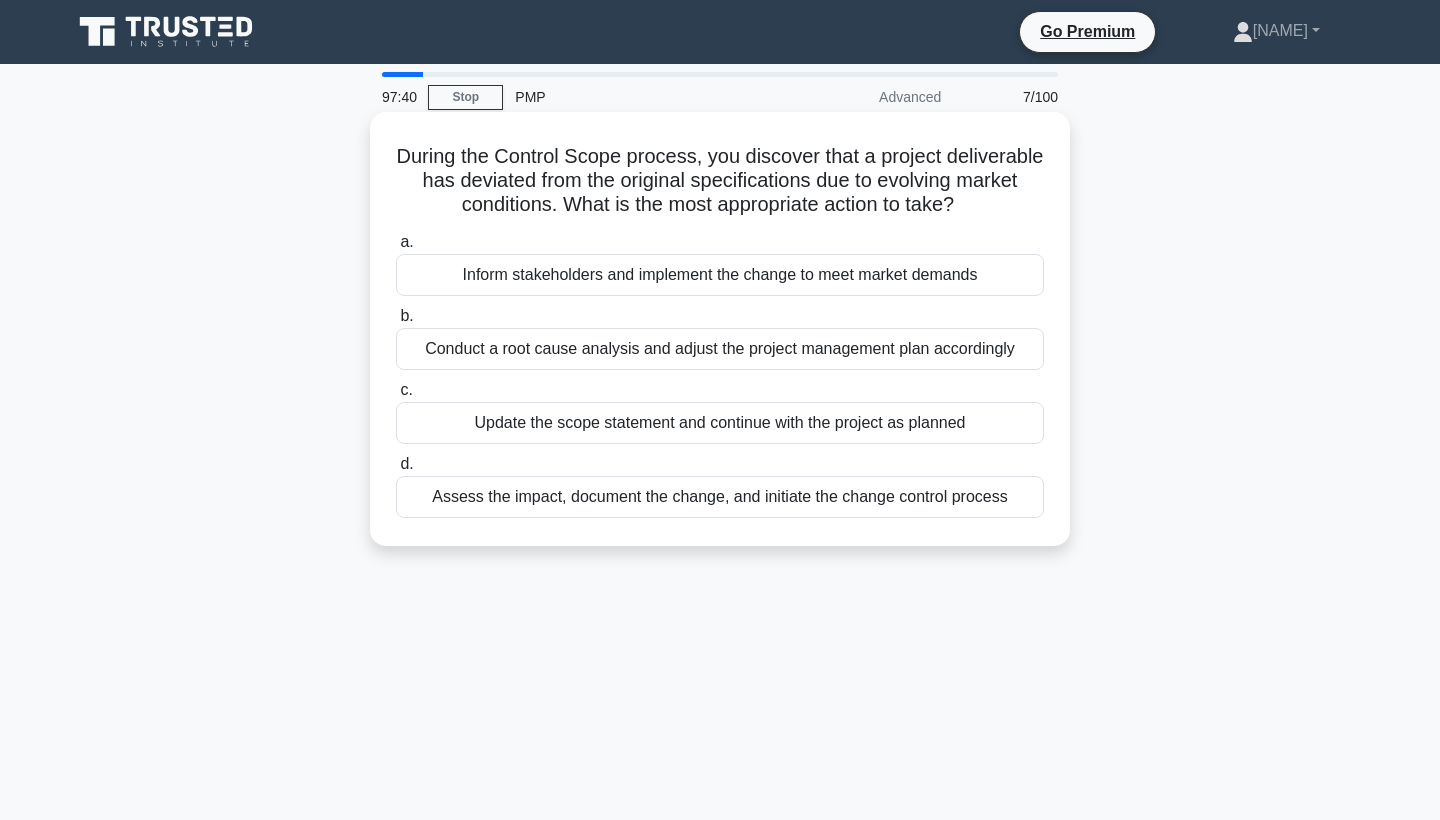 click on "Assess the impact, document the change, and initiate the change control process" at bounding box center [720, 497] 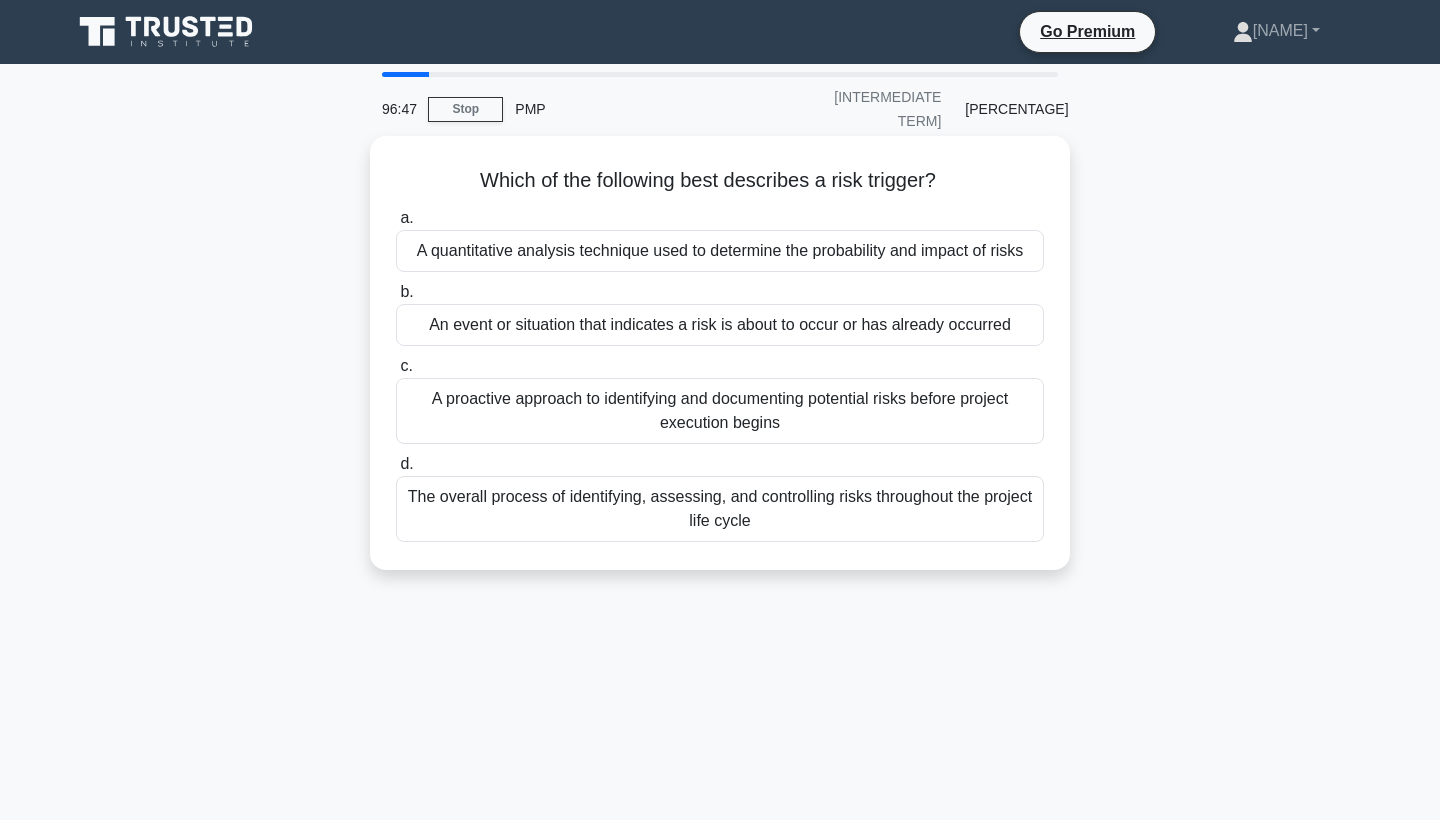 click on "An event or situation that indicates a risk is about to occur or has already occurred" at bounding box center (720, 325) 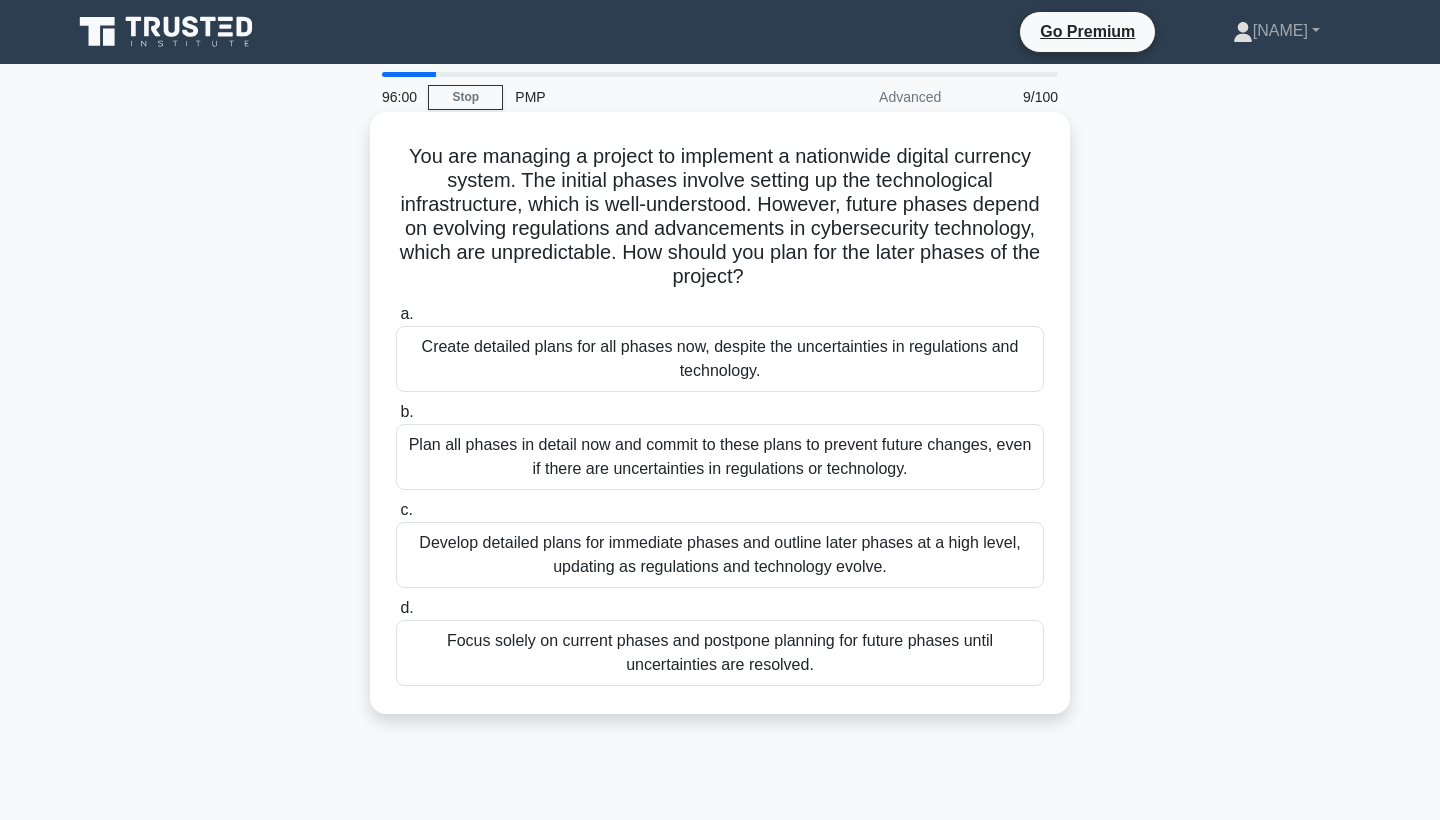 click on "Develop detailed plans for immediate phases and outline later phases at a high level, updating as regulations and technology evolve." at bounding box center [720, 555] 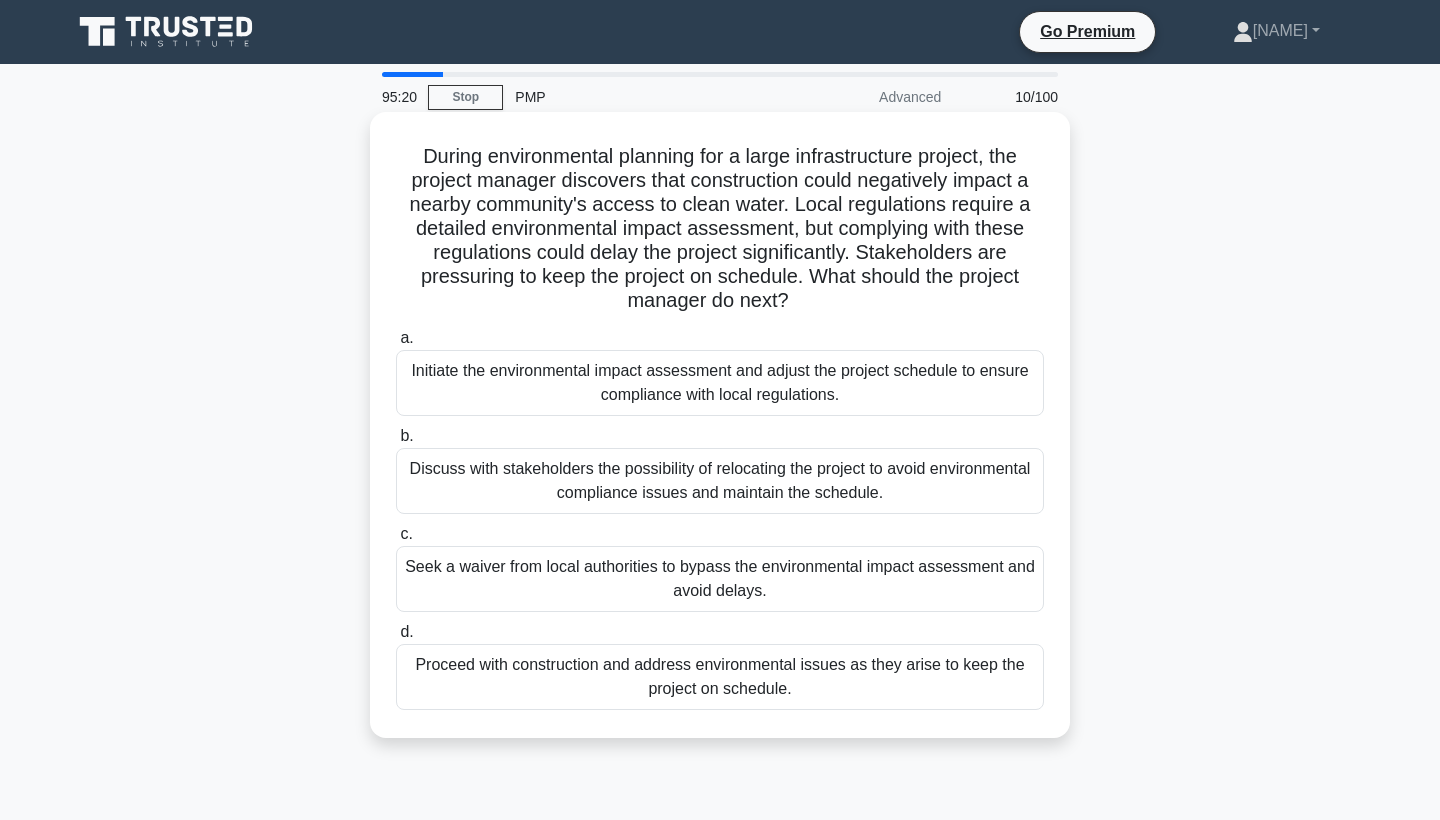 click on "Initiate the environmental impact assessment and adjust the project schedule to ensure compliance with local regulations." at bounding box center [720, 383] 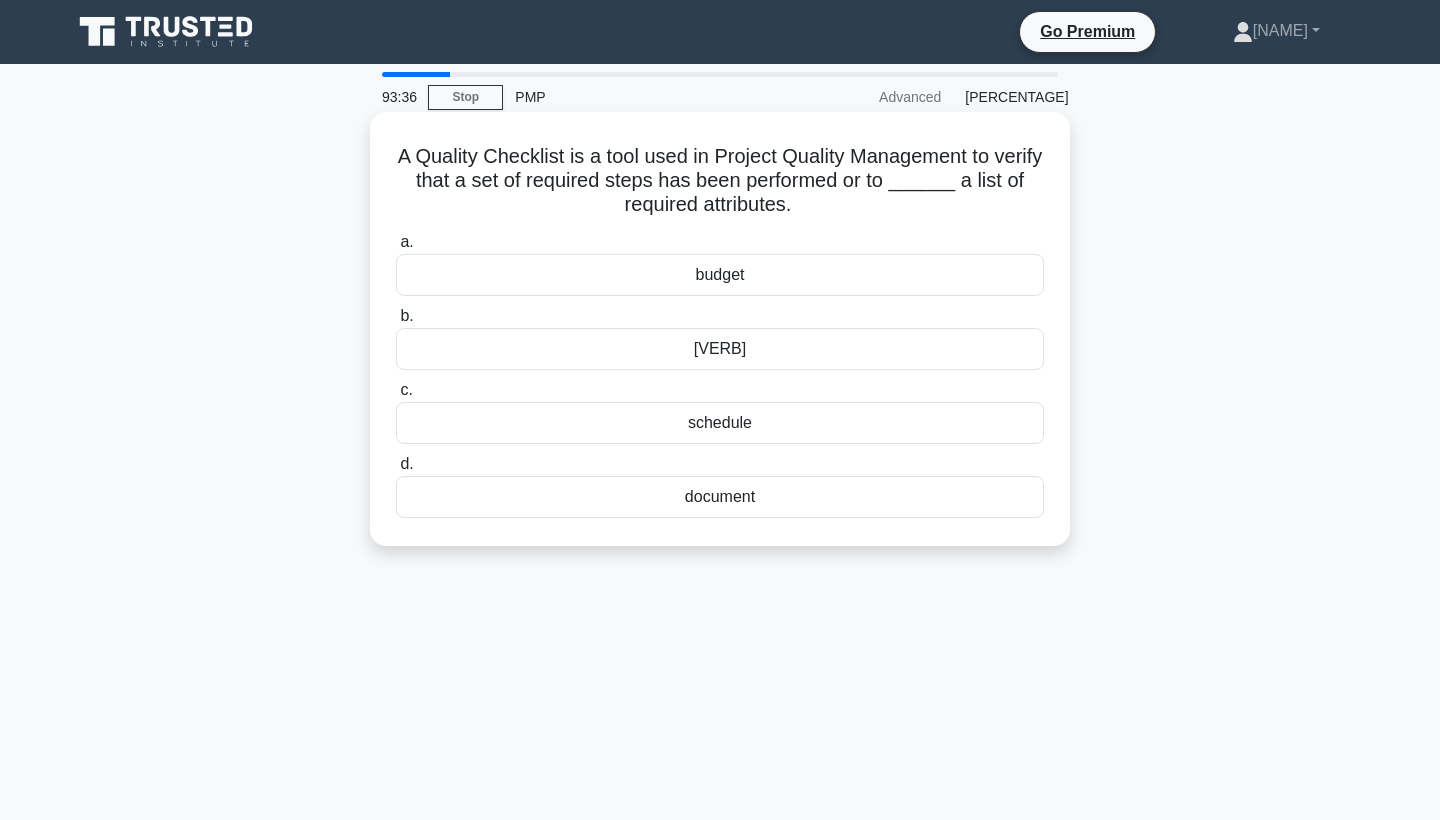 click on "document" at bounding box center (720, 497) 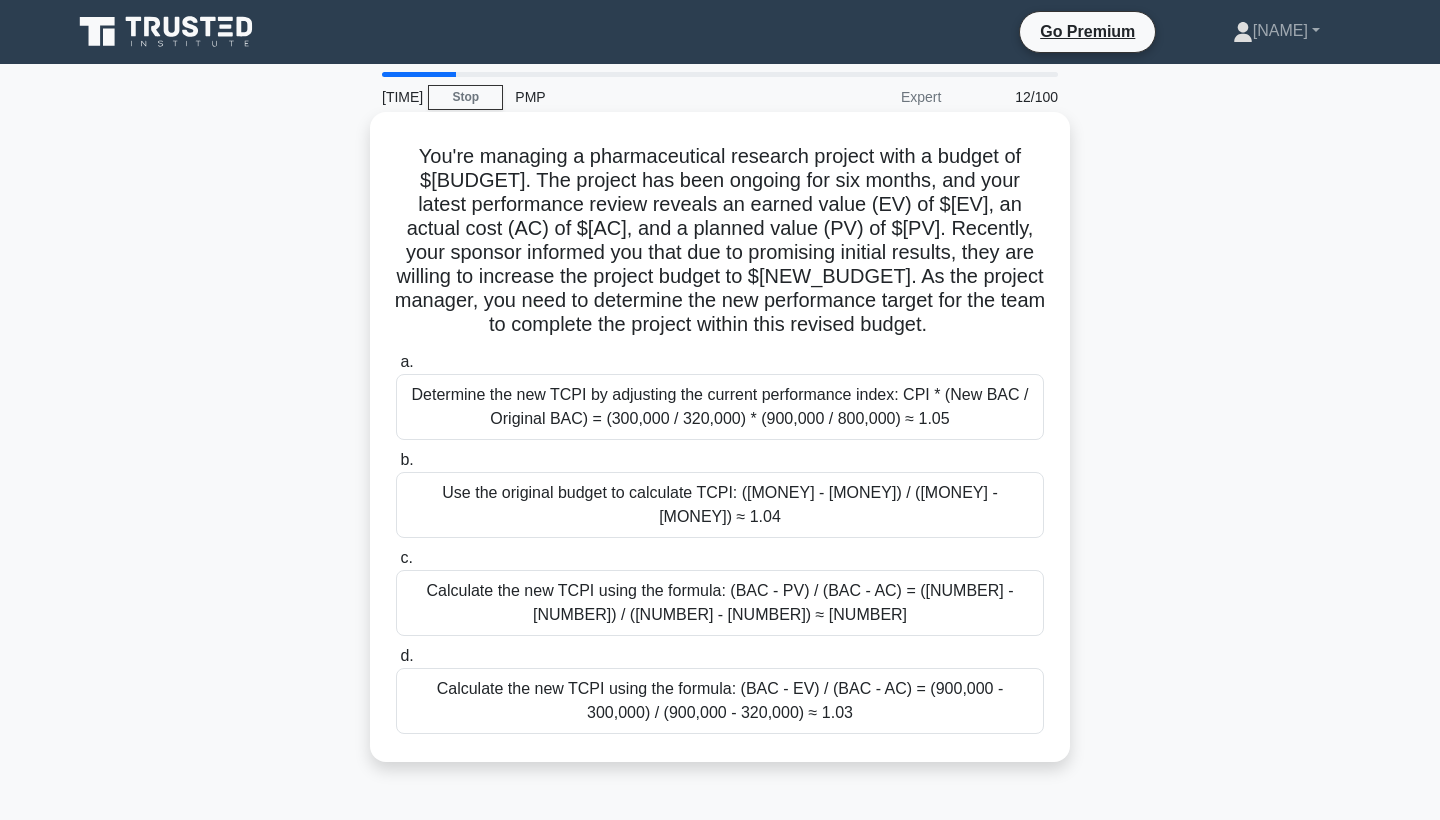 click on "Calculate the new TCPI using the formula: (BAC - EV) / (BAC - AC) = (900,000 - 300,000) / (900,000 - 320,000) ≈ 1.03" at bounding box center (720, 701) 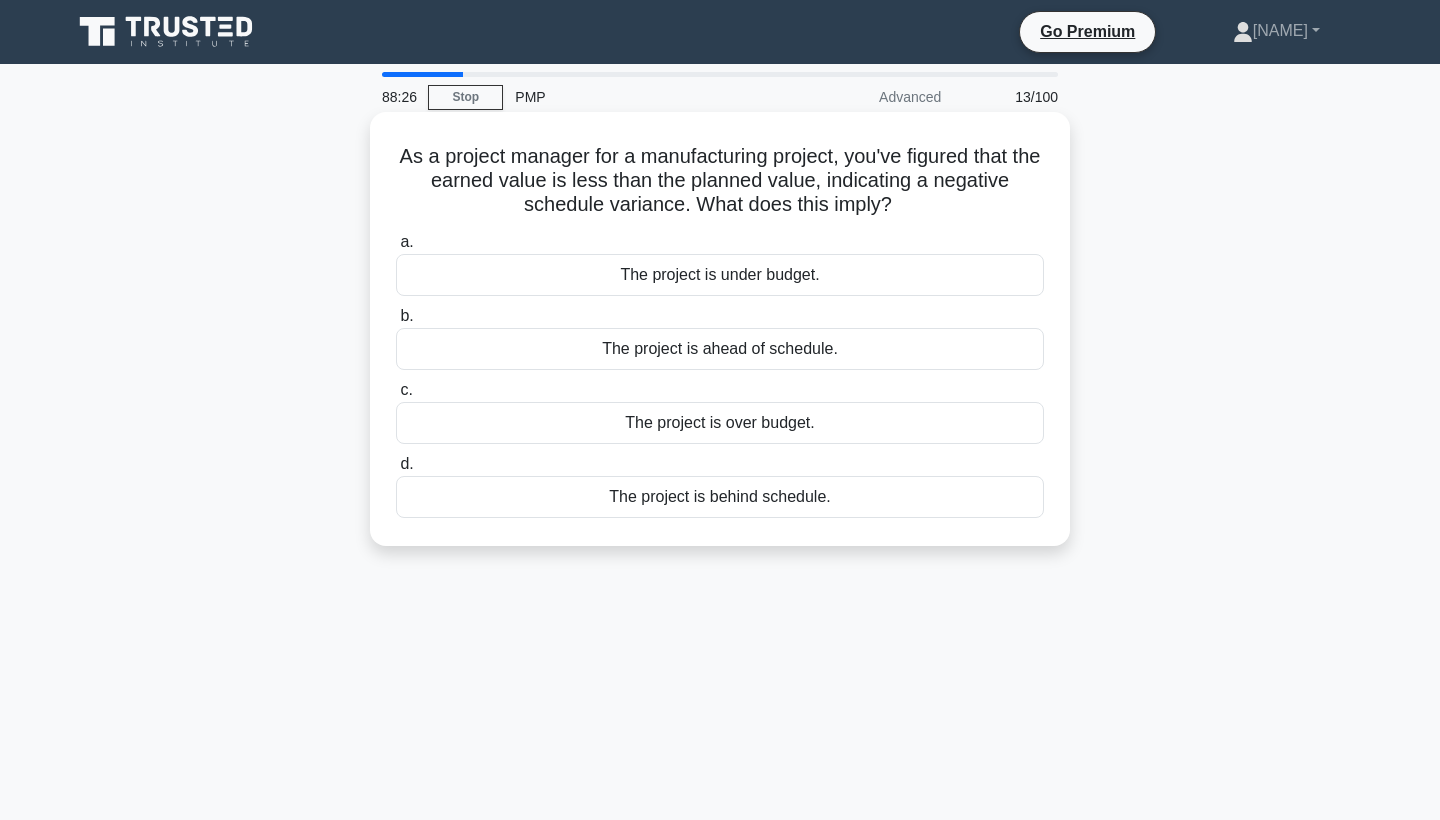 click on "The project is over budget." at bounding box center (720, 423) 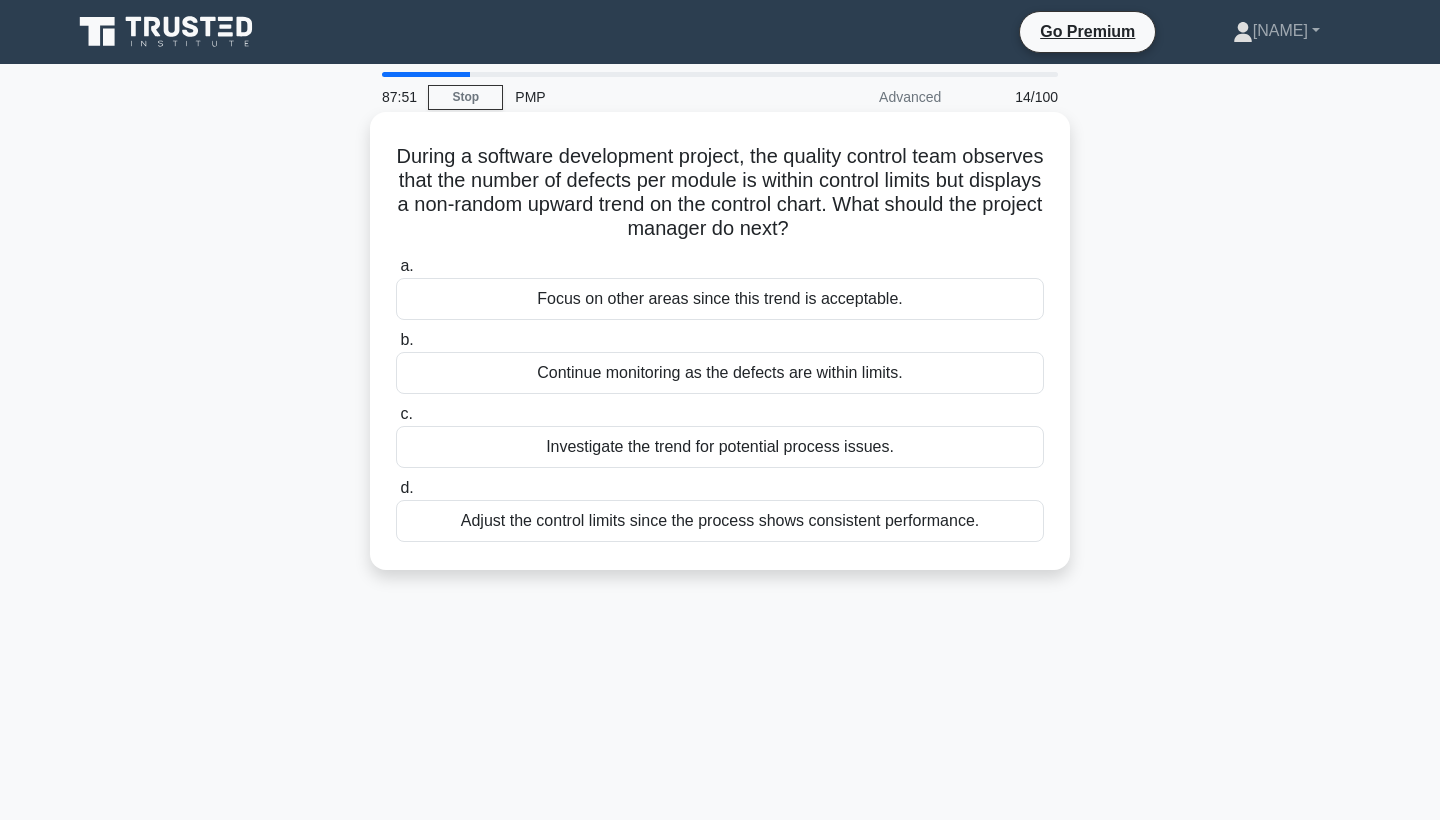 click on "Investigate the trend for potential process issues." at bounding box center [720, 447] 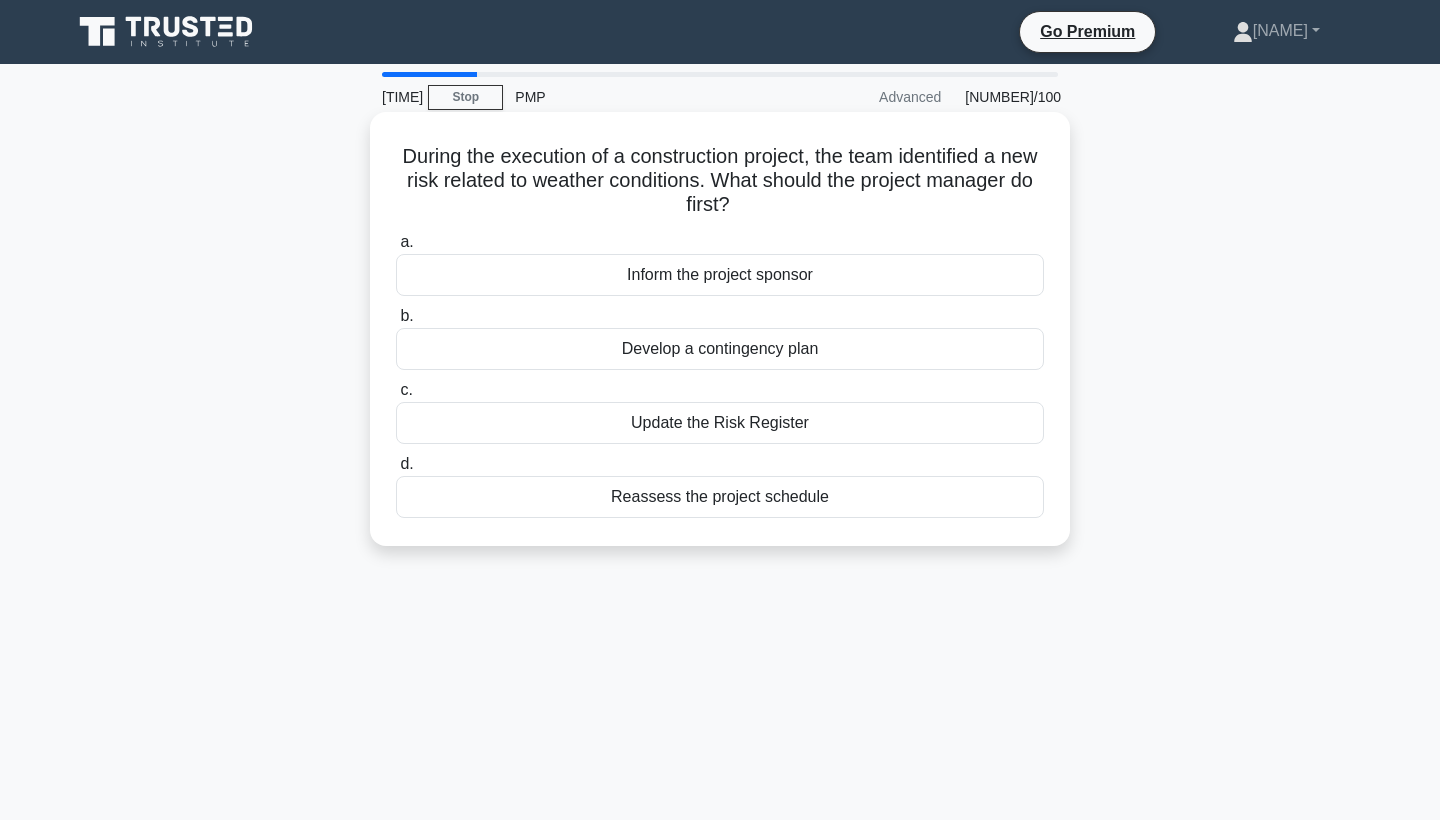 click on "Update the Risk Register" at bounding box center (720, 423) 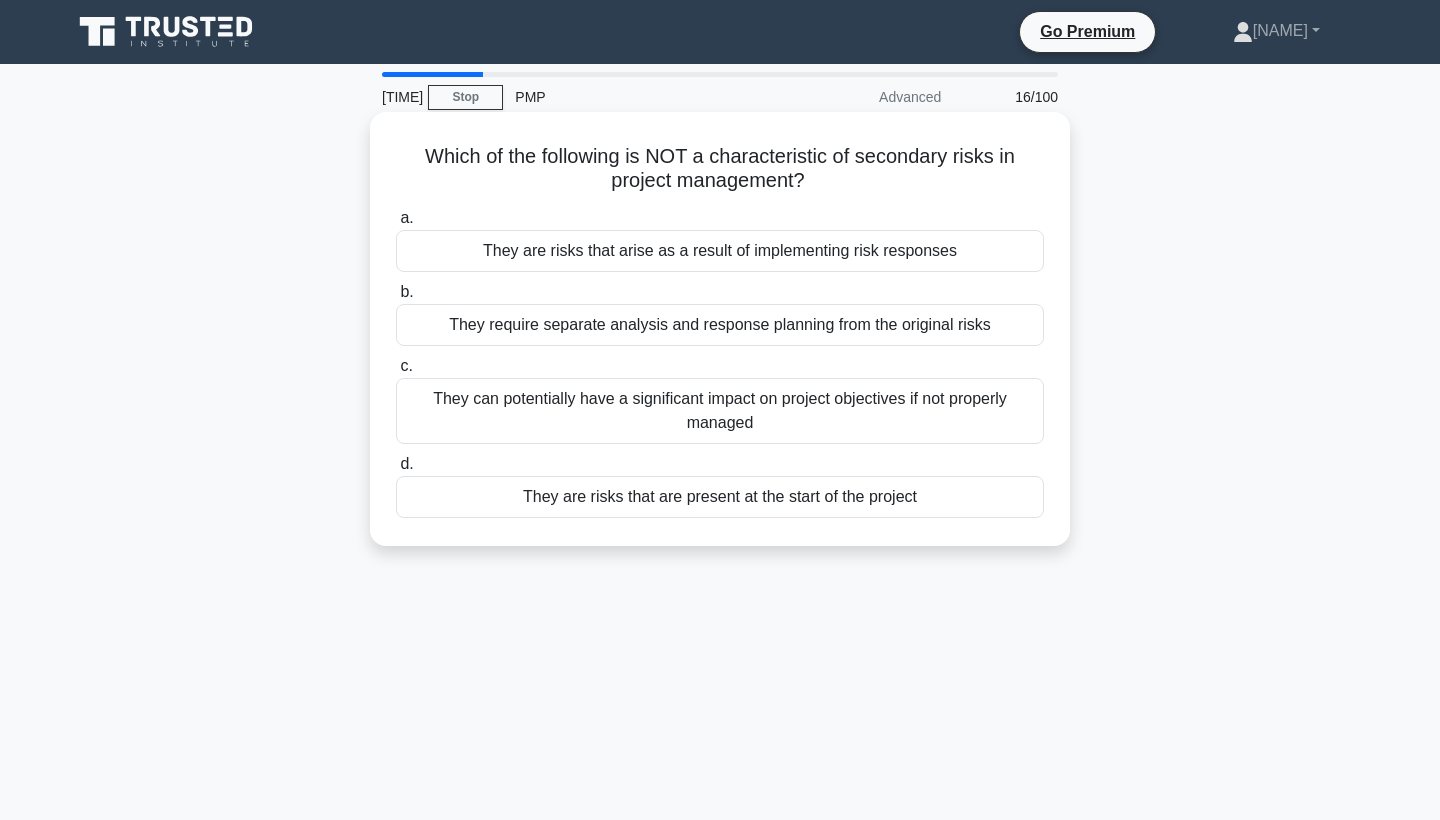 click on "They are risks that are present at the start of the project" at bounding box center (720, 497) 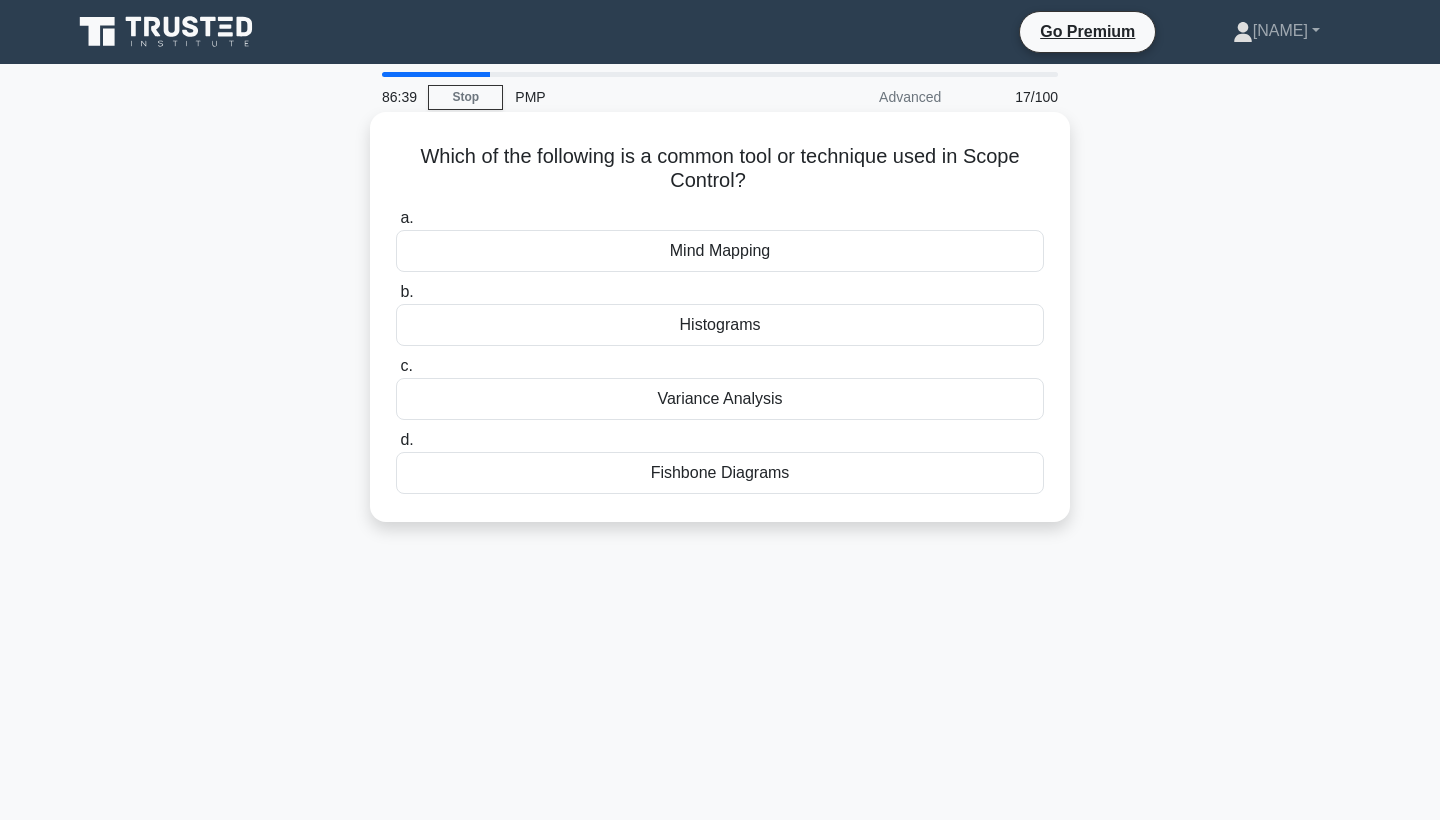 click on "Variance Analysis" at bounding box center (720, 399) 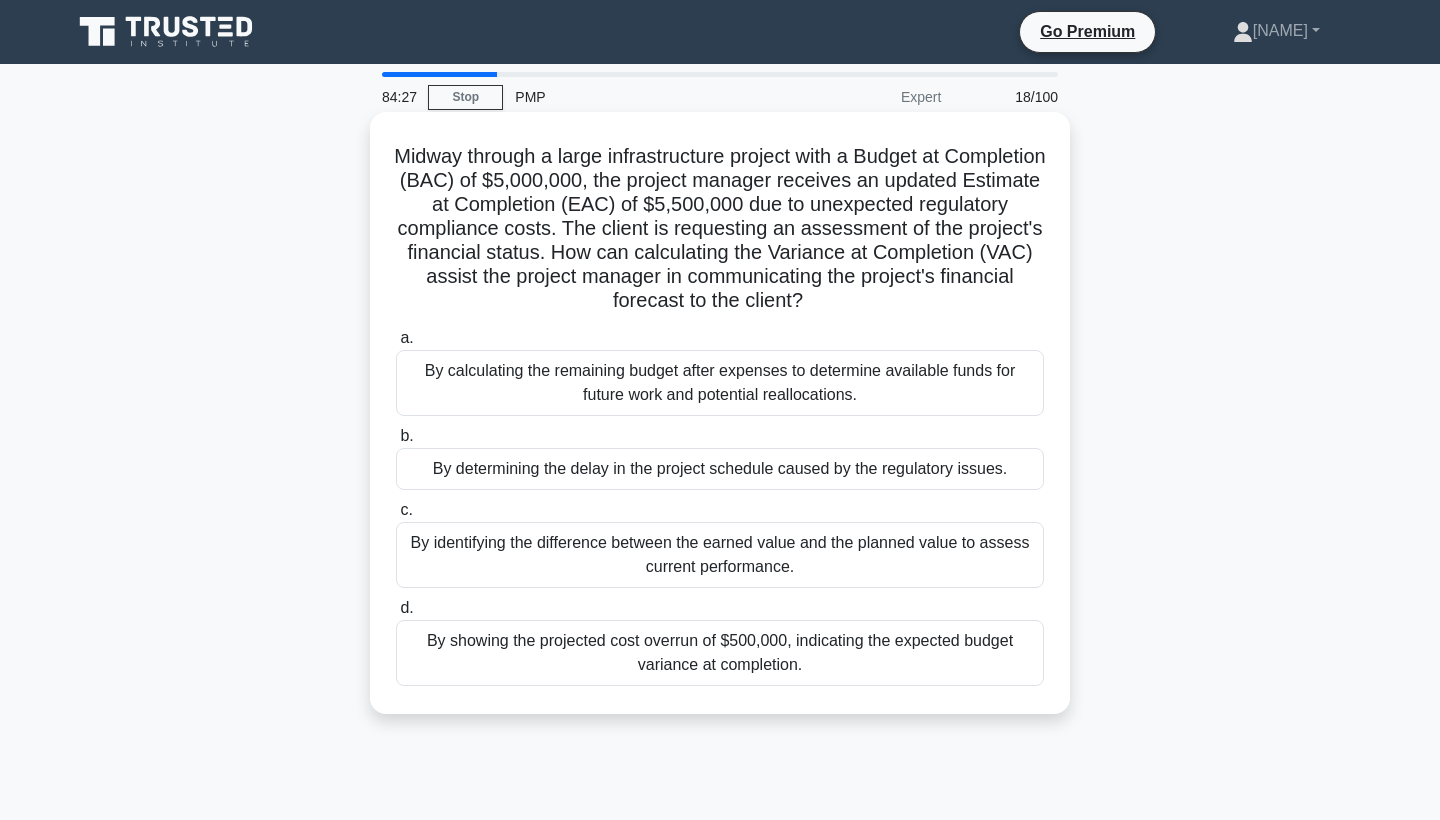 click on "By showing the projected cost overrun of $500,000, indicating the expected budget variance at completion." at bounding box center [720, 653] 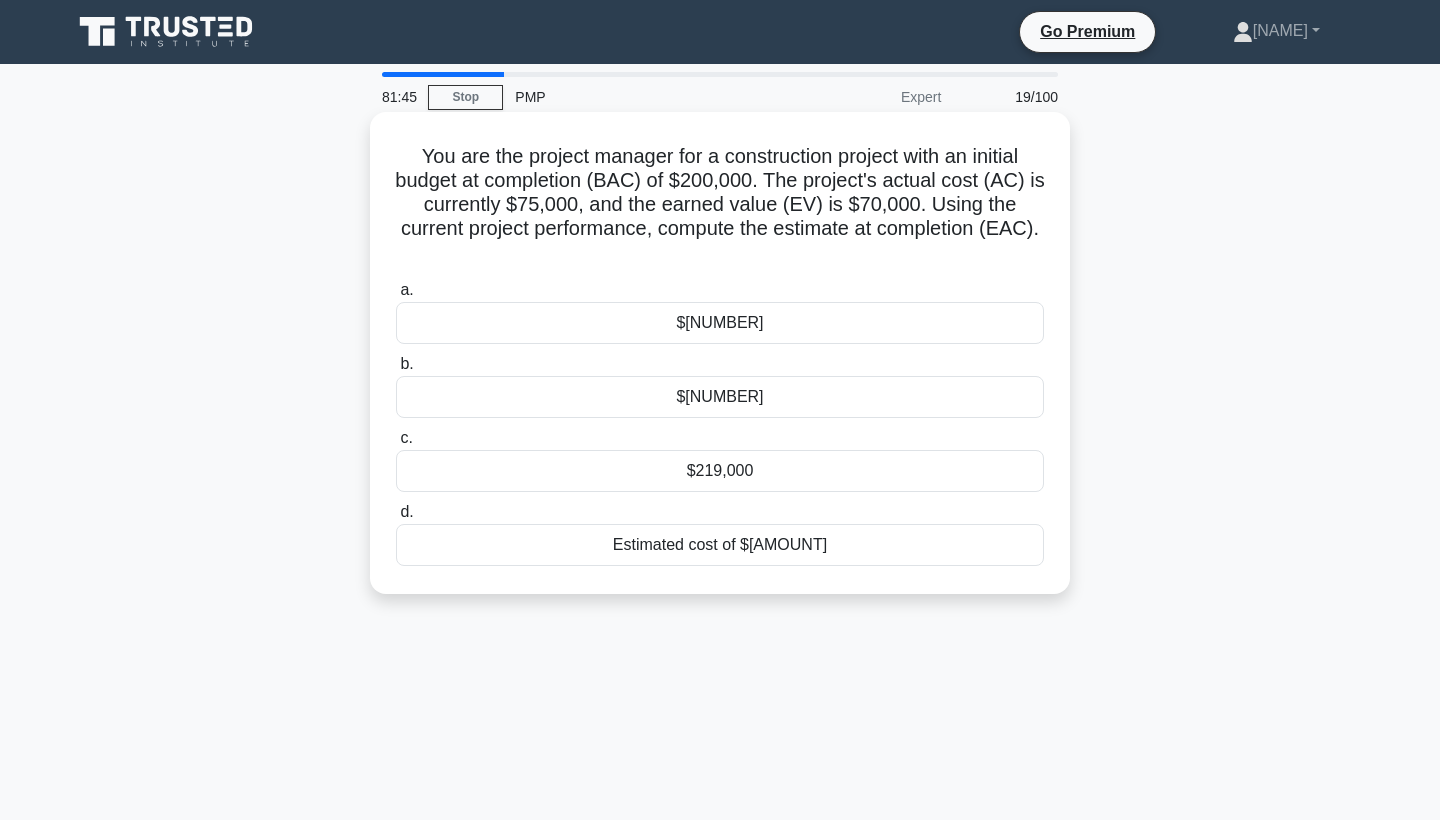 click on "Estimated cost of $[AMOUNT]" at bounding box center [720, 545] 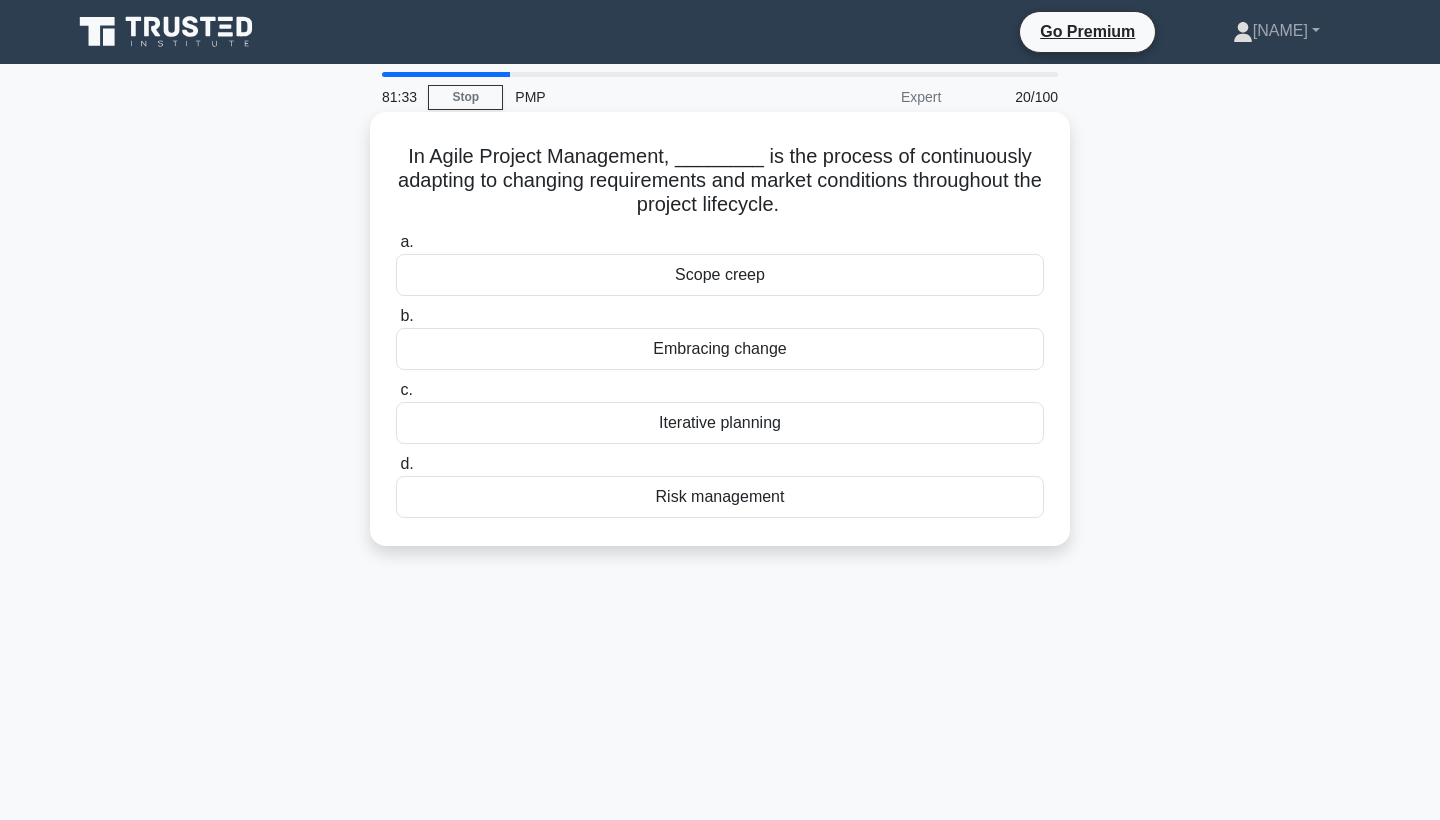 click on "Embracing change" at bounding box center (720, 349) 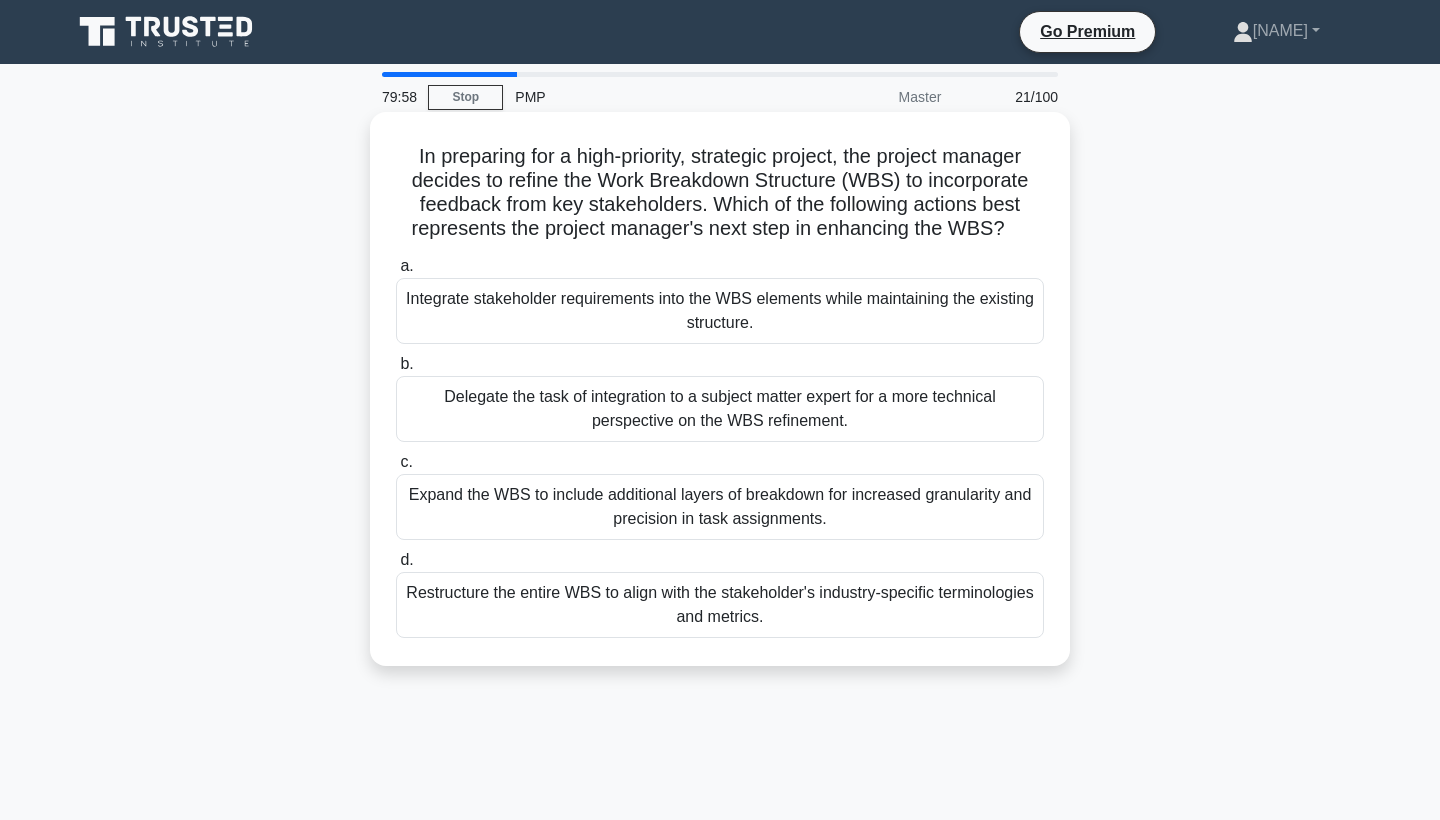 click on "Integrate stakeholder requirements into the WBS elements while maintaining the existing structure." at bounding box center [720, 311] 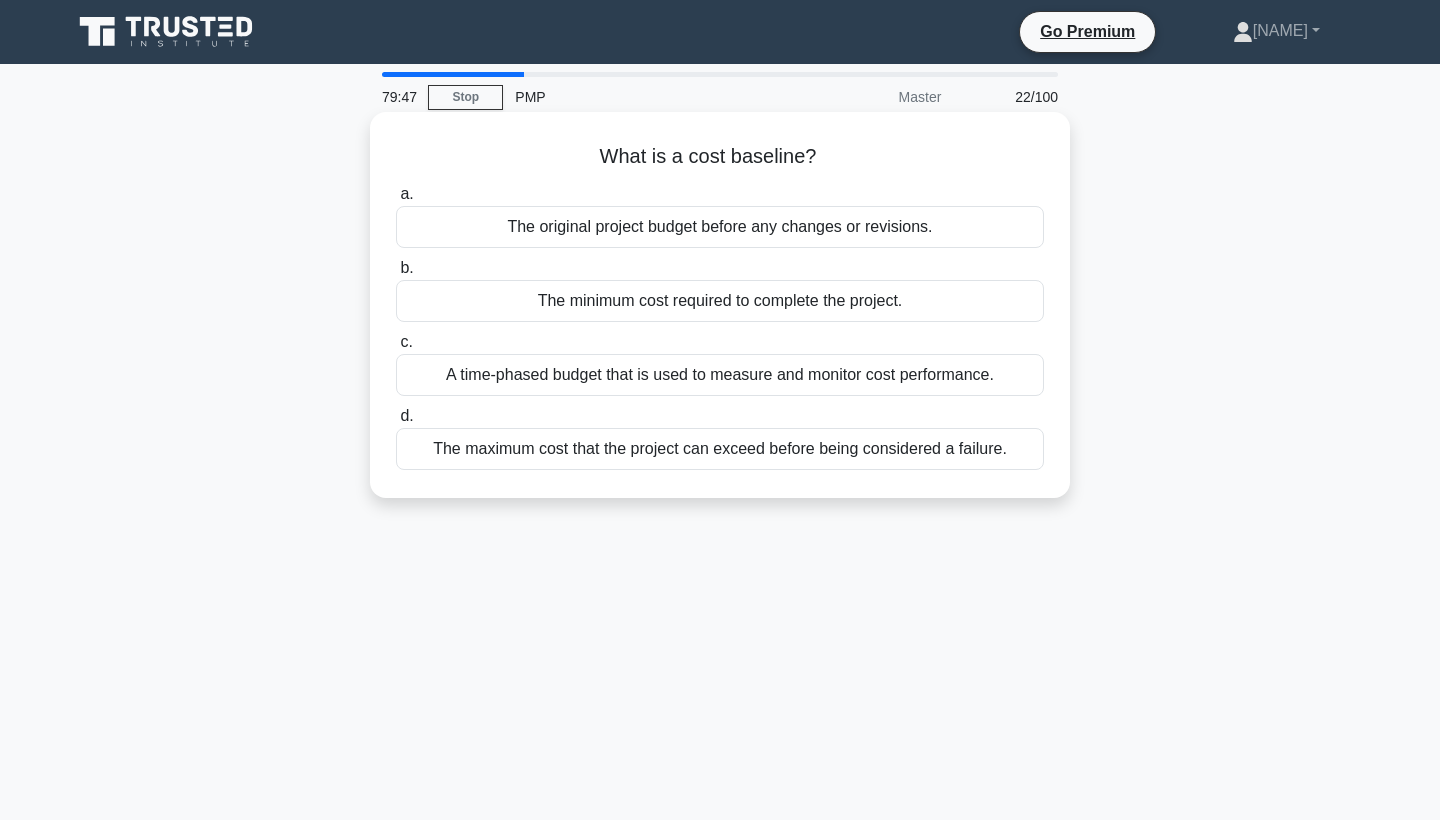 click on "A time-phased budget that is used to measure and monitor cost performance." at bounding box center [720, 375] 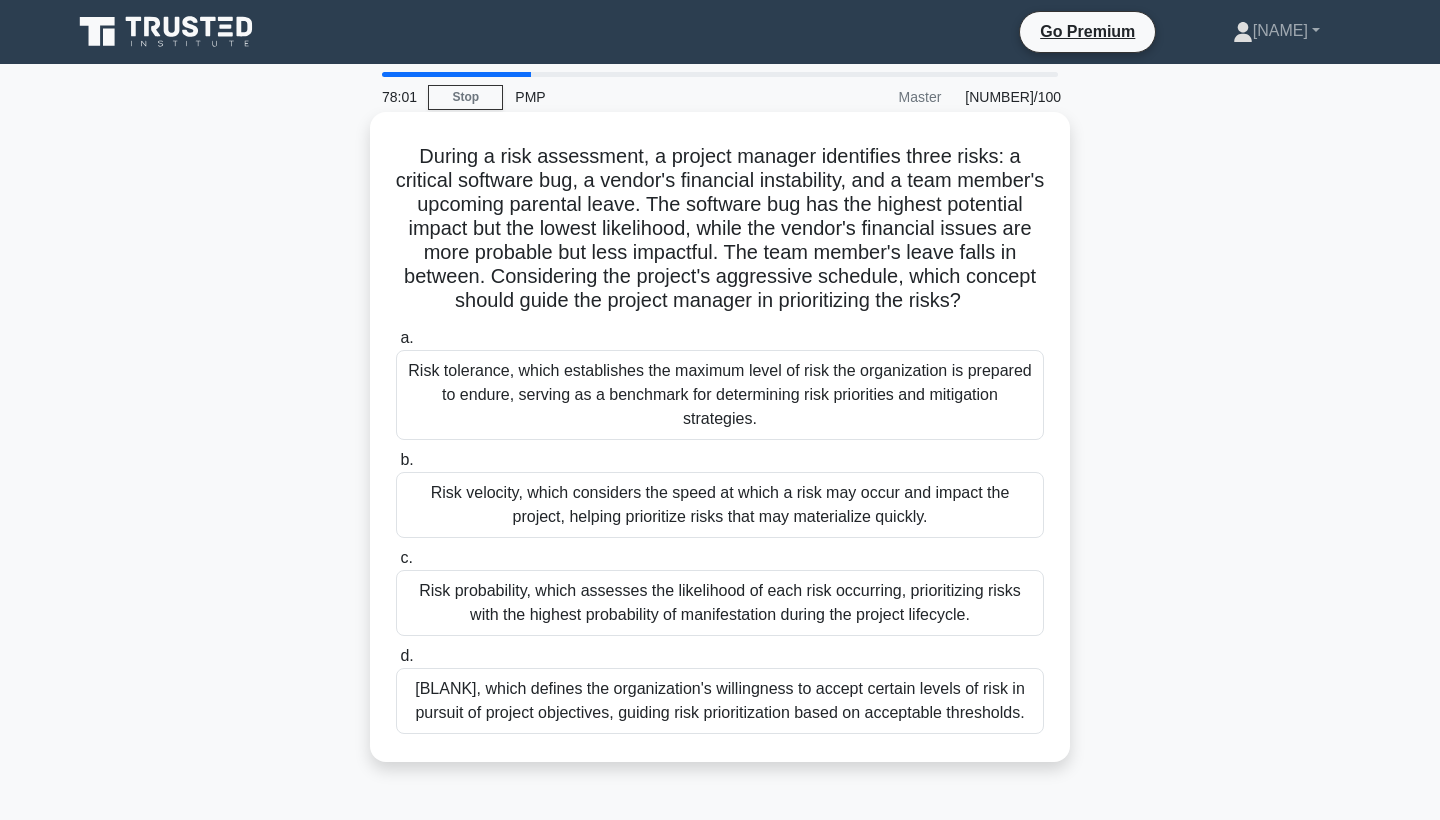 click on "[BLANK], which defines the organization's willingness to accept certain levels of risk in pursuit of project objectives, guiding risk prioritization based on acceptable thresholds." at bounding box center (720, 701) 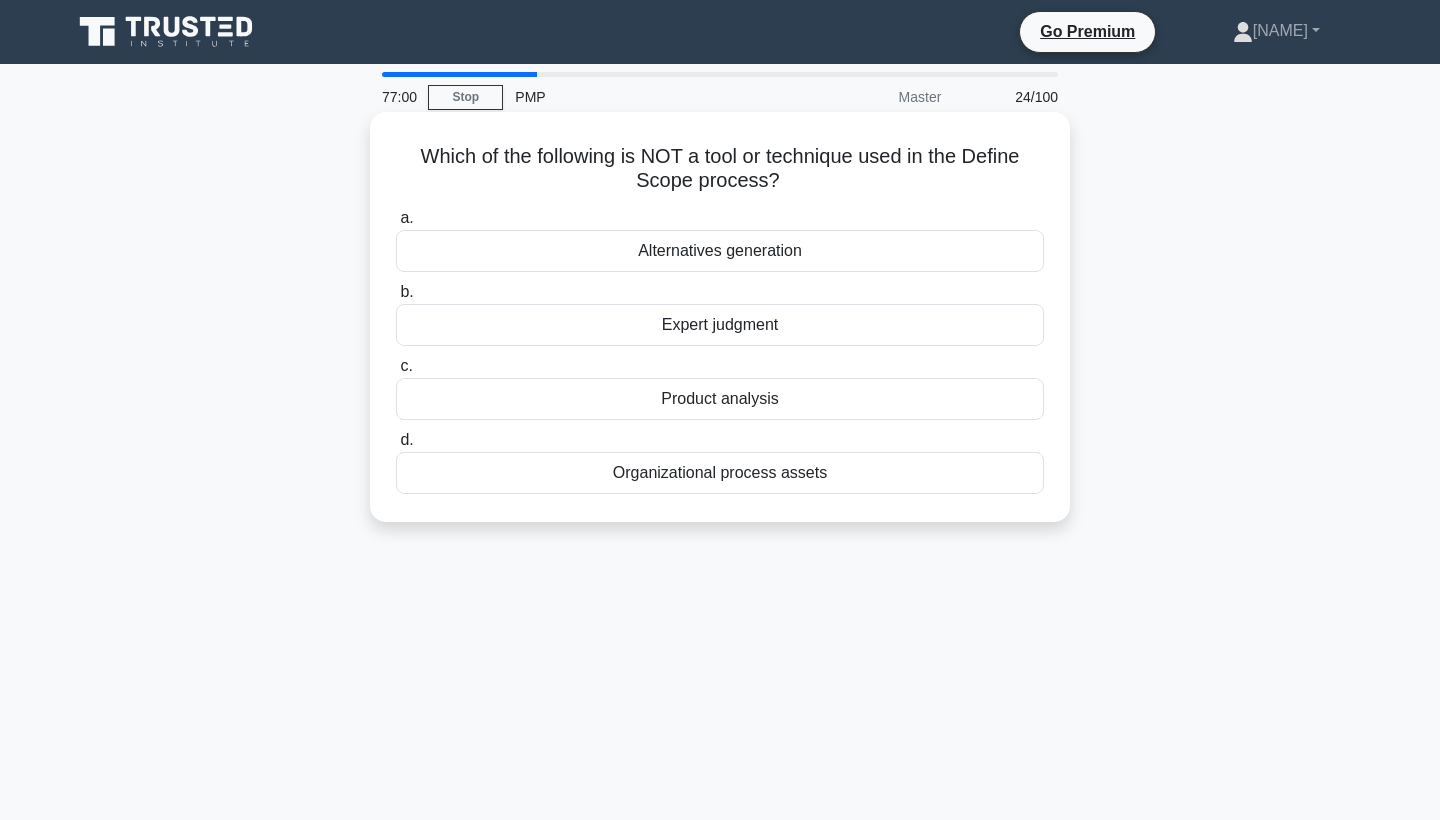 click on "Product analysis" at bounding box center (720, 399) 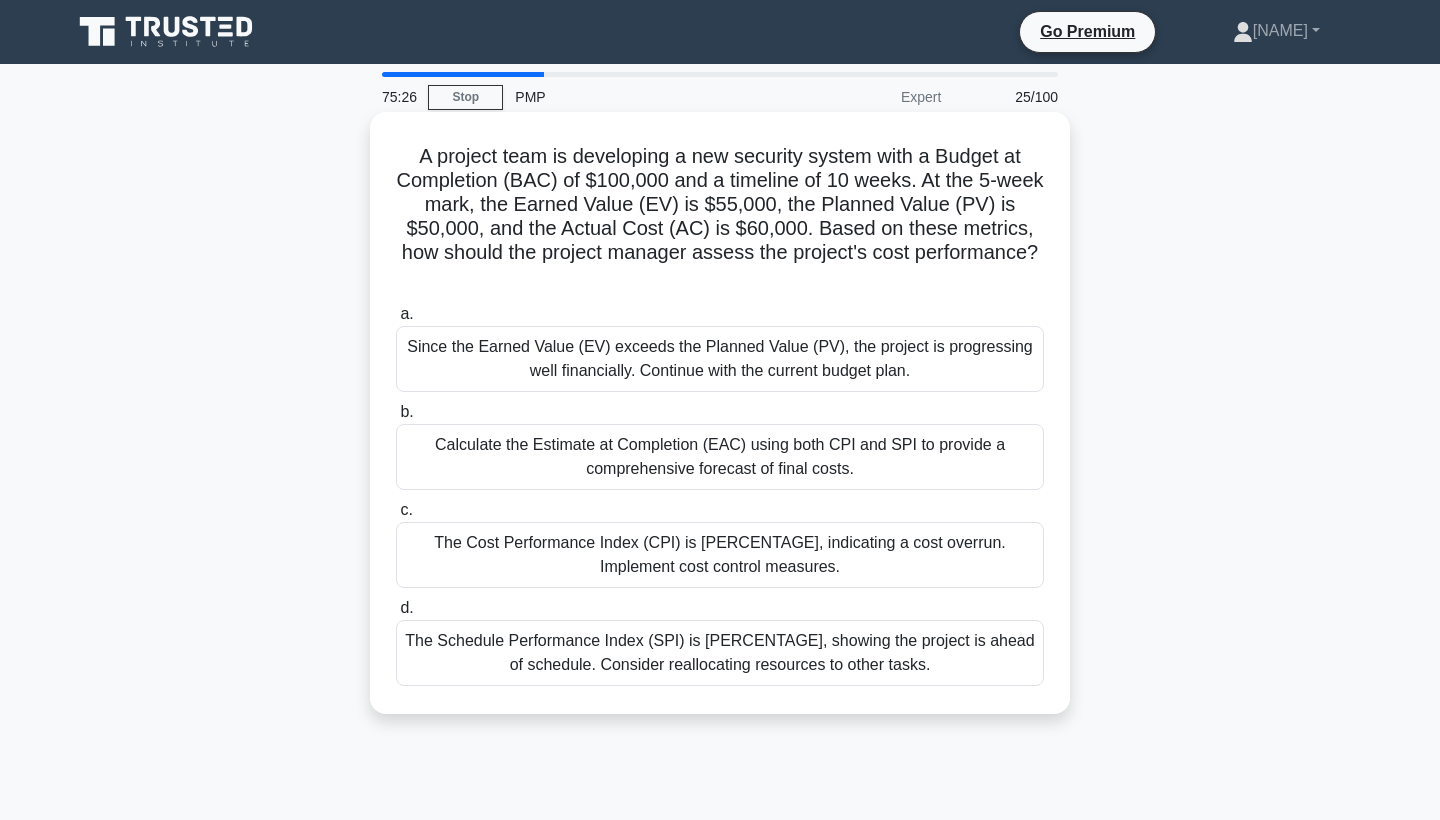 click on "The Cost Performance Index (CPI) is [PERCENTAGE], indicating a cost overrun. Implement cost control measures." at bounding box center (720, 555) 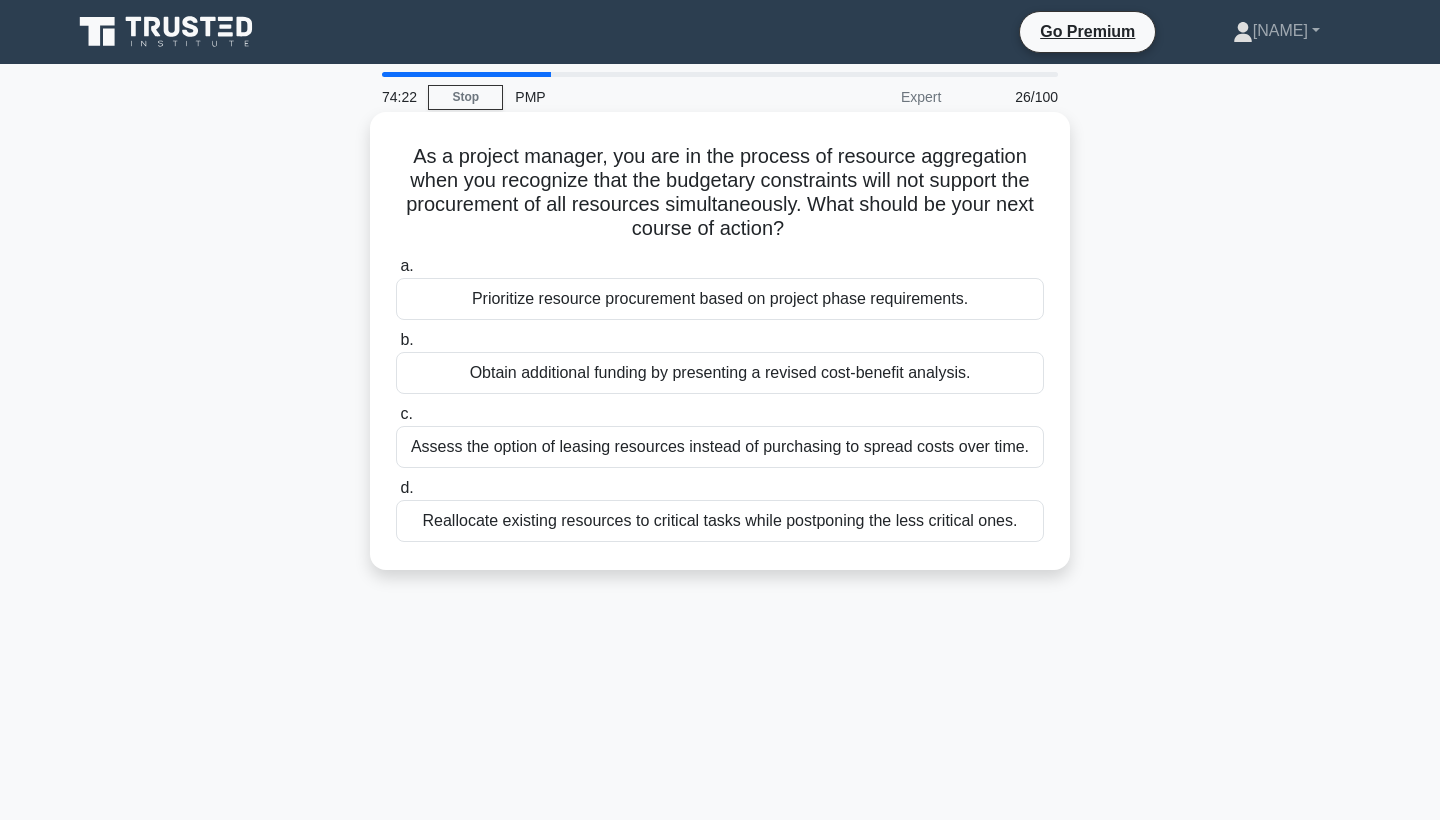 click on "Prioritize resource procurement based on project phase requirements." at bounding box center [720, 299] 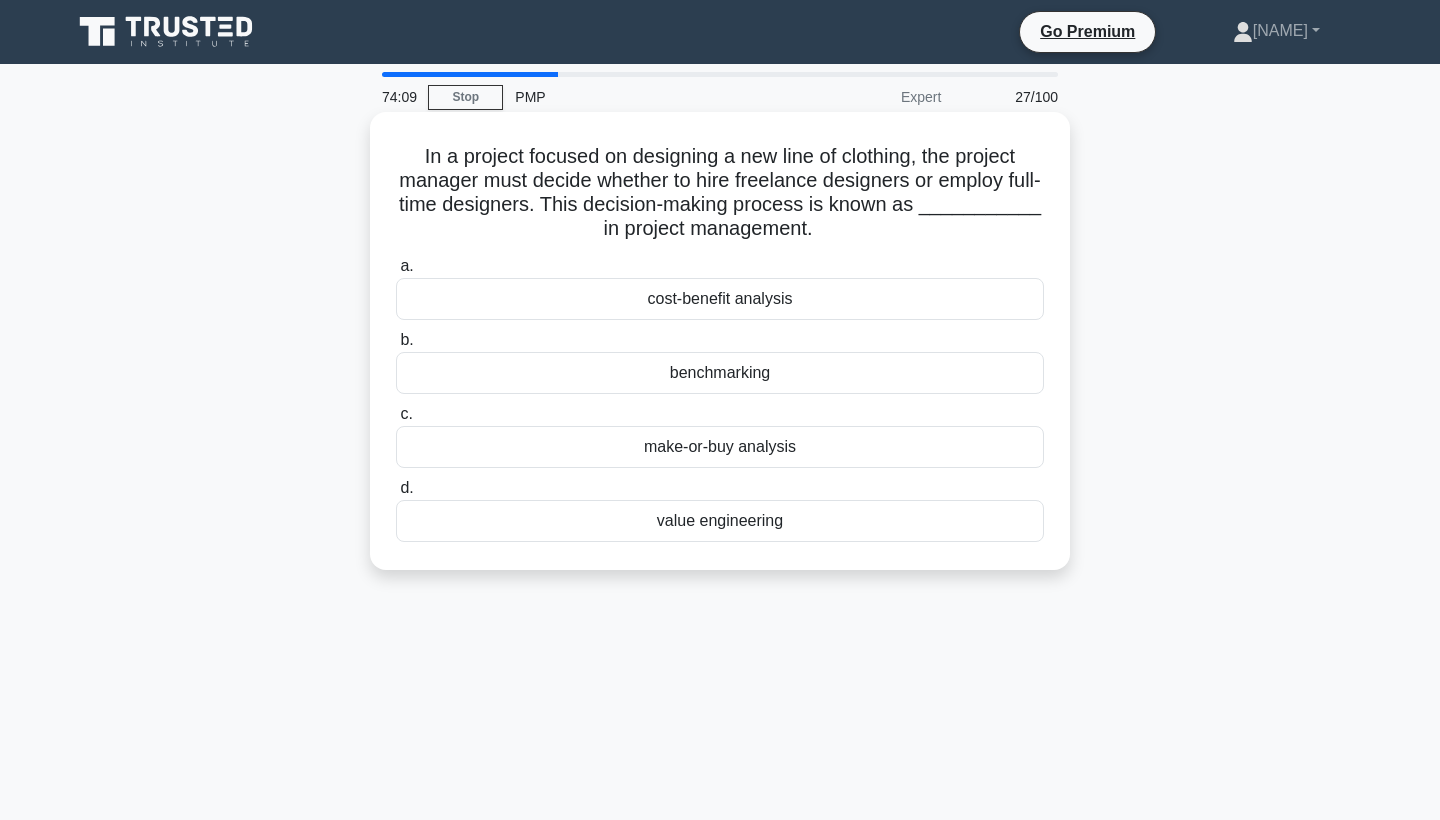 click on "make-or-buy analysis" at bounding box center [720, 447] 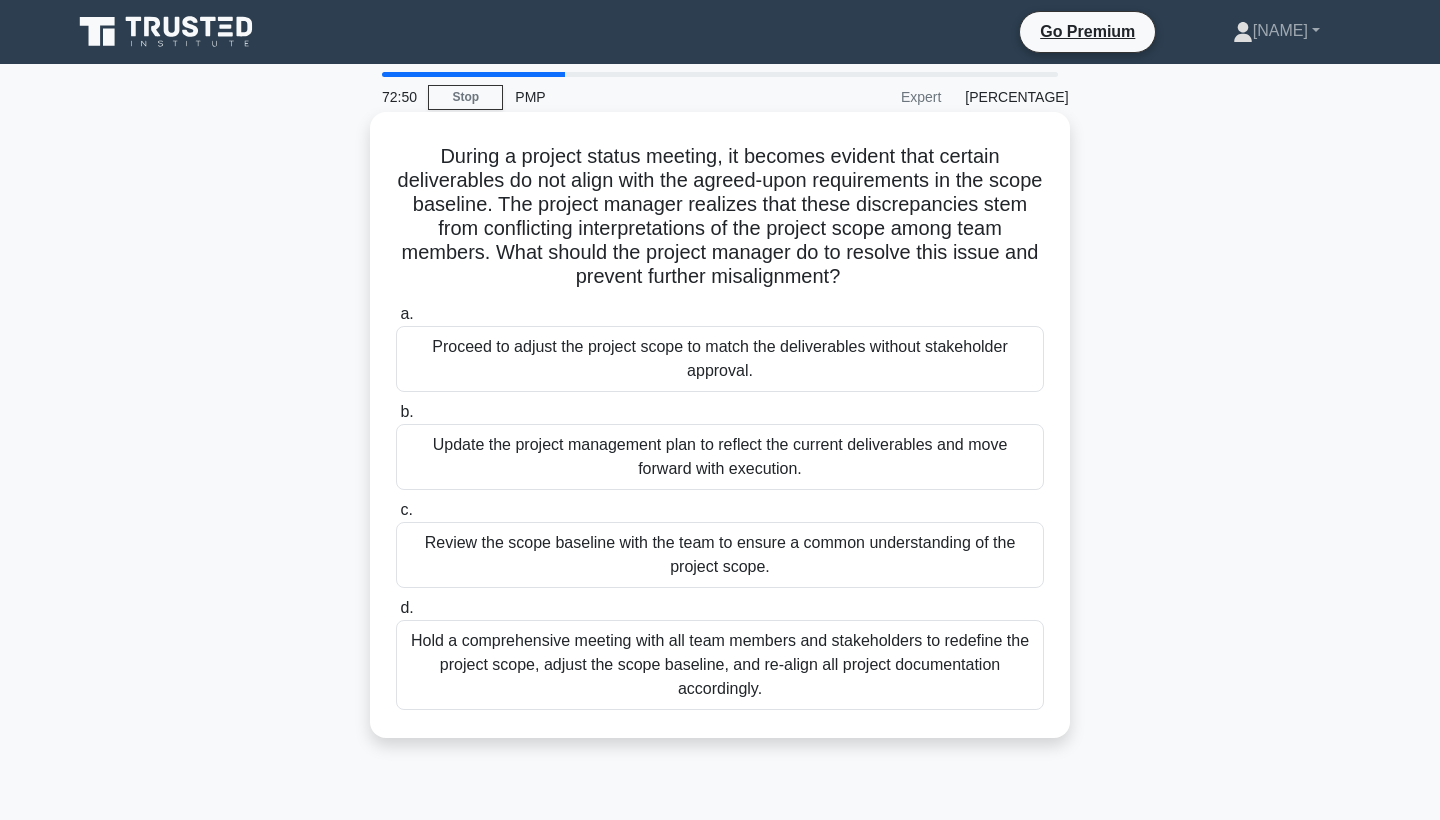 click on "Hold a comprehensive meeting with all team members and stakeholders to redefine the project scope, adjust the scope baseline, and re-align all project documentation accordingly." at bounding box center [720, 665] 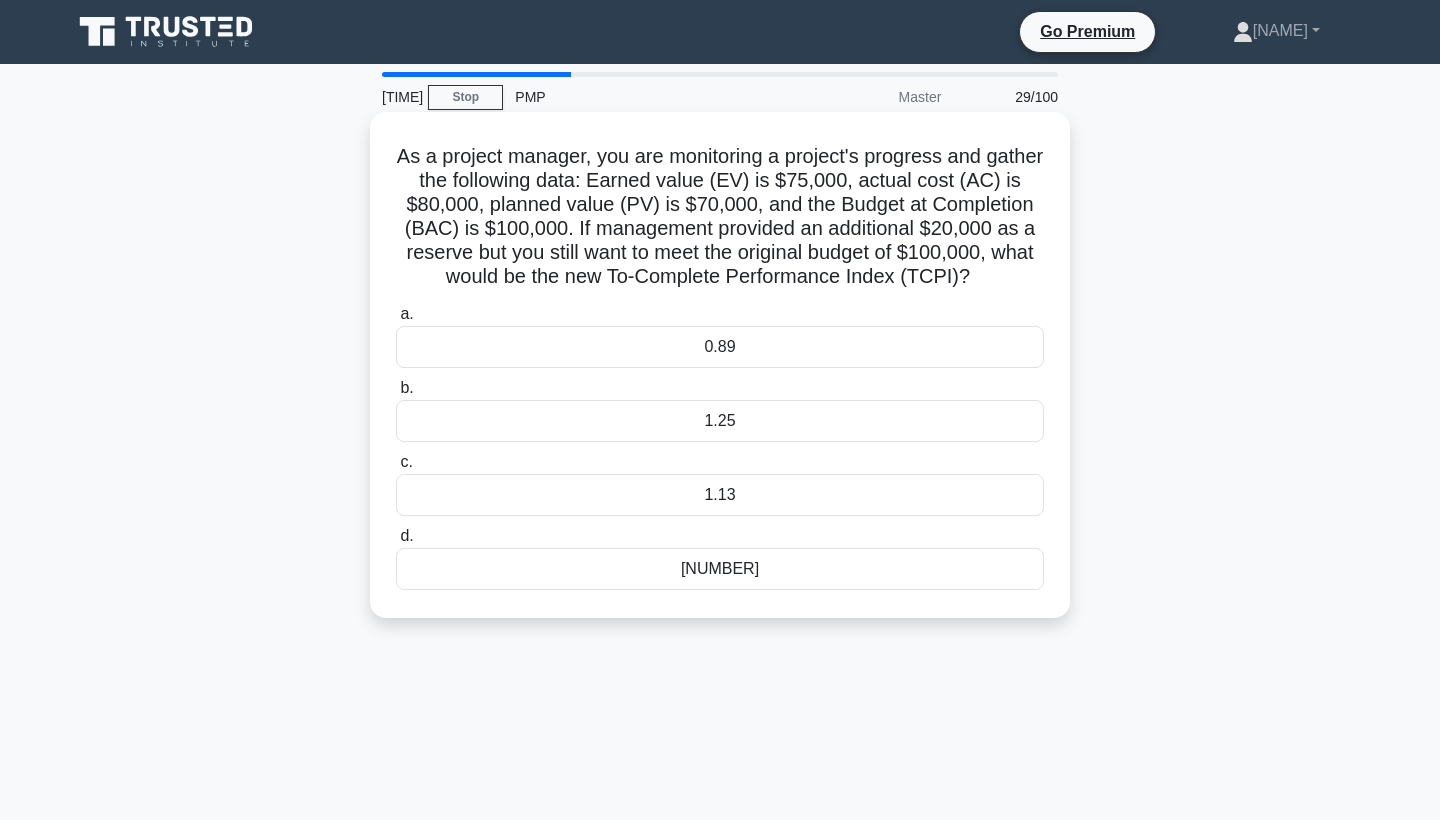 click on "1.25" at bounding box center (720, 421) 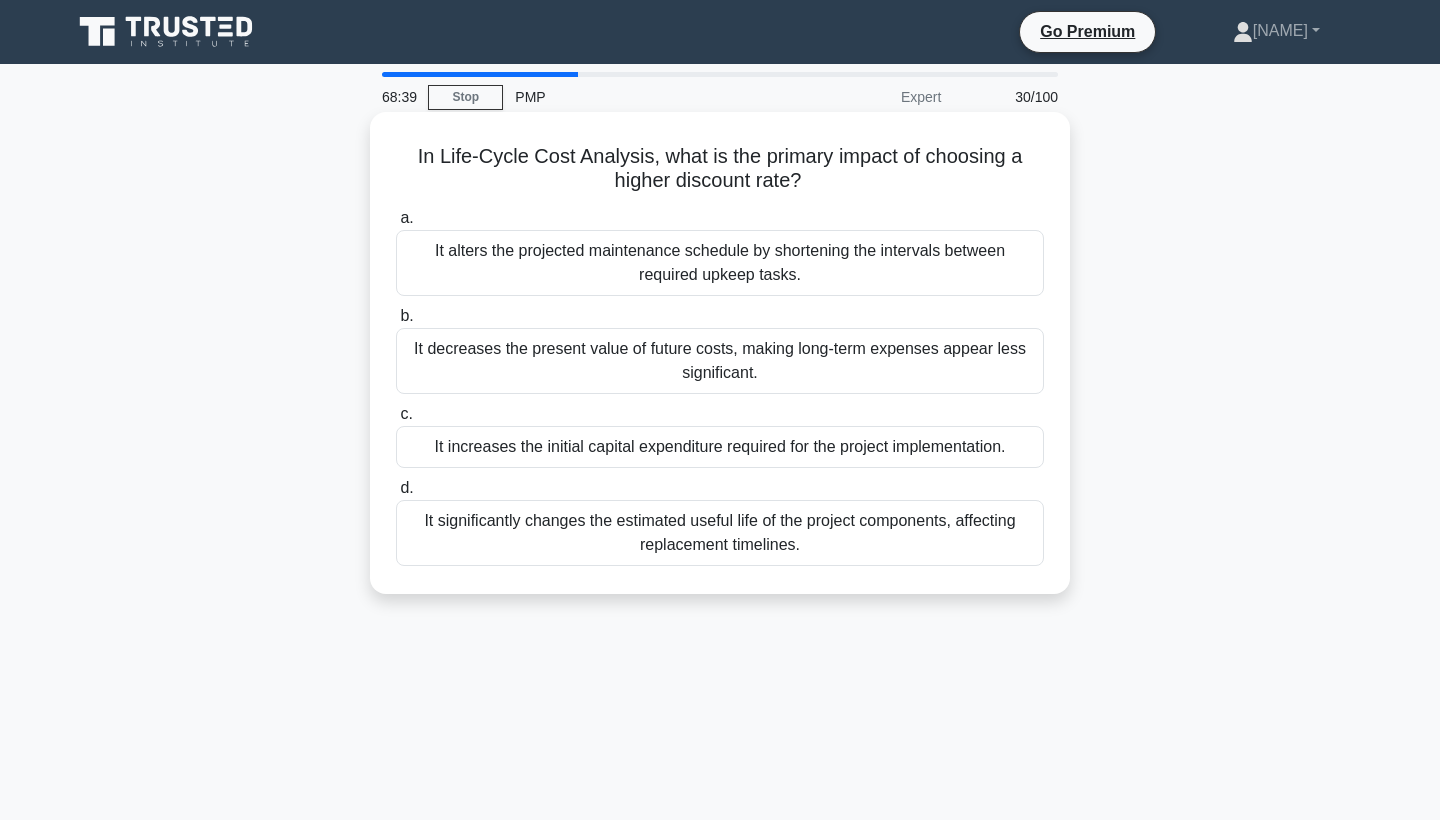click on "It significantly changes the estimated useful life of the project components, affecting replacement timelines." at bounding box center (720, 533) 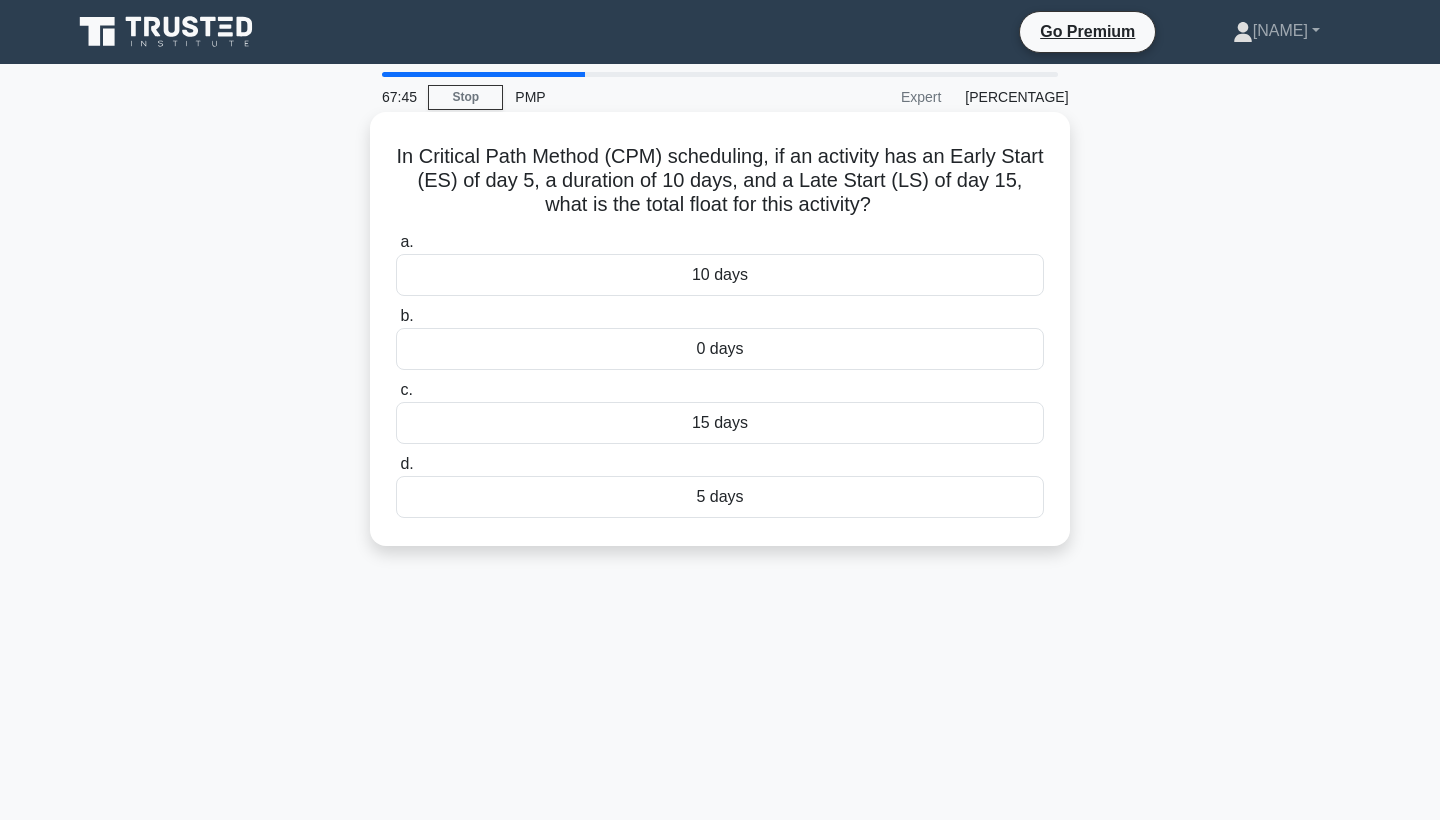 click on "10 days" at bounding box center (720, 275) 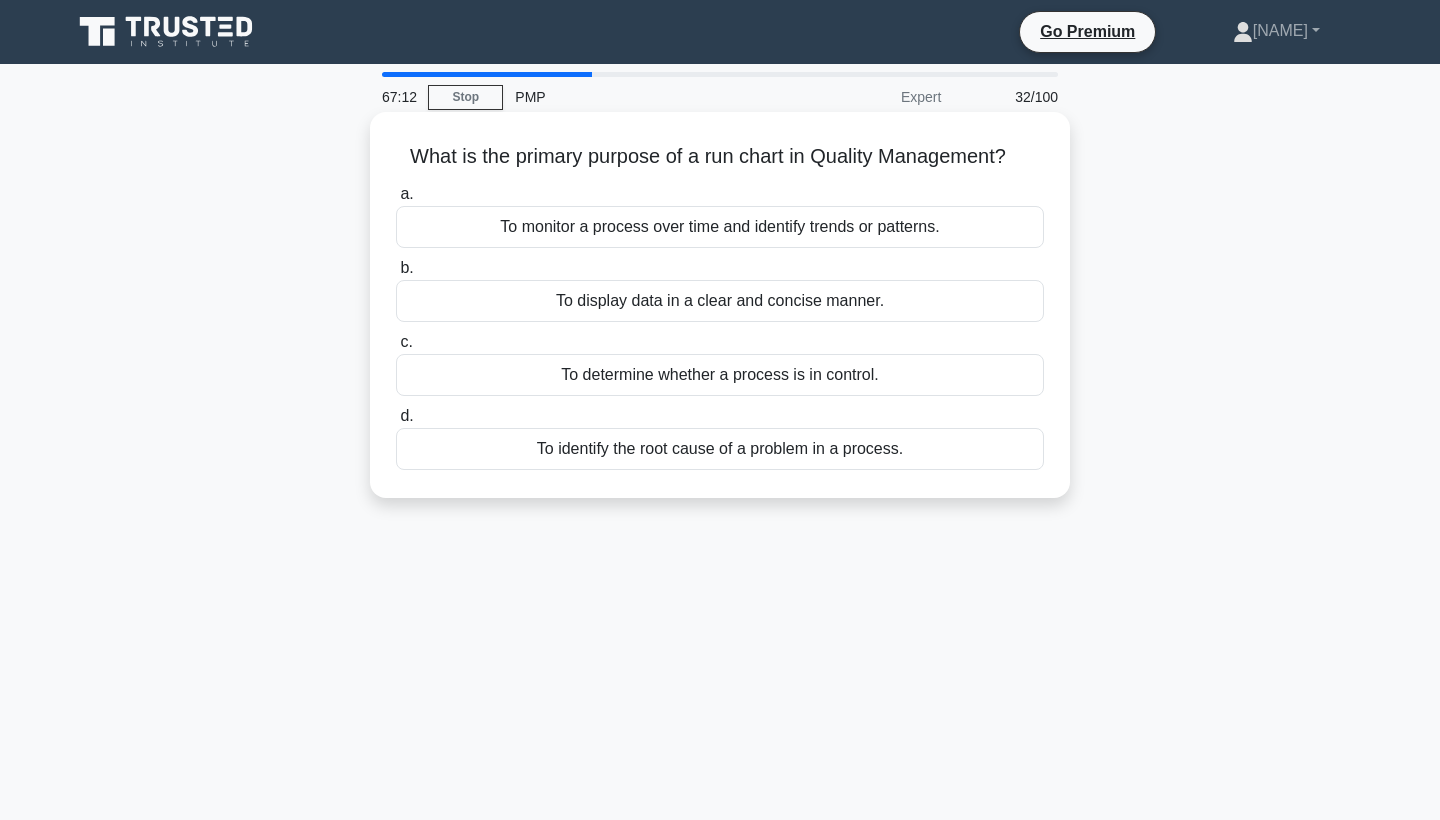 click on "To monitor a process over time and identify trends or patterns." at bounding box center (720, 227) 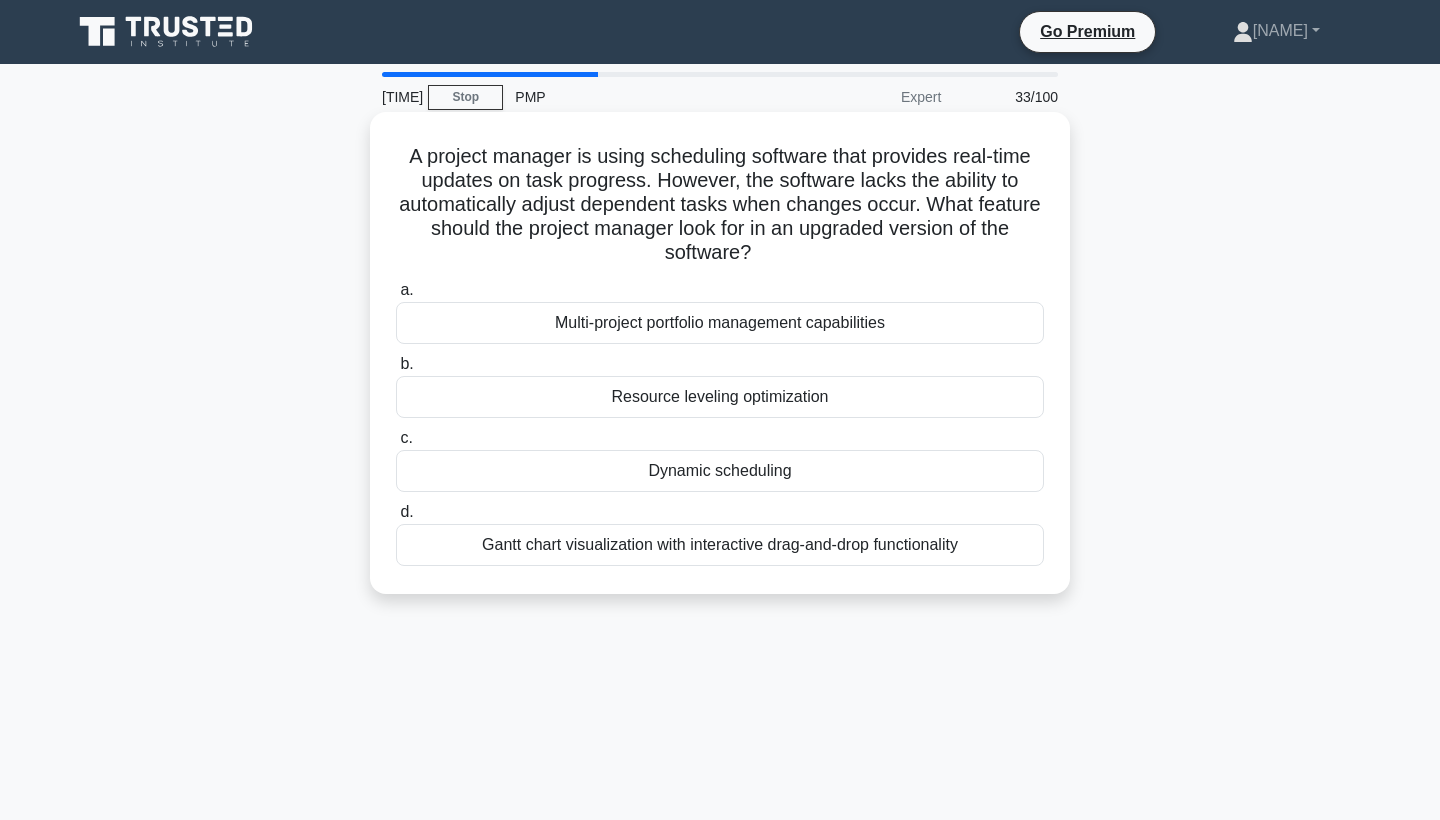 click on "Dynamic scheduling" at bounding box center (720, 471) 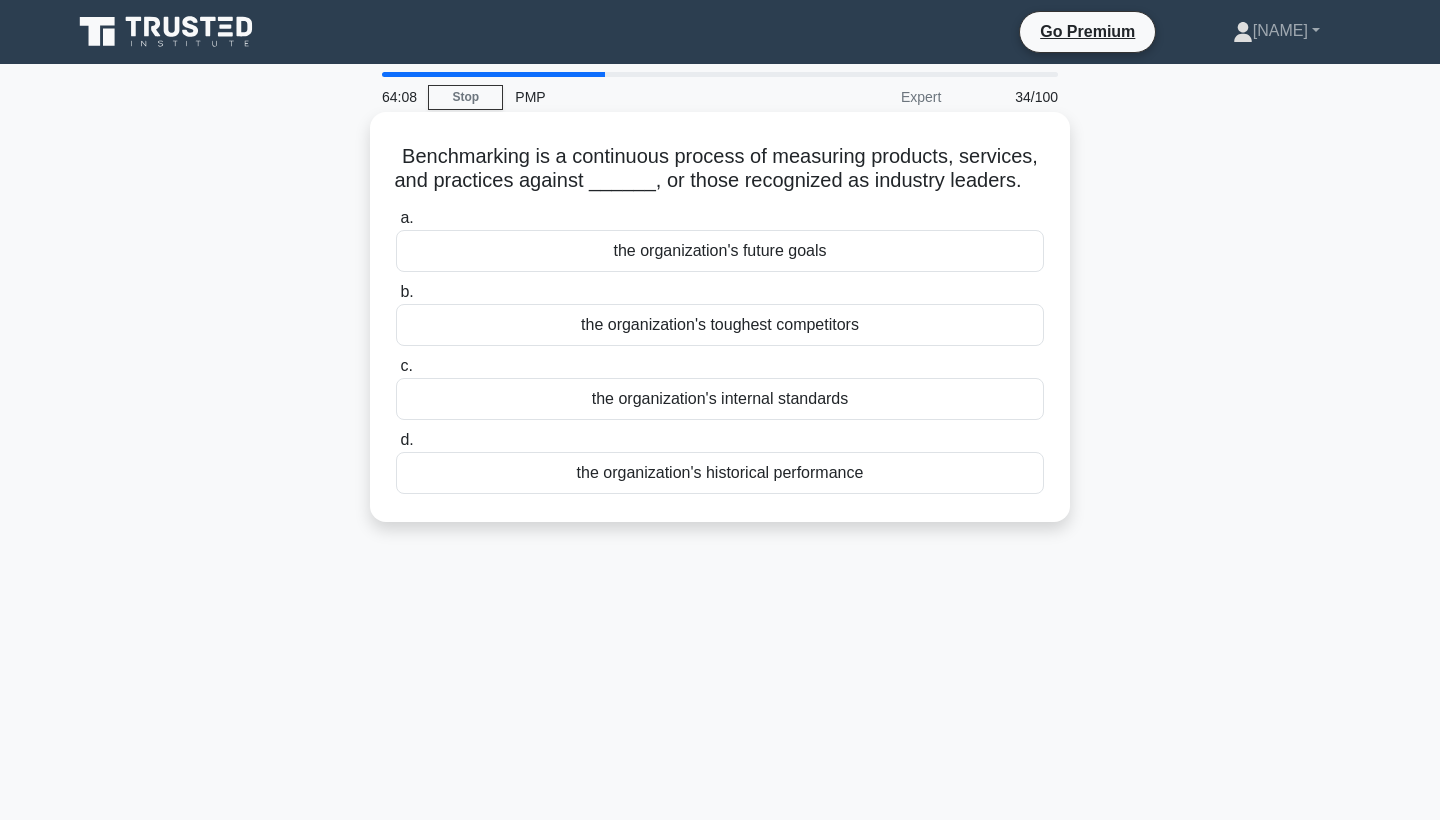 click on "the organization's toughest competitors" at bounding box center (720, 325) 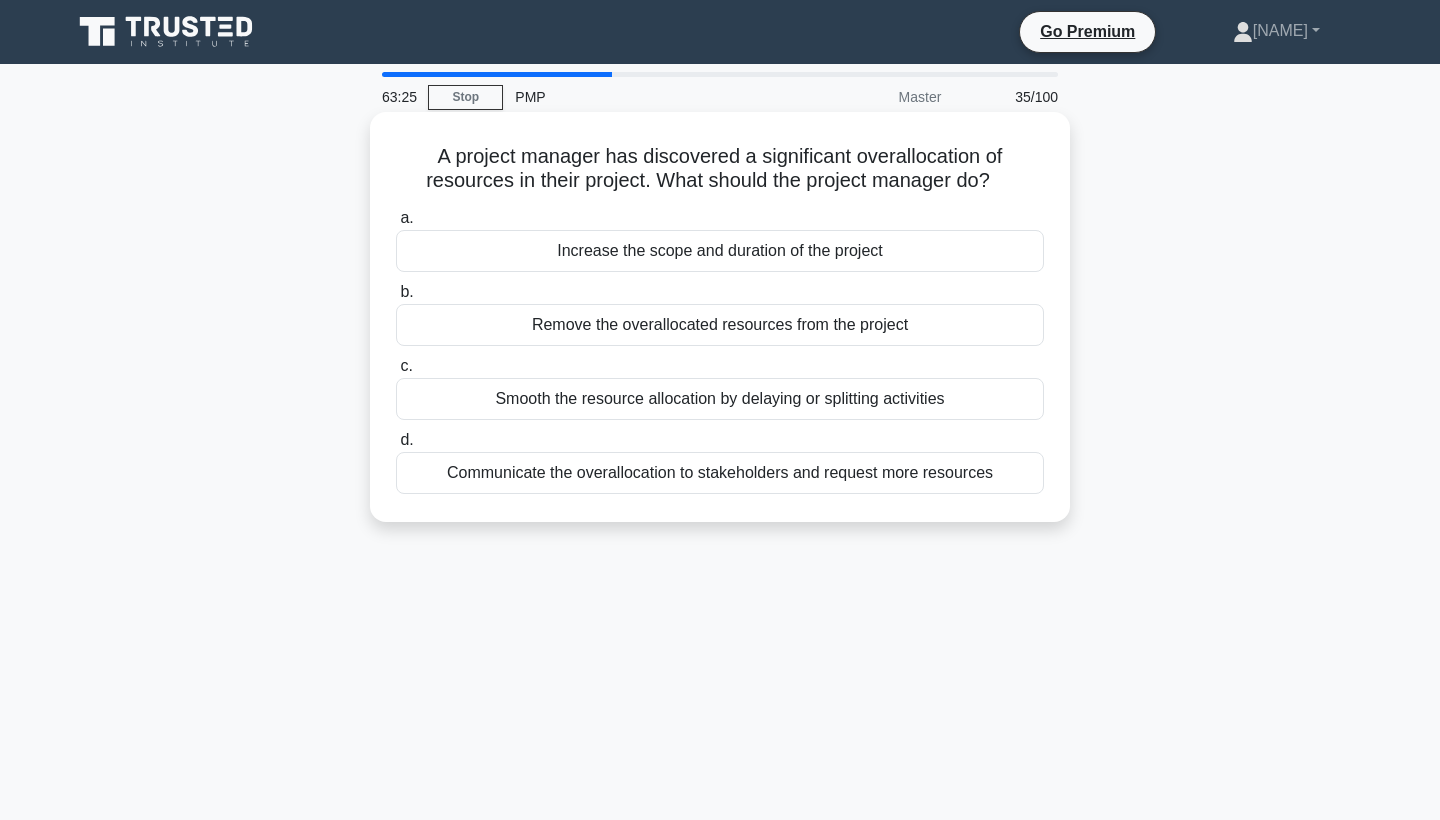click on "Smooth the resource allocation by delaying or splitting activities" at bounding box center (720, 399) 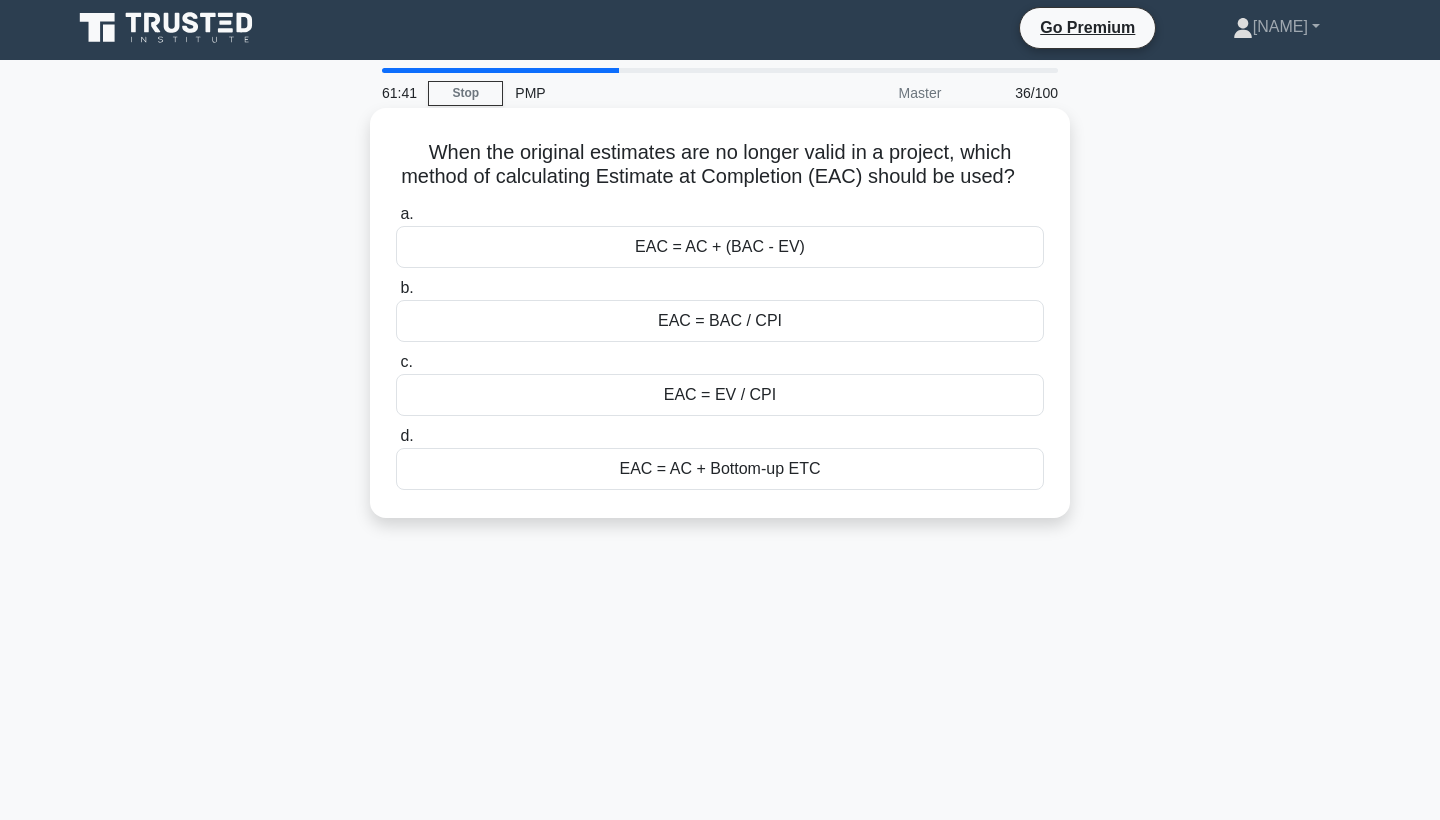 scroll, scrollTop: 4, scrollLeft: 0, axis: vertical 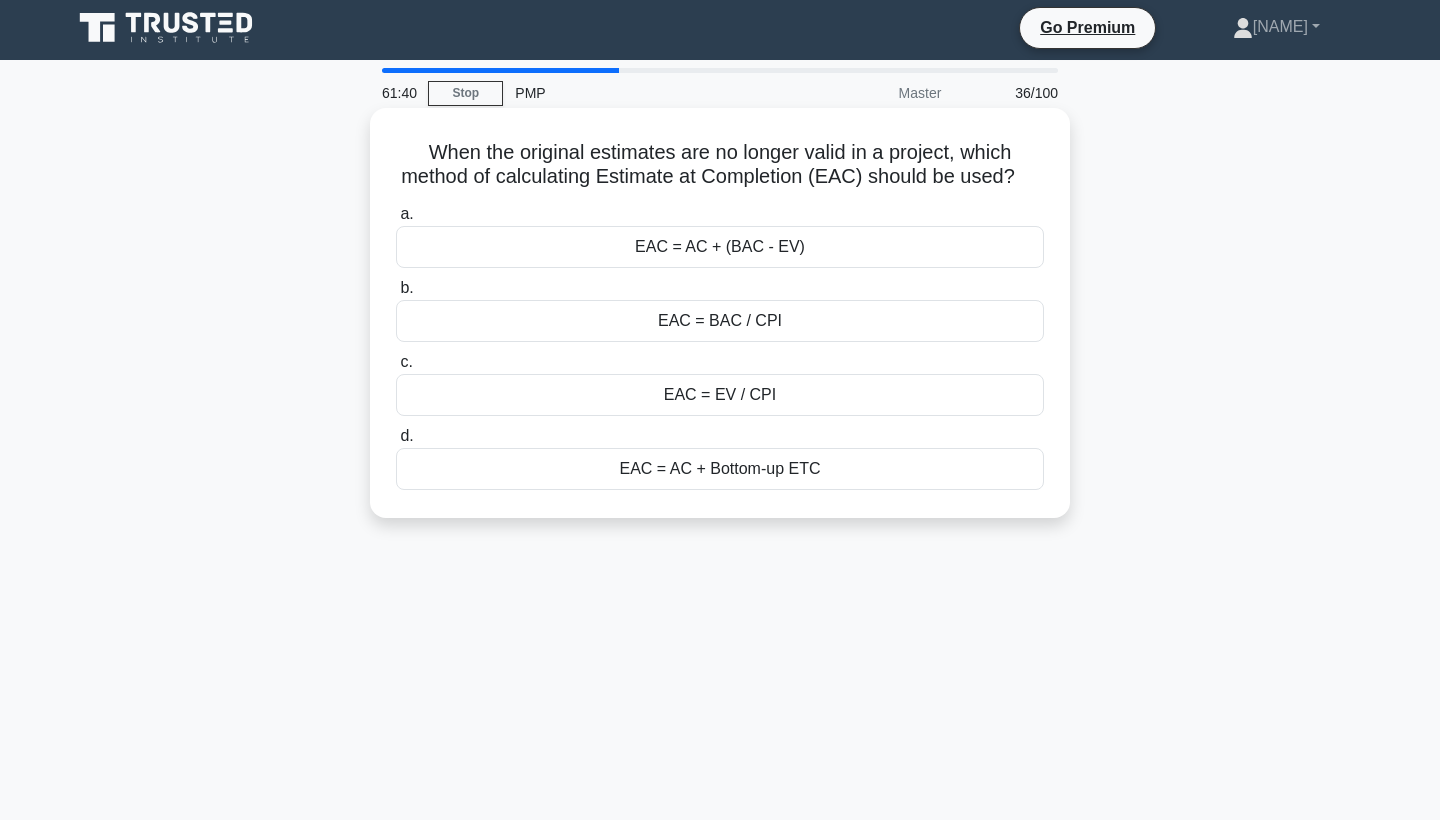 click on "EAC = BAC / CPI" at bounding box center (720, 321) 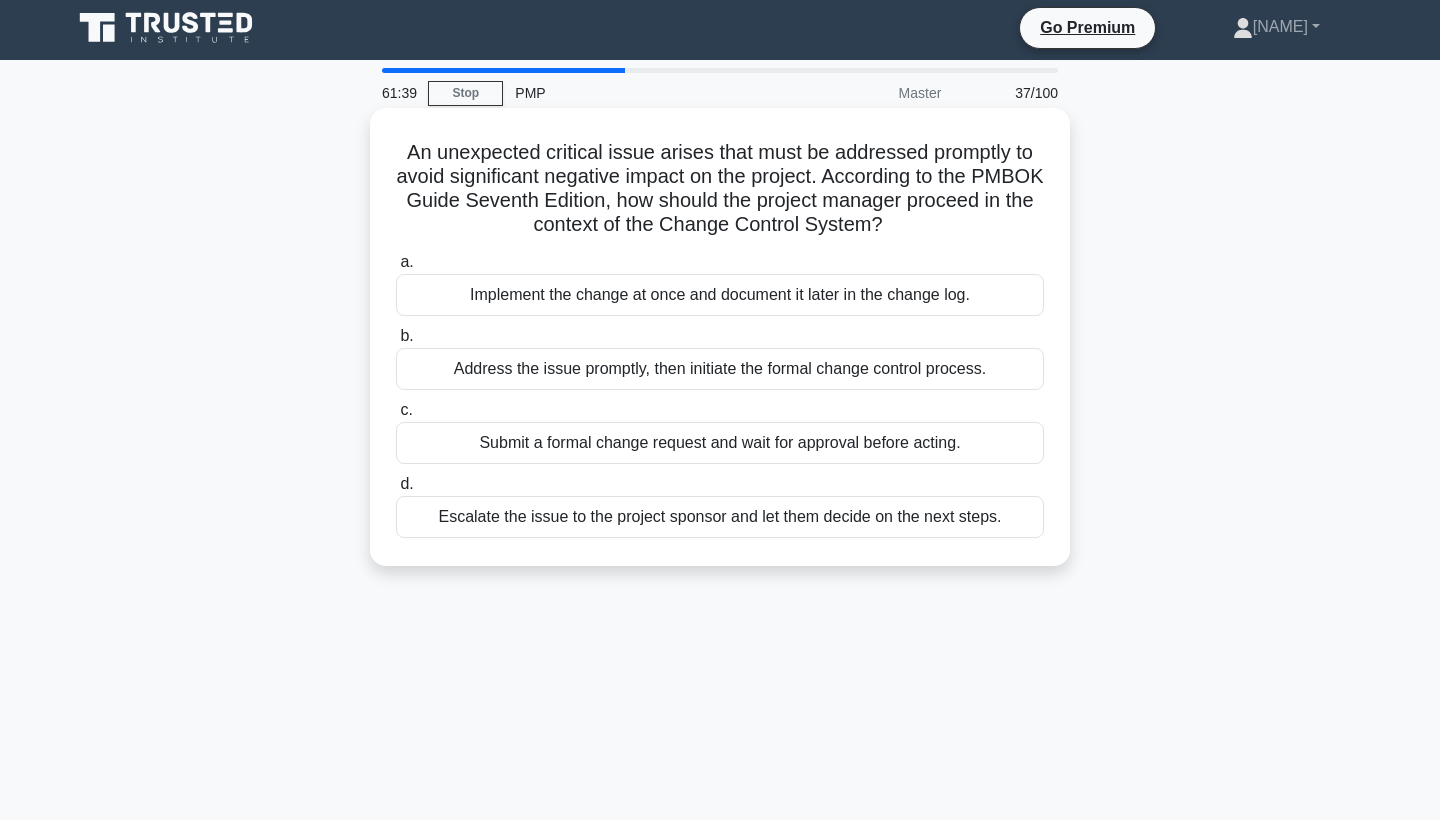 scroll, scrollTop: 0, scrollLeft: 0, axis: both 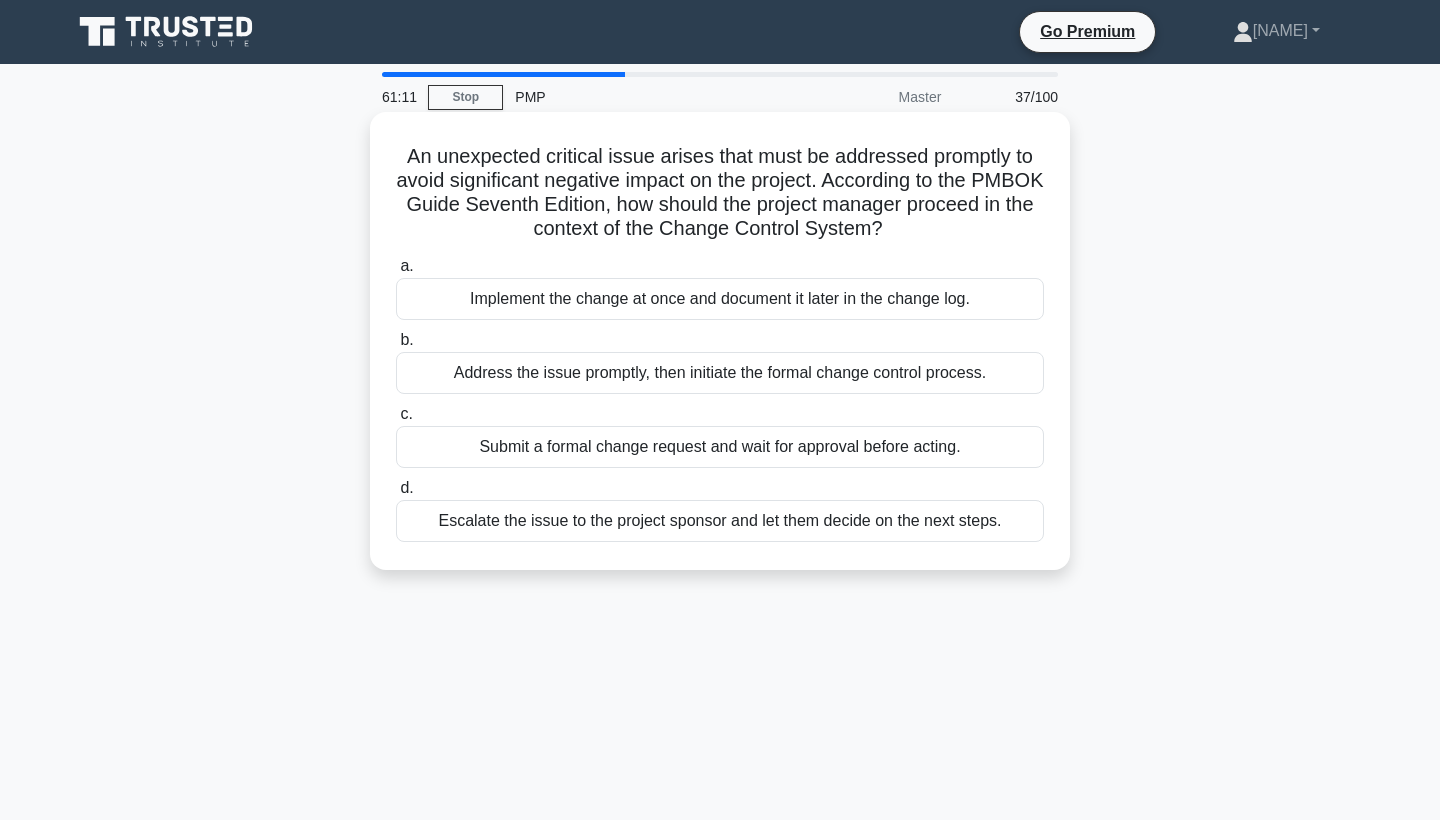 click on "Submit a formal change request and wait for approval before acting." at bounding box center [720, 447] 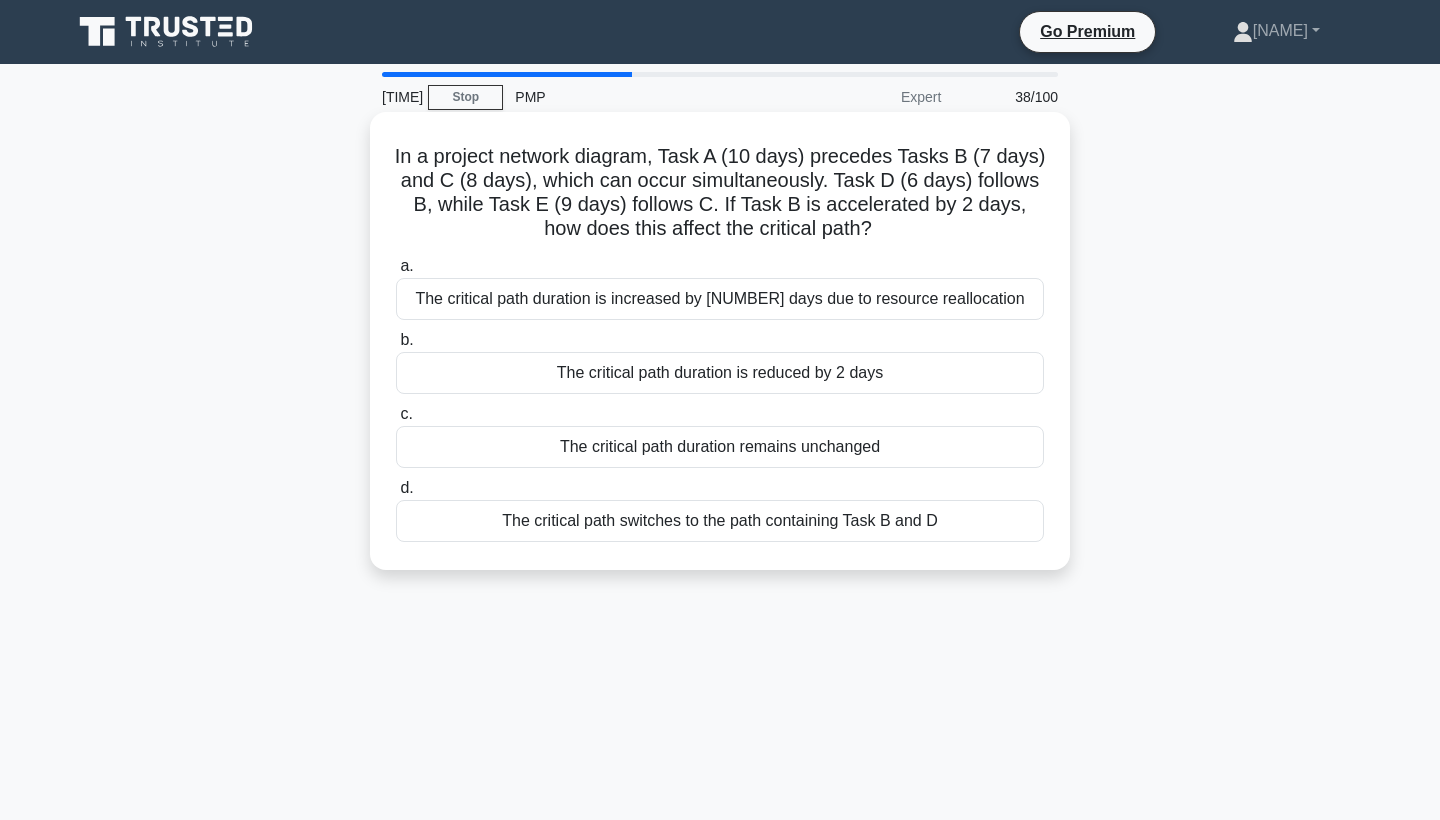 click on "The critical path duration is increased by [NUMBER] days due to resource reallocation" at bounding box center [720, 299] 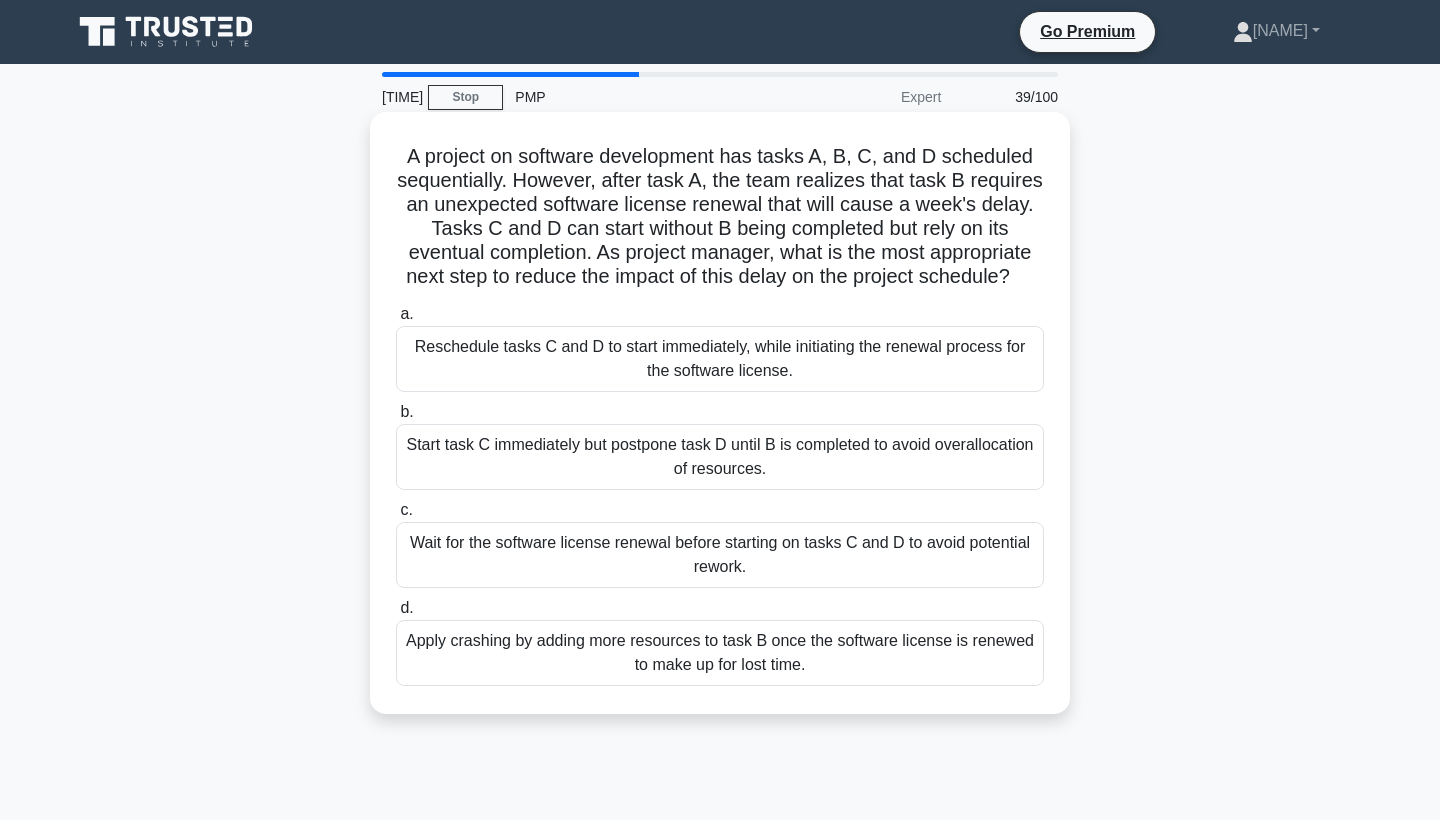 click on "Reschedule tasks C and D to start immediately, while initiating the renewal process for the software license." at bounding box center [720, 359] 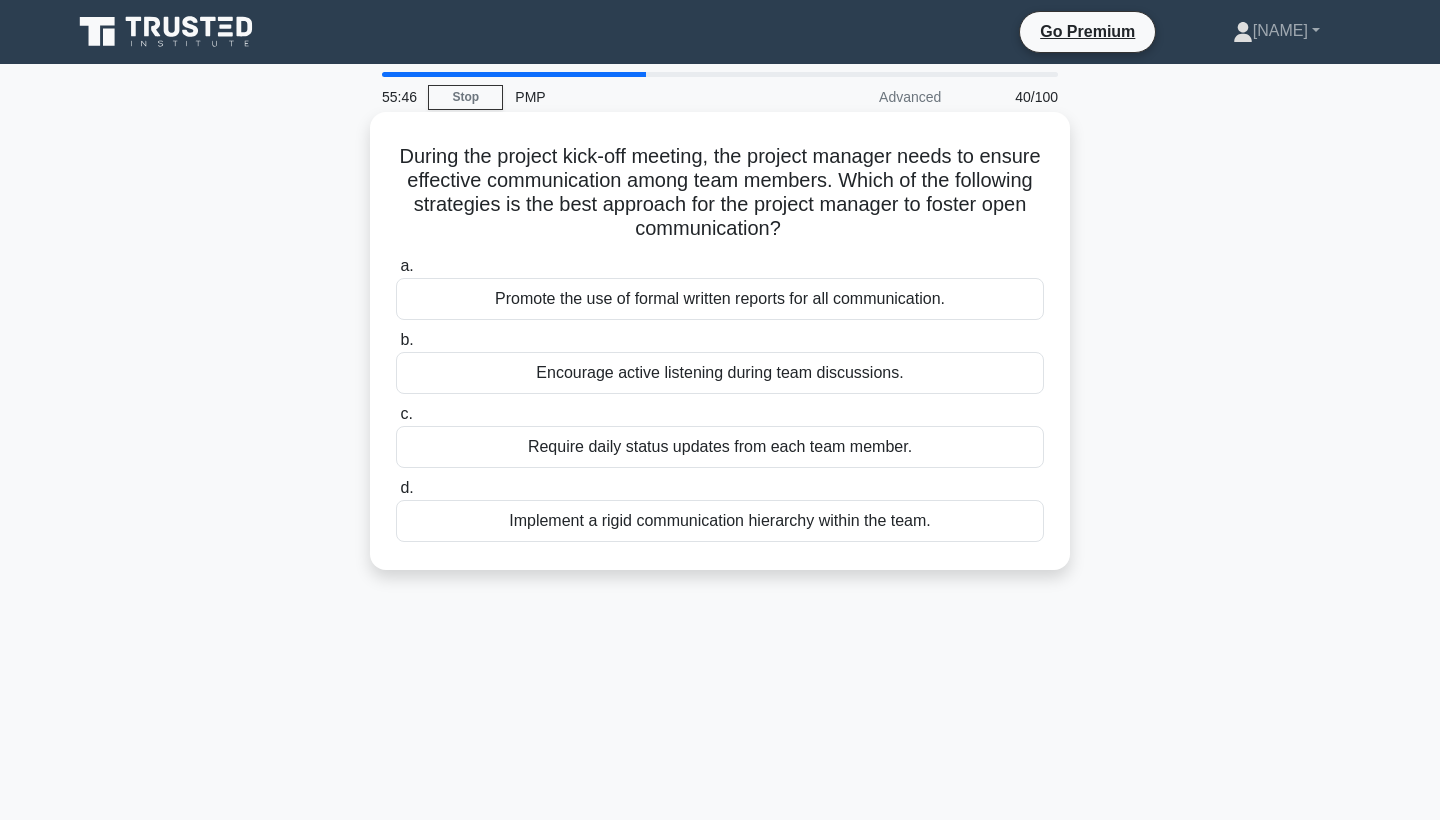 click on "Require daily status updates from each team member." at bounding box center [720, 447] 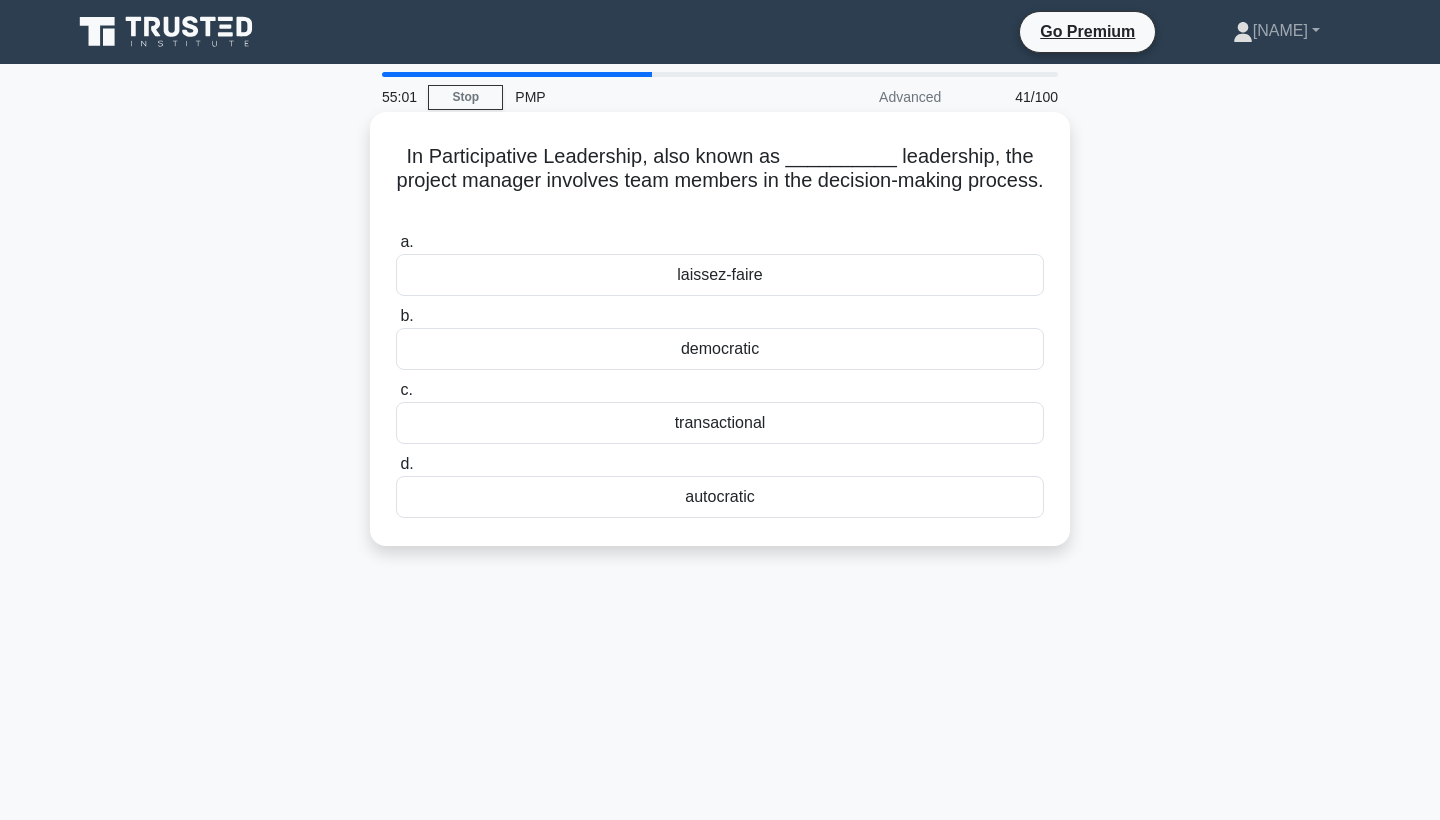 click on "democratic" at bounding box center [720, 349] 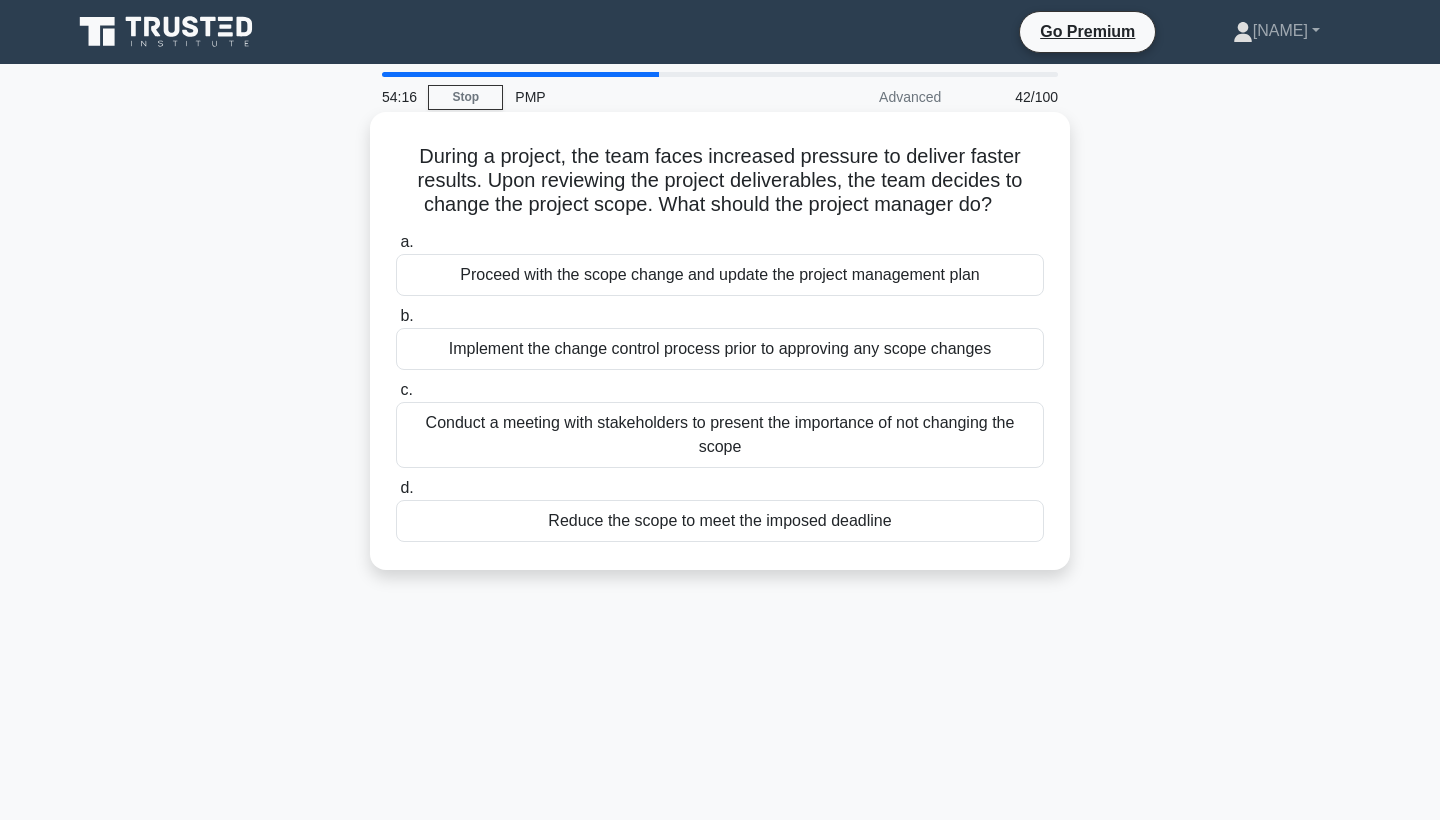 click on "Implement the change control process prior to approving any scope changes" at bounding box center [720, 349] 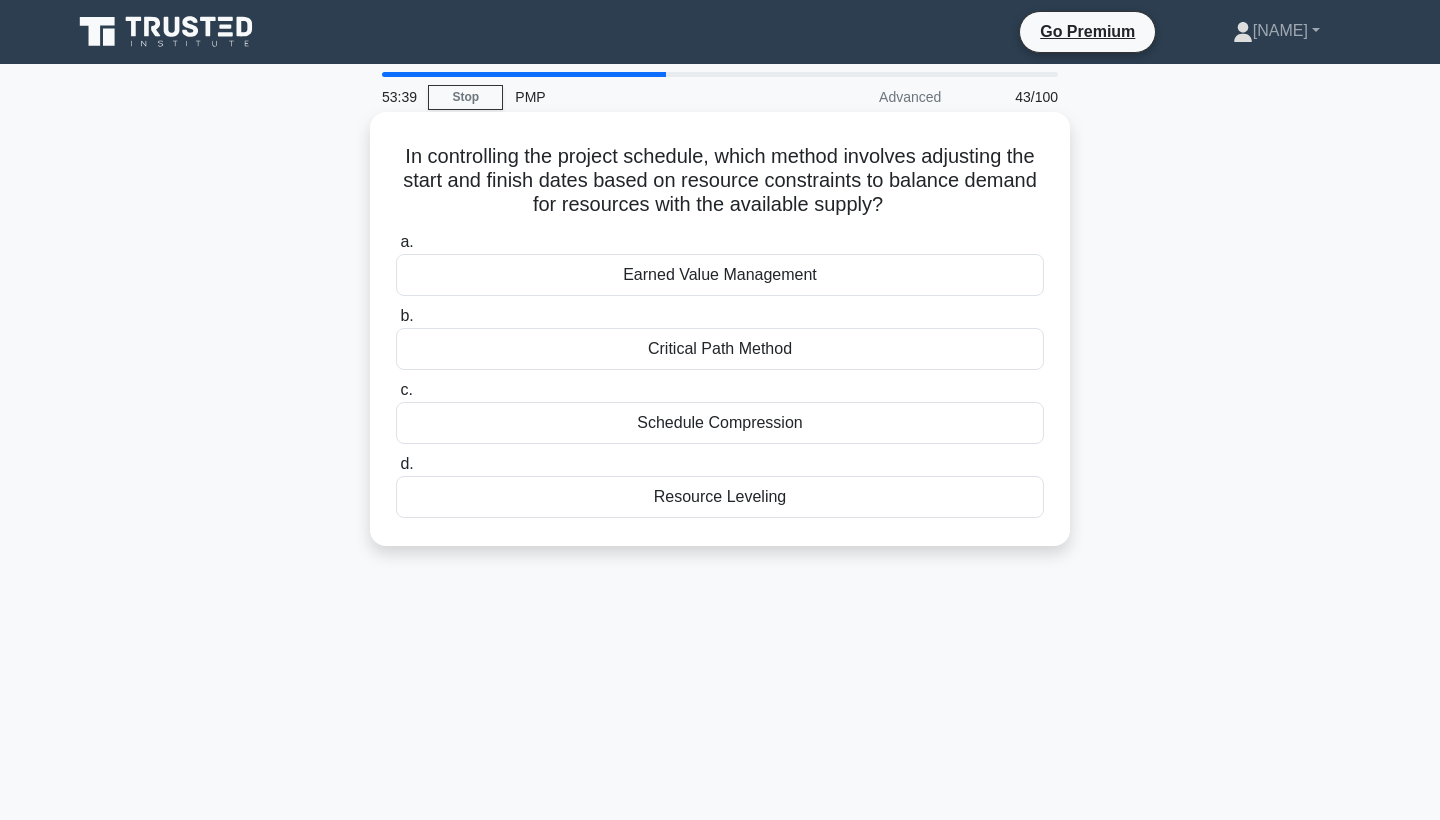 click on "Resource Leveling" at bounding box center [720, 497] 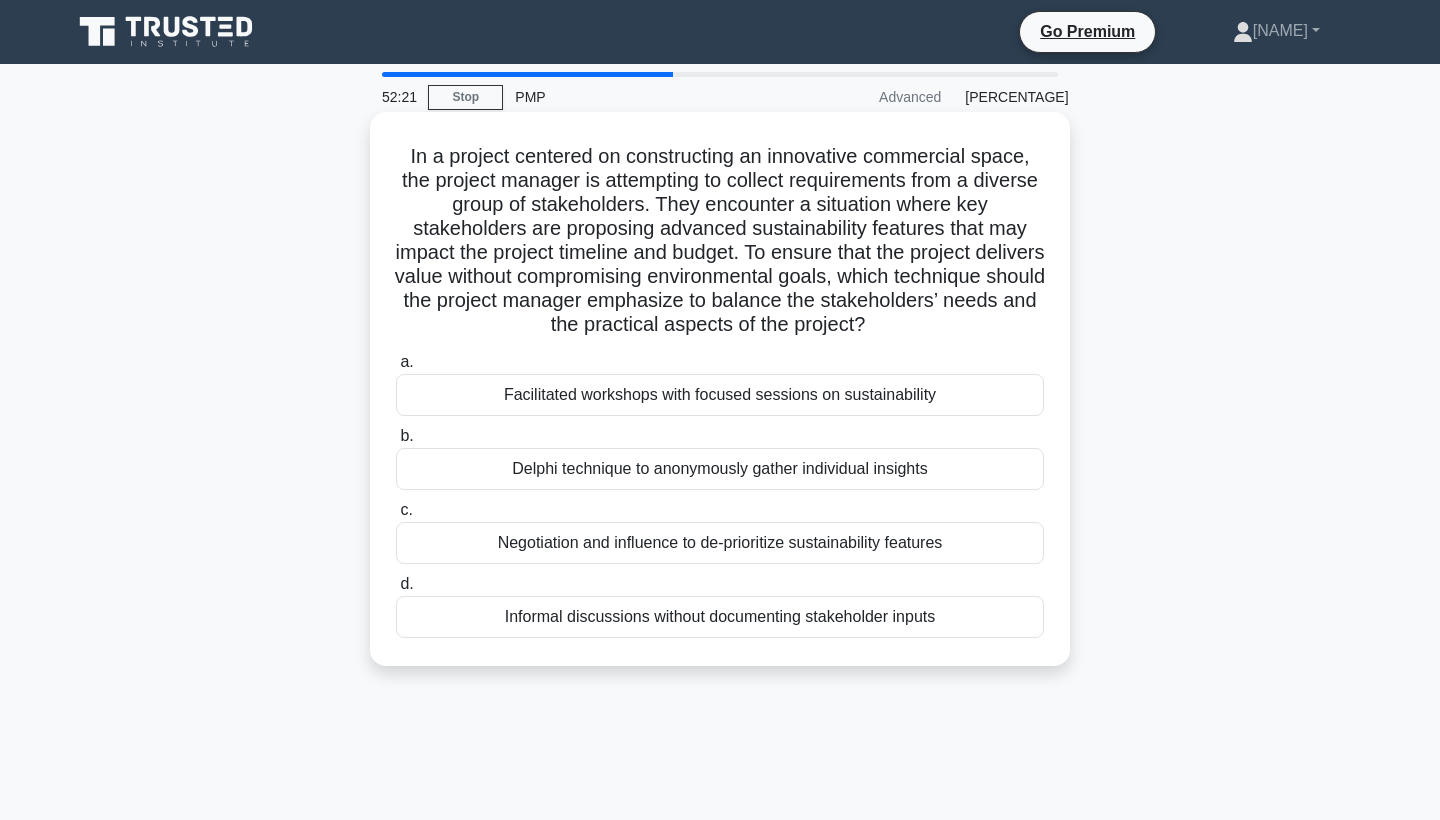 click on "Facilitated workshops with focused sessions on sustainability" at bounding box center (720, 395) 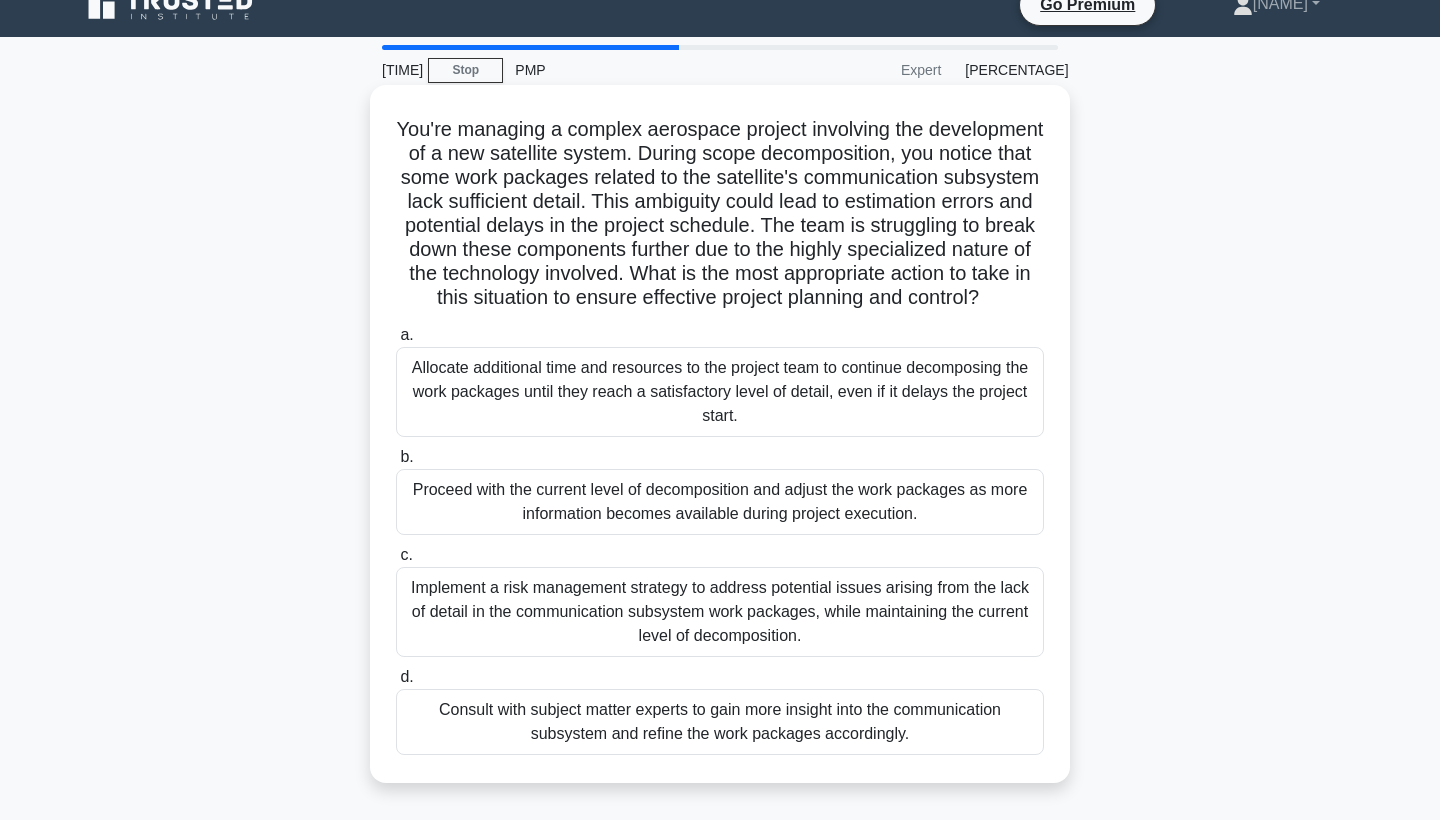 scroll, scrollTop: 26, scrollLeft: 0, axis: vertical 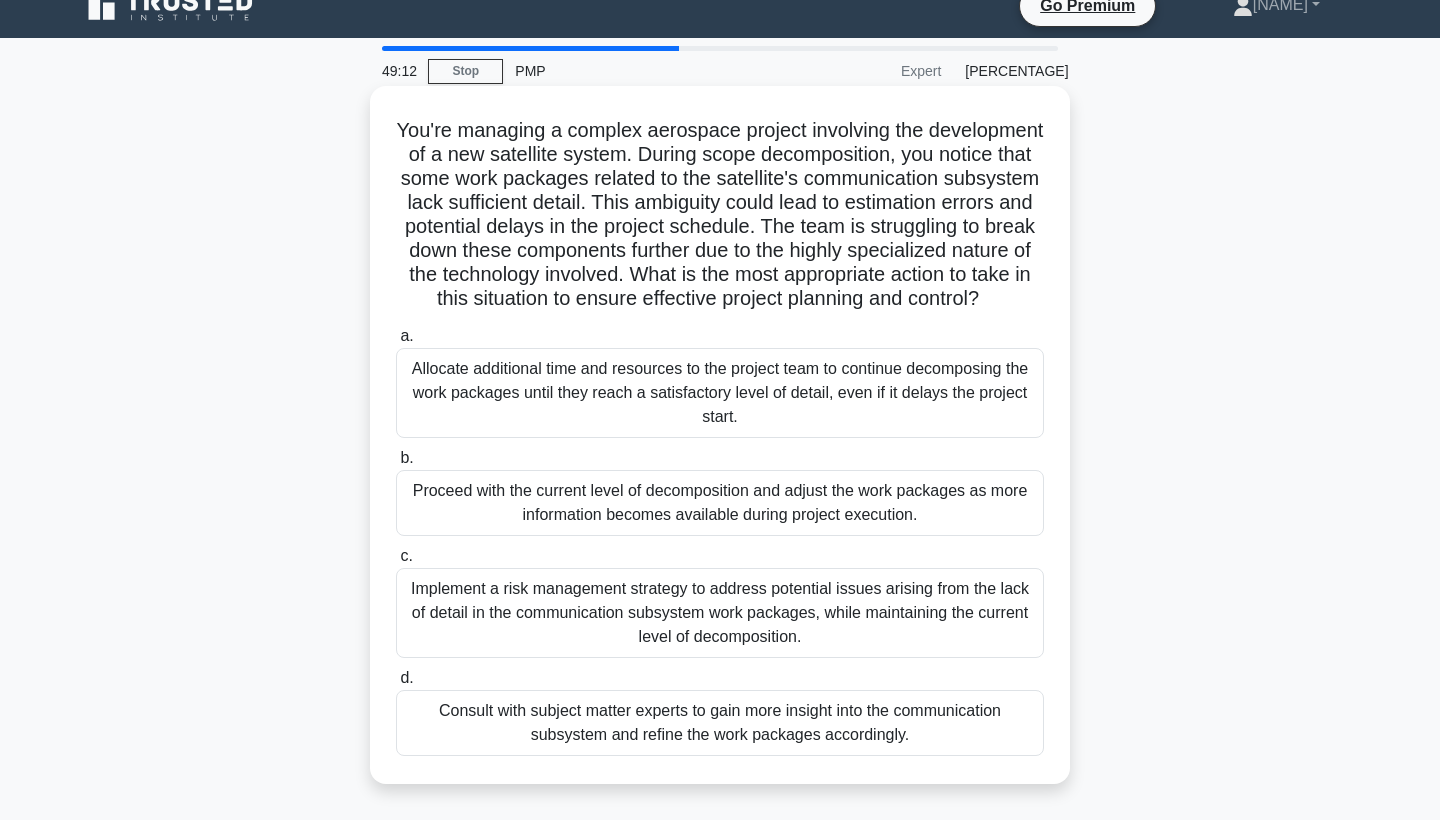 click on "Consult with subject matter experts to gain more insight into the communication subsystem and refine the work packages accordingly." at bounding box center (720, 723) 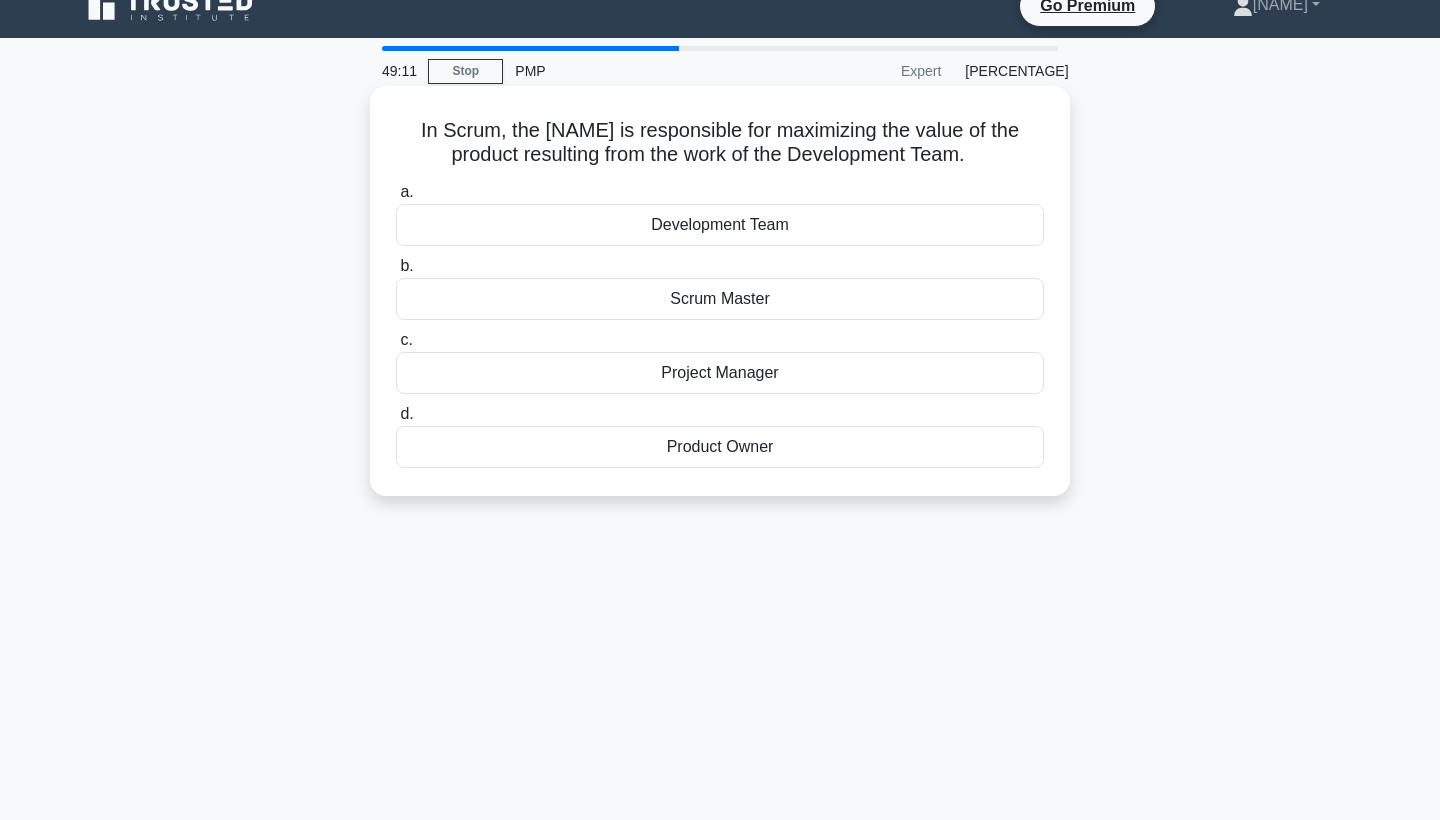 scroll, scrollTop: 0, scrollLeft: 0, axis: both 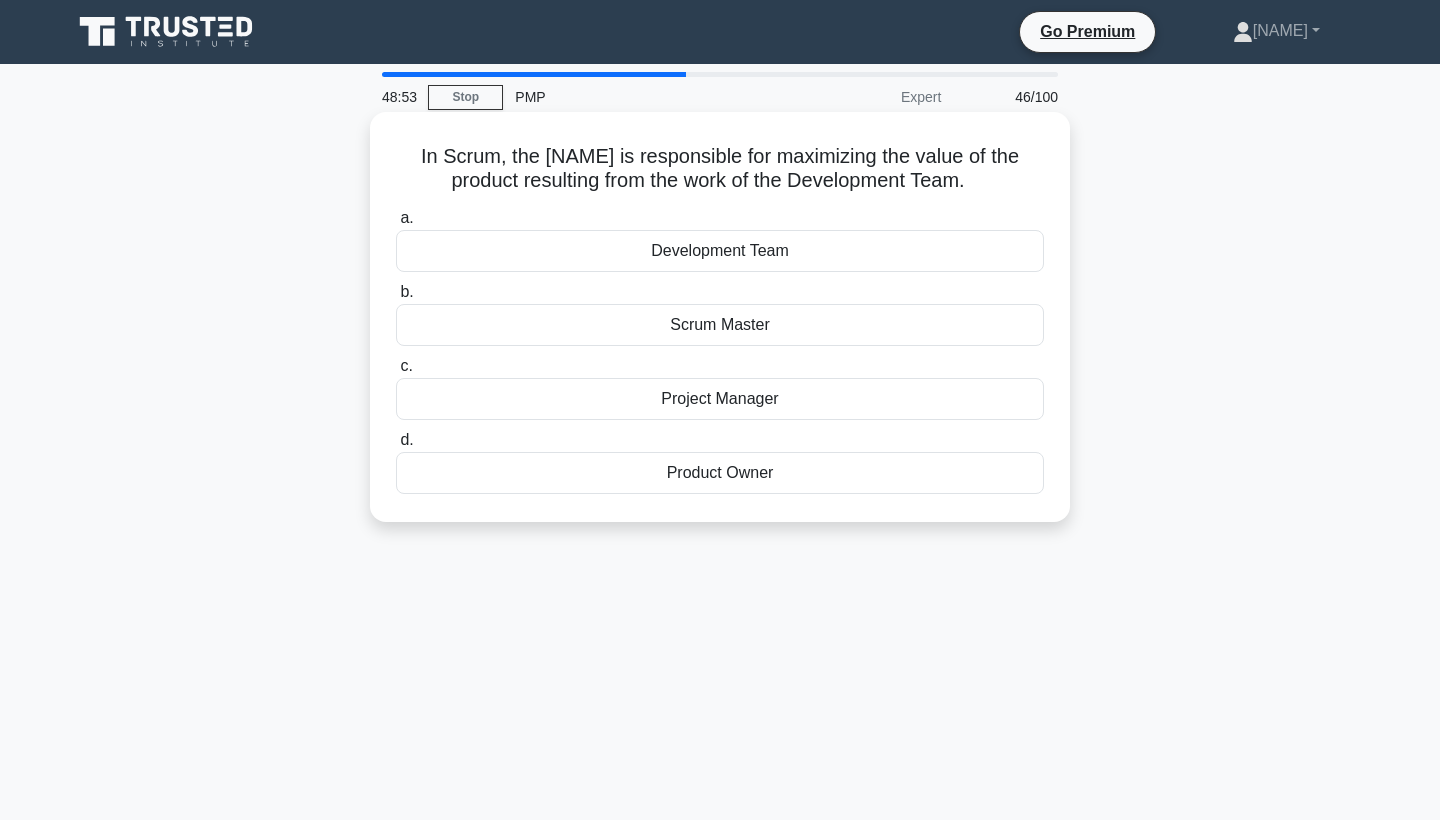 click on "Development Team" at bounding box center (720, 251) 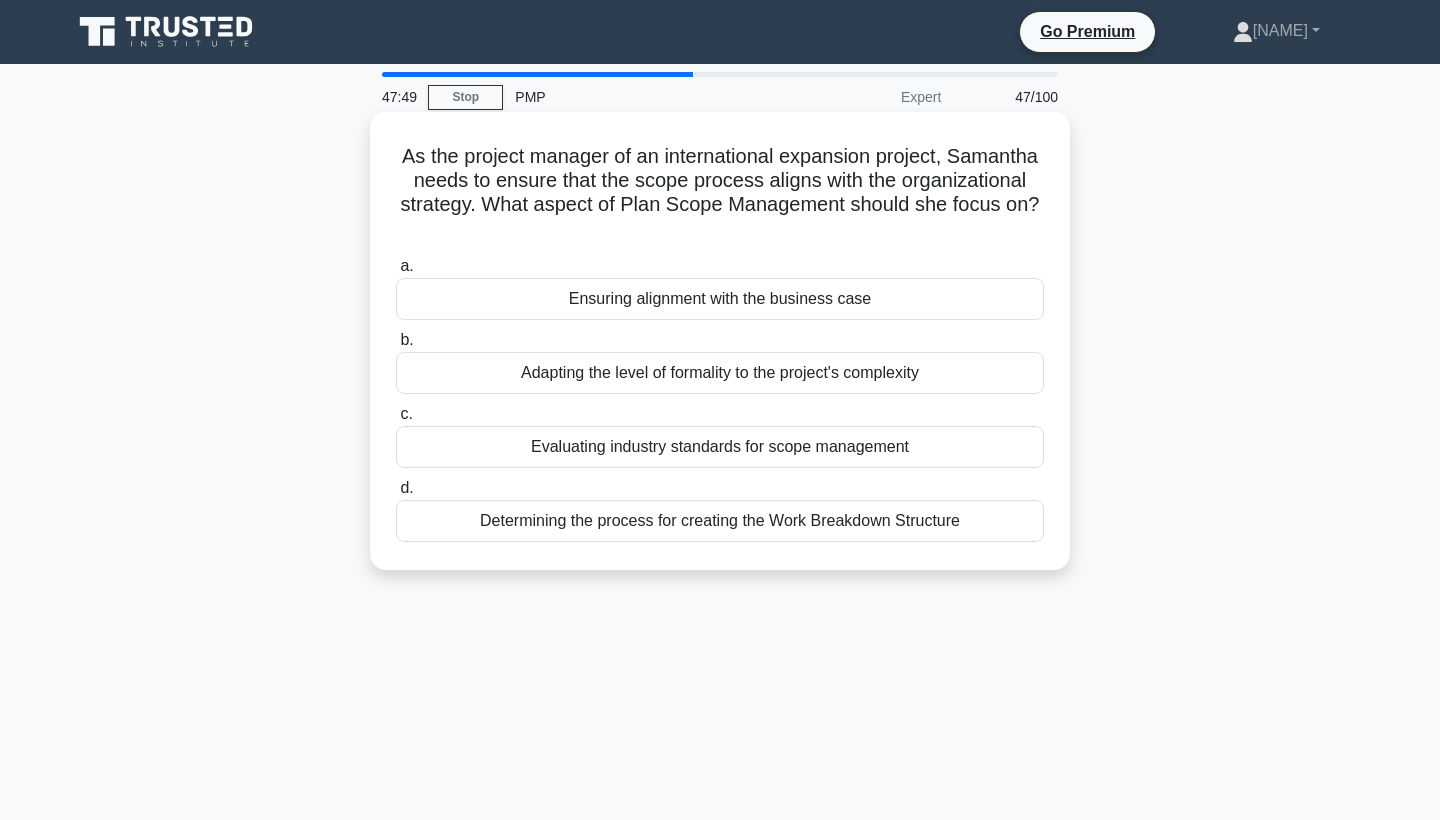 click on "Ensuring alignment with the business case" at bounding box center (720, 299) 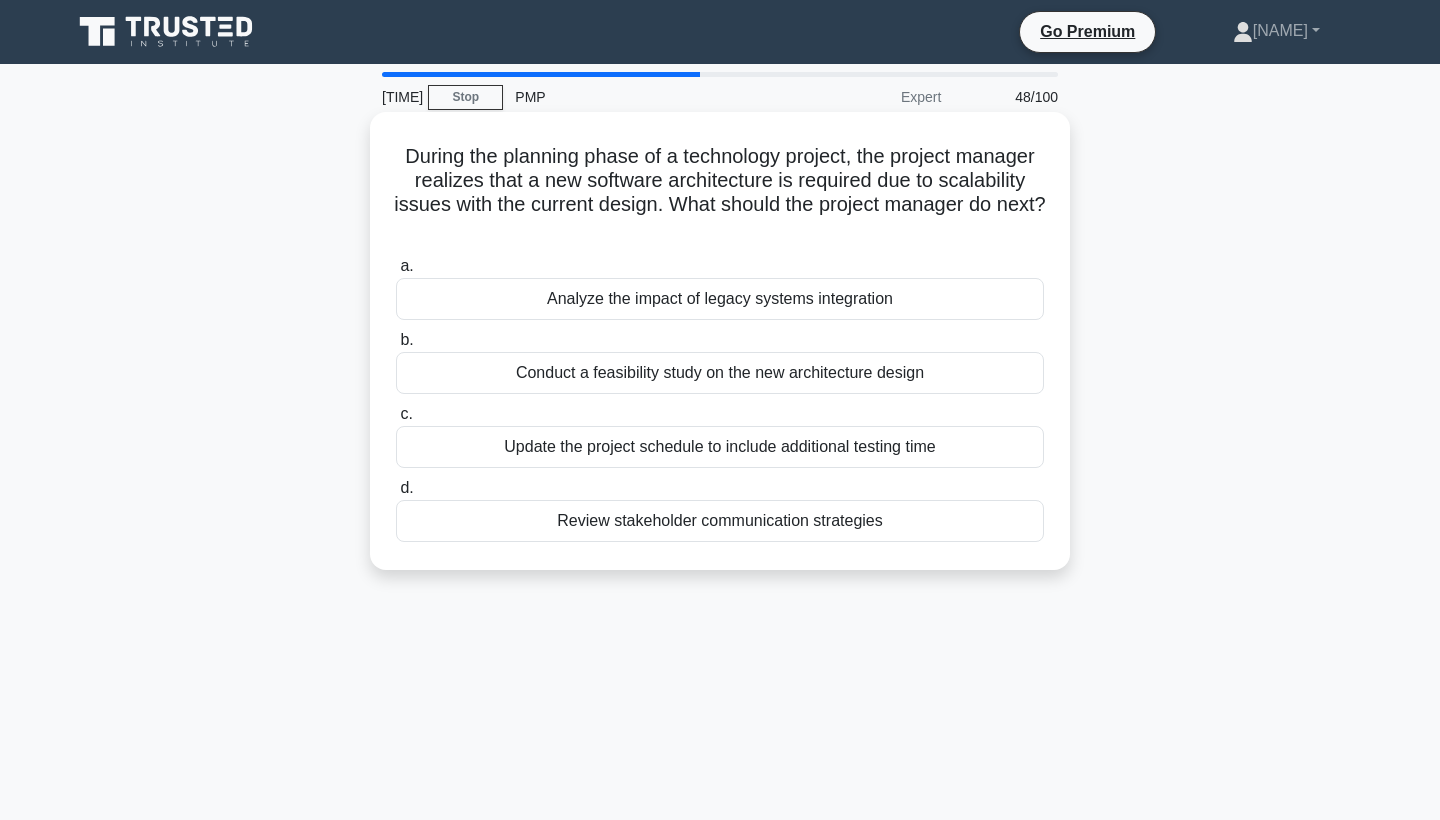 click on "Conduct a feasibility study on the new architecture design" at bounding box center [720, 373] 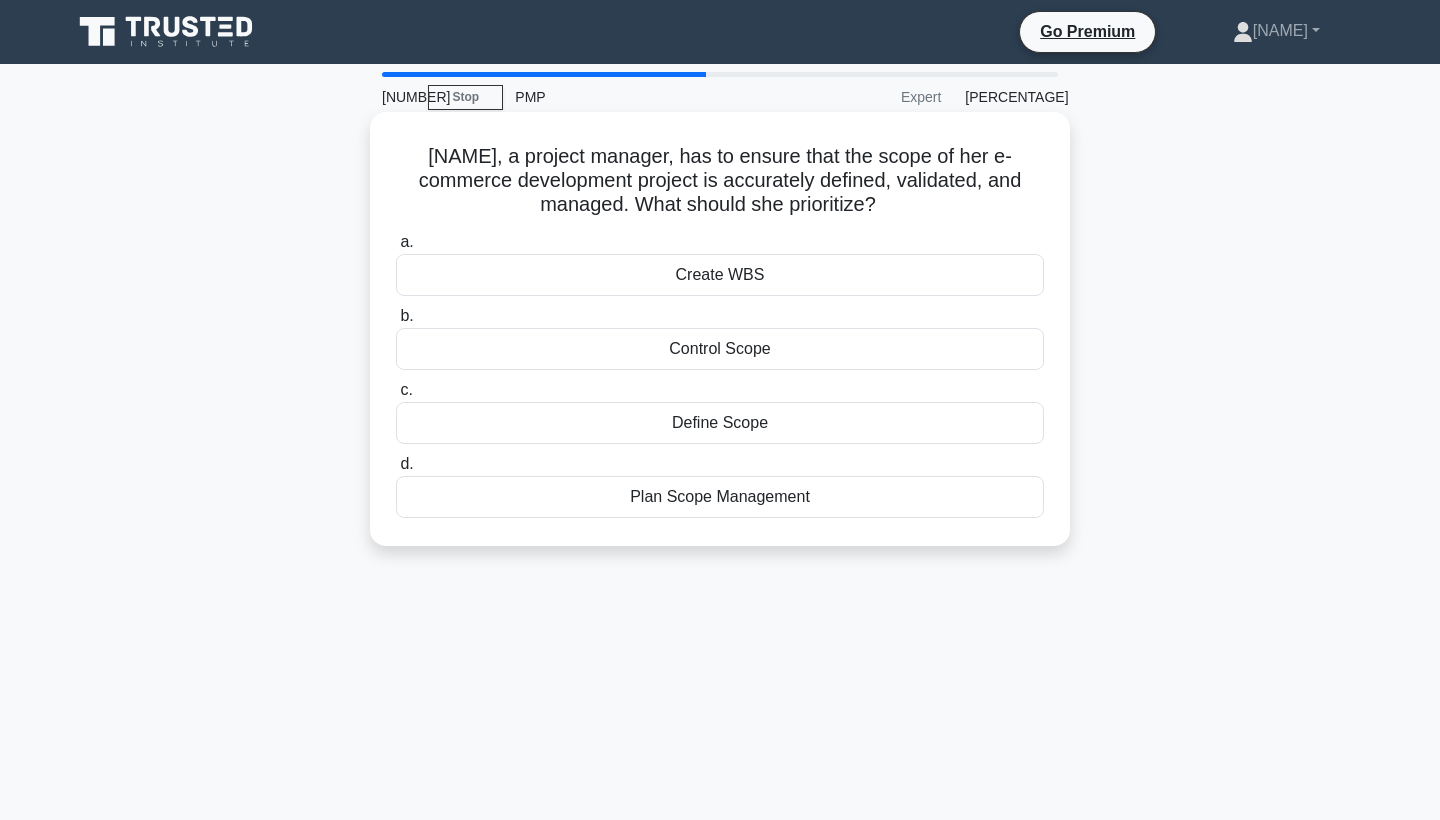 click on "Plan Scope Management" at bounding box center [720, 497] 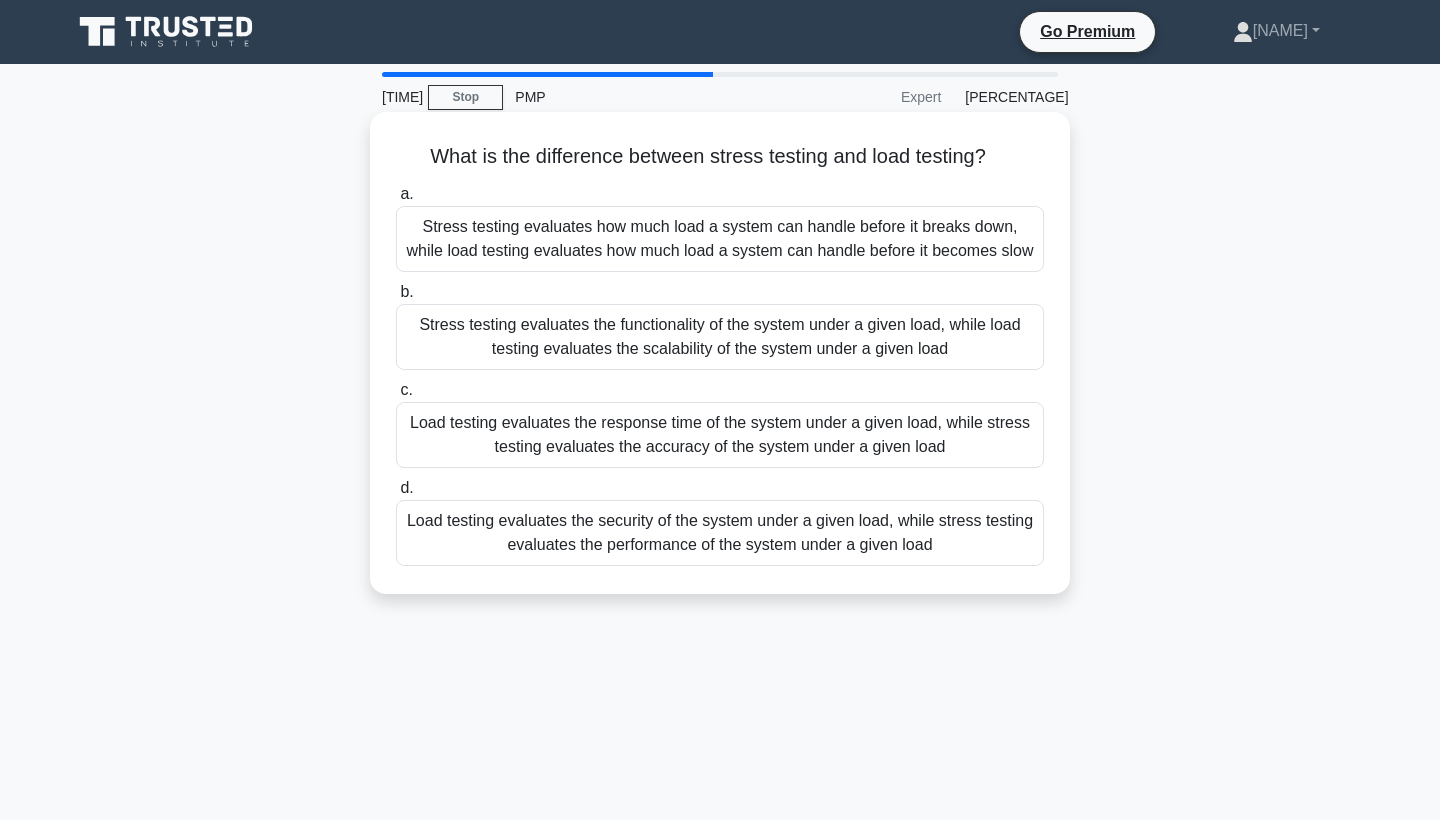 click on "Load testing evaluates the security of the system under a given load, while stress testing evaluates the performance of the system under a given load" at bounding box center [720, 533] 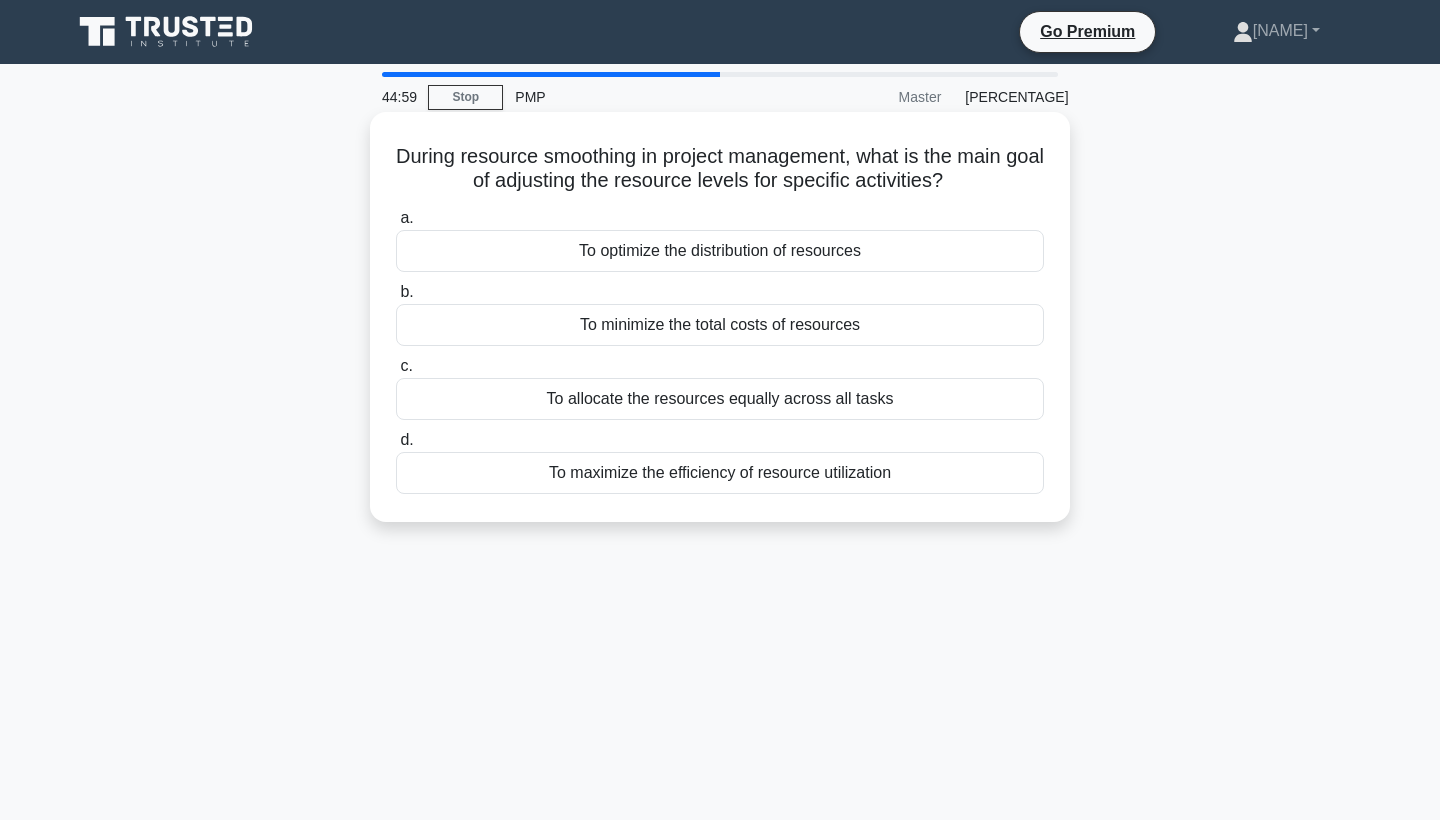 click on "To allocate the resources equally across all tasks" at bounding box center [720, 399] 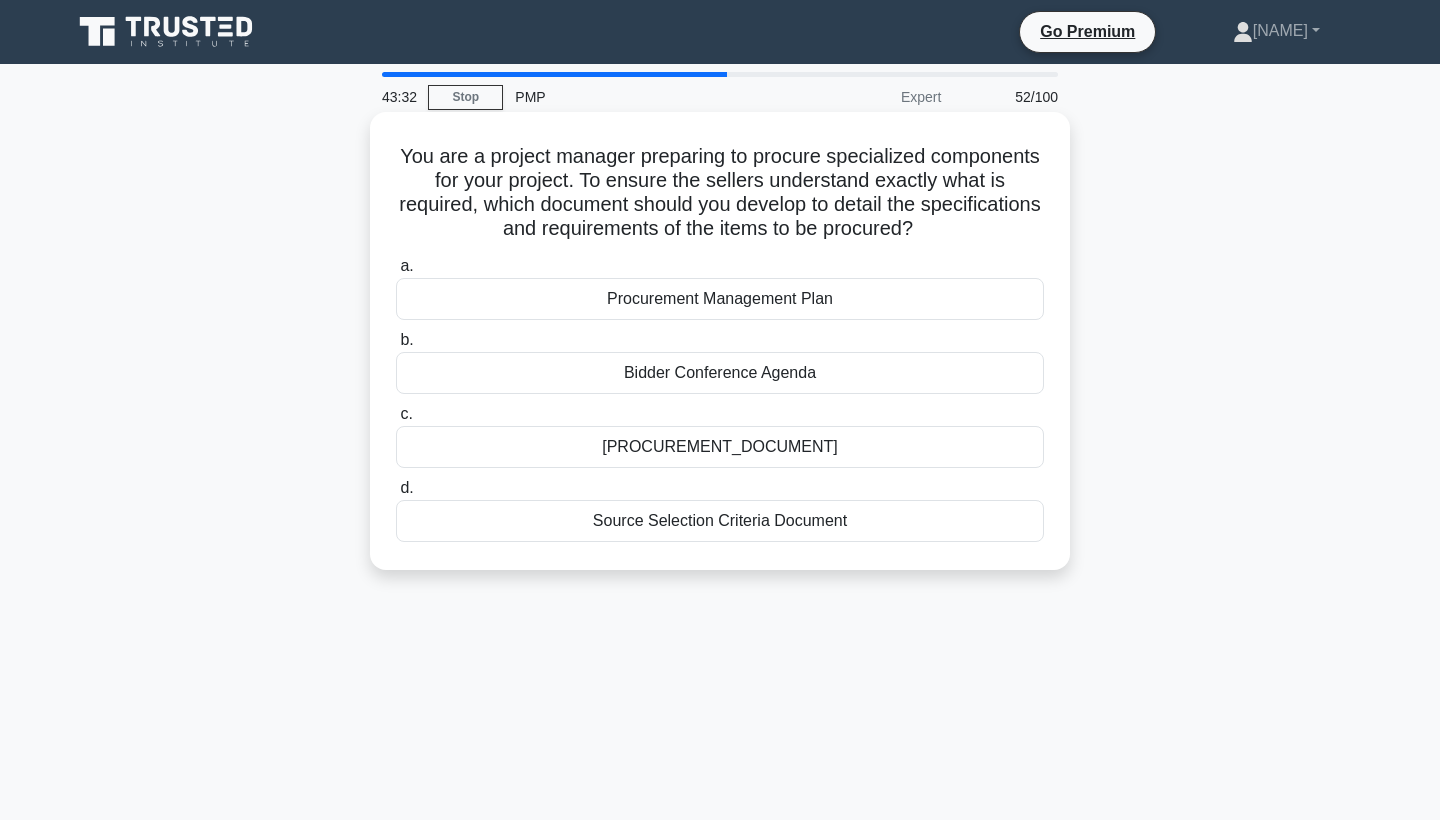 click on "[PROCUREMENT_DOCUMENT]" at bounding box center [720, 447] 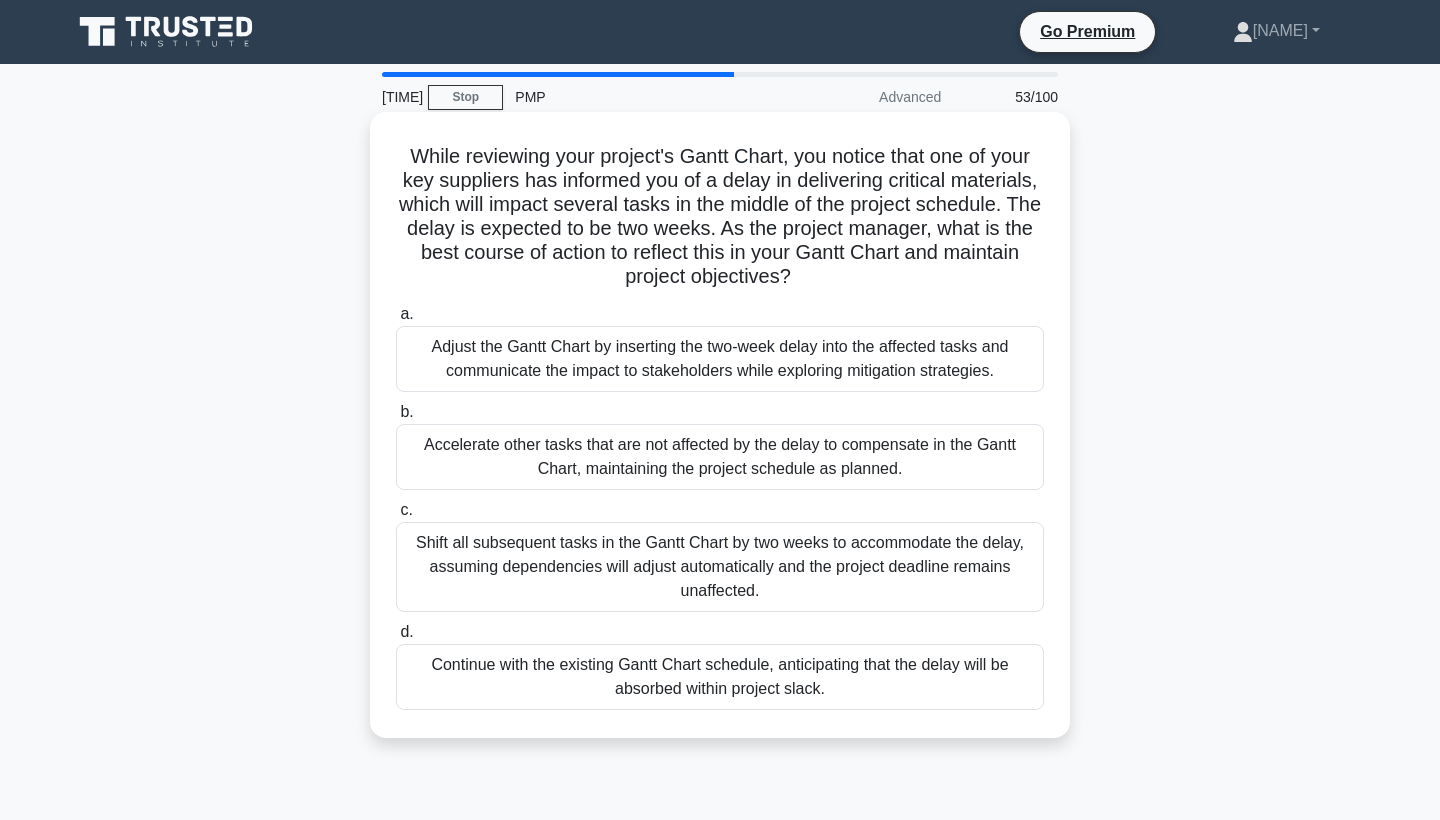 click on "Accelerate other tasks that are not affected by the delay to compensate in the Gantt Chart, maintaining the project schedule as planned." at bounding box center (720, 457) 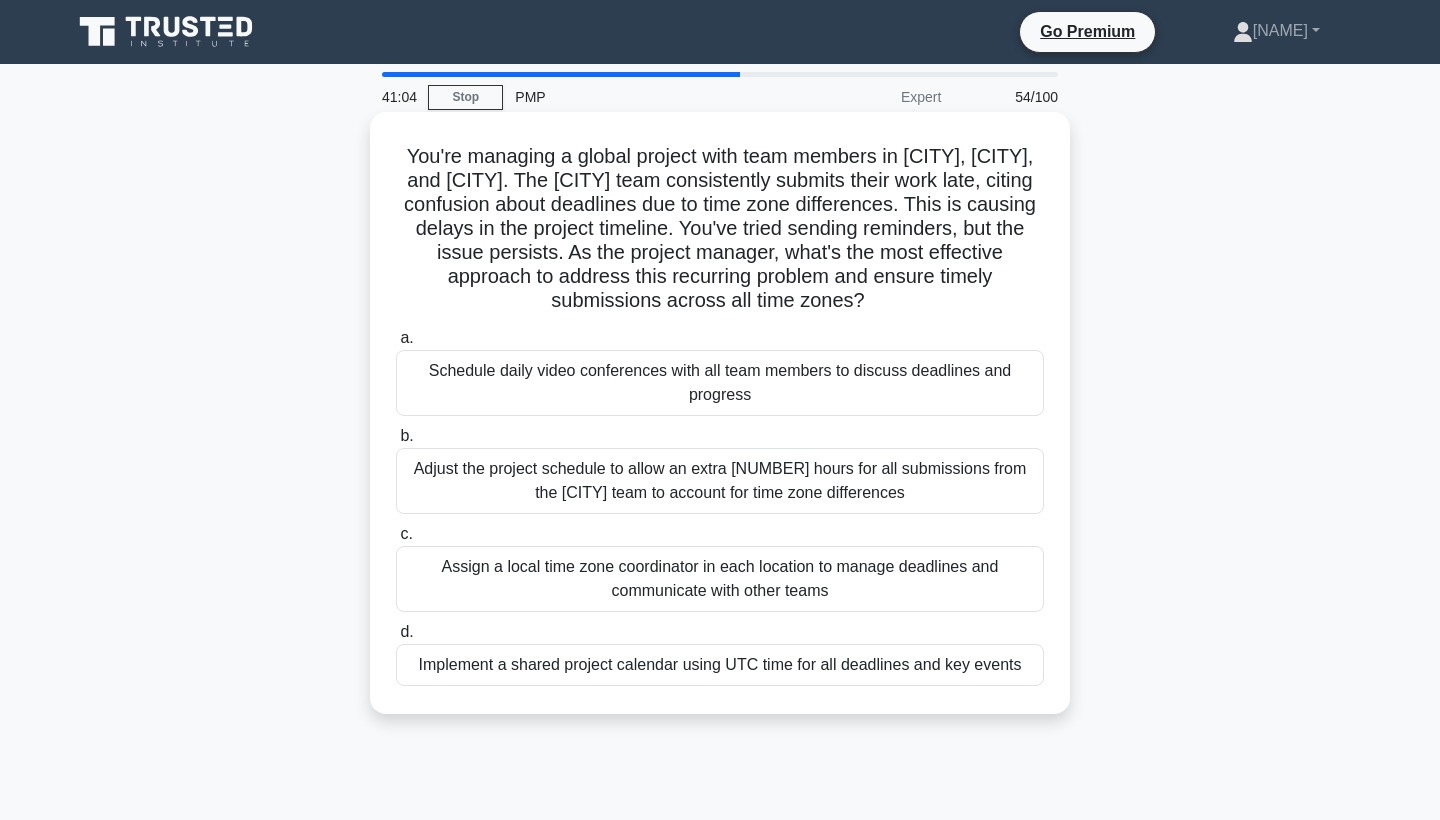 click on "Implement a shared project calendar using UTC time for all deadlines and key events" at bounding box center (720, 665) 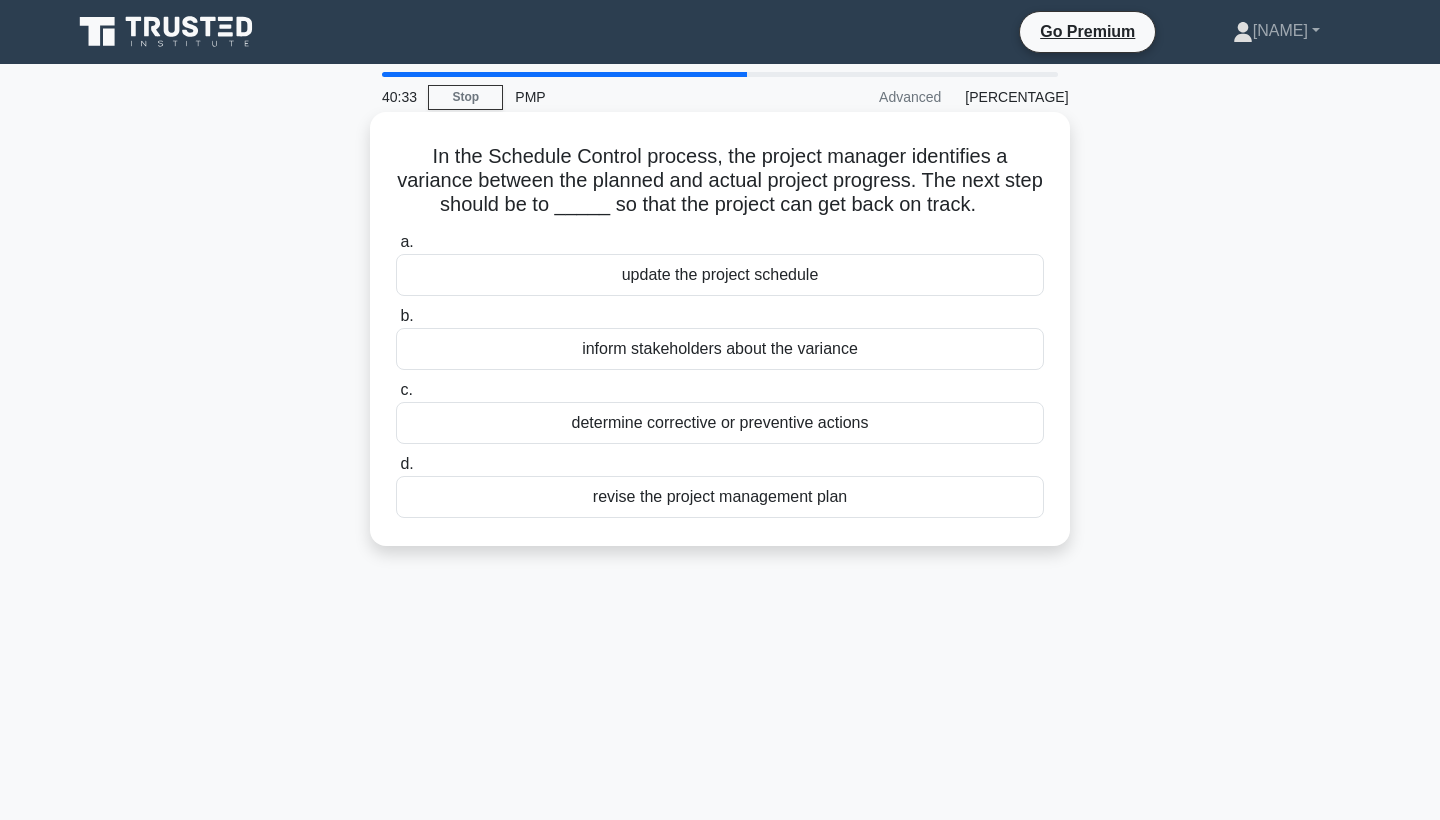 click on "determine corrective or preventive actions" at bounding box center [720, 423] 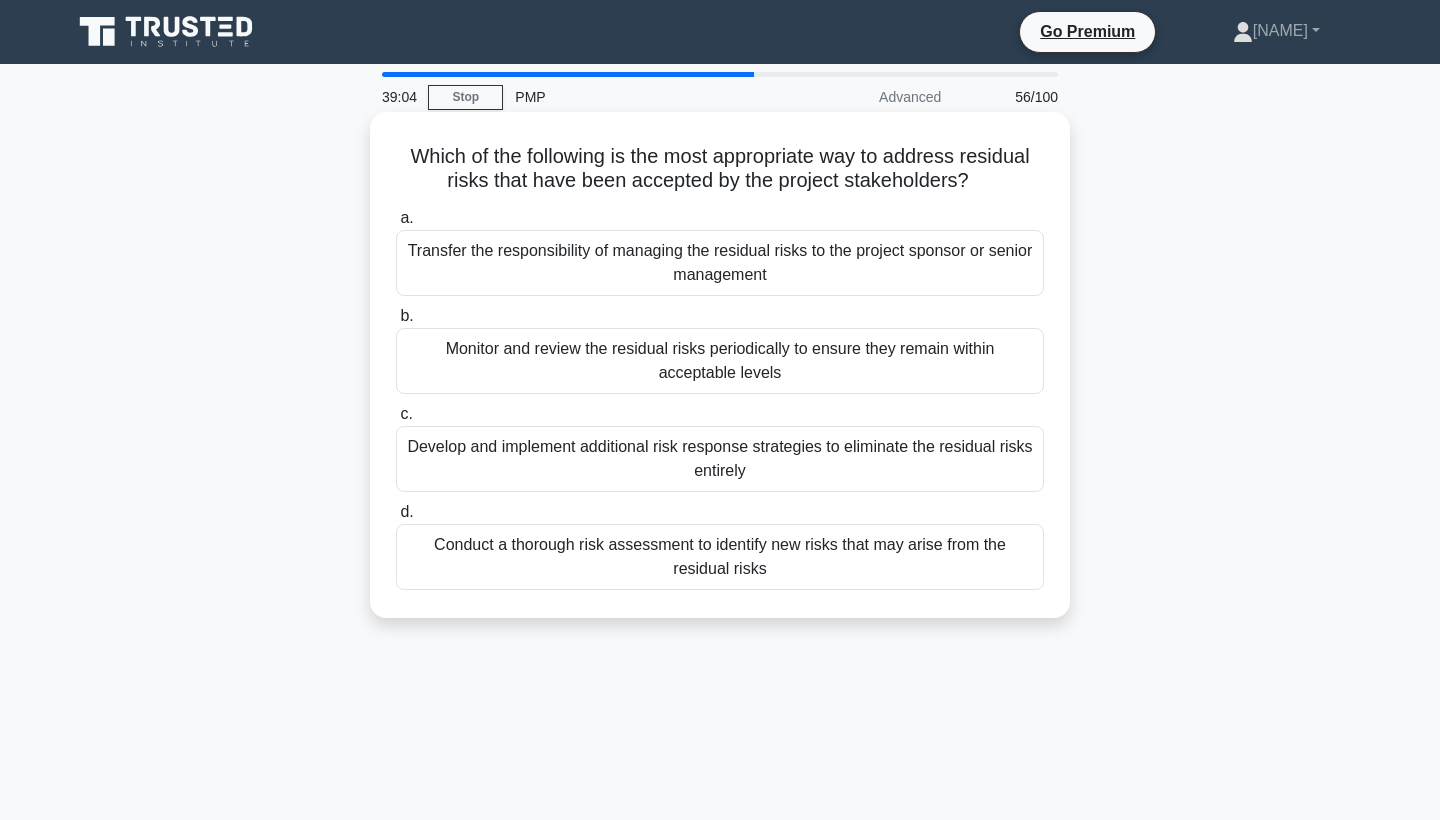 click on "Develop and implement additional risk response strategies to eliminate the residual risks entirely" at bounding box center (720, 459) 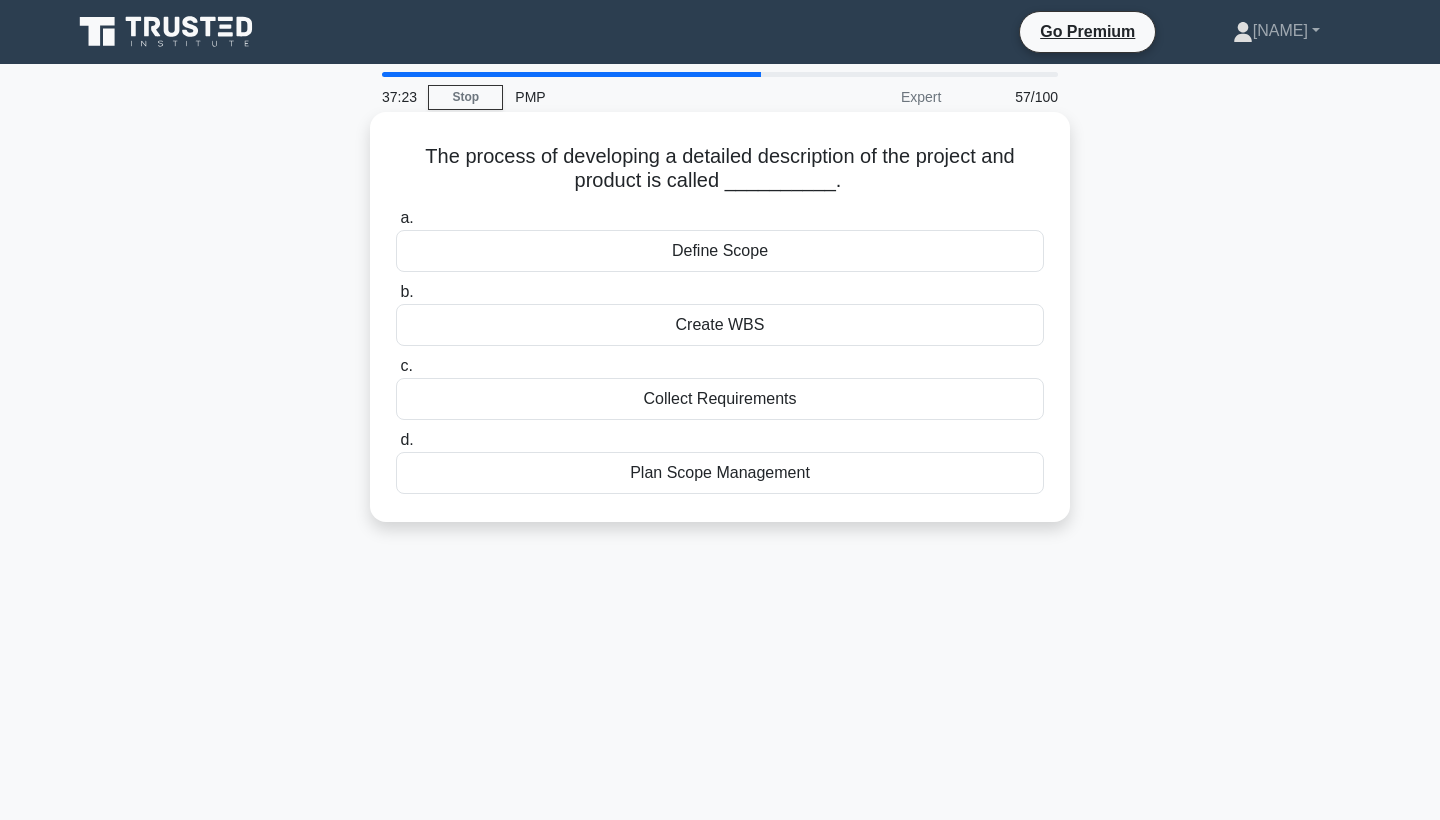 click on "Create WBS" at bounding box center (720, 325) 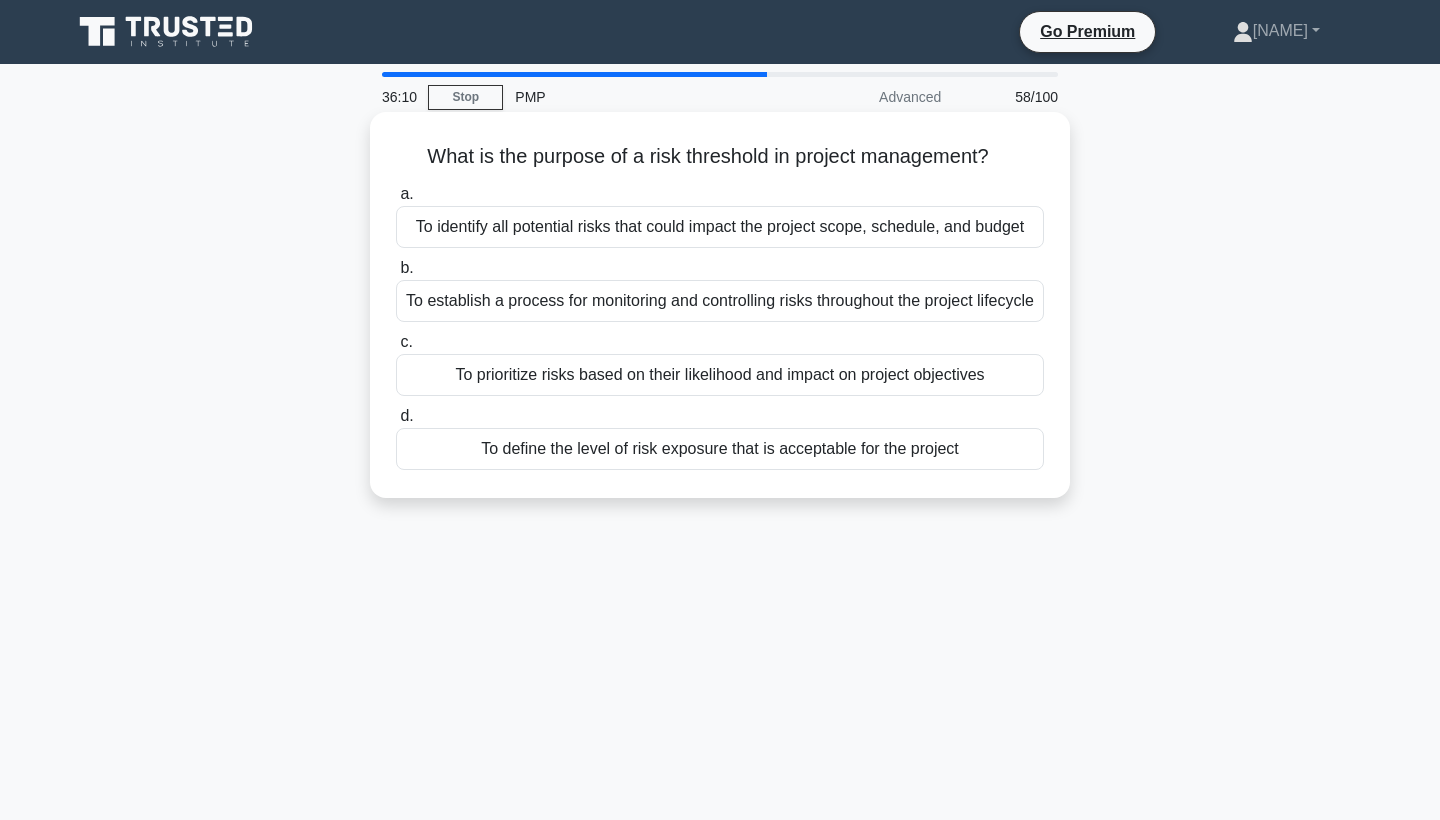 click on "To establish a process for monitoring and controlling risks throughout the project lifecycle" at bounding box center (720, 301) 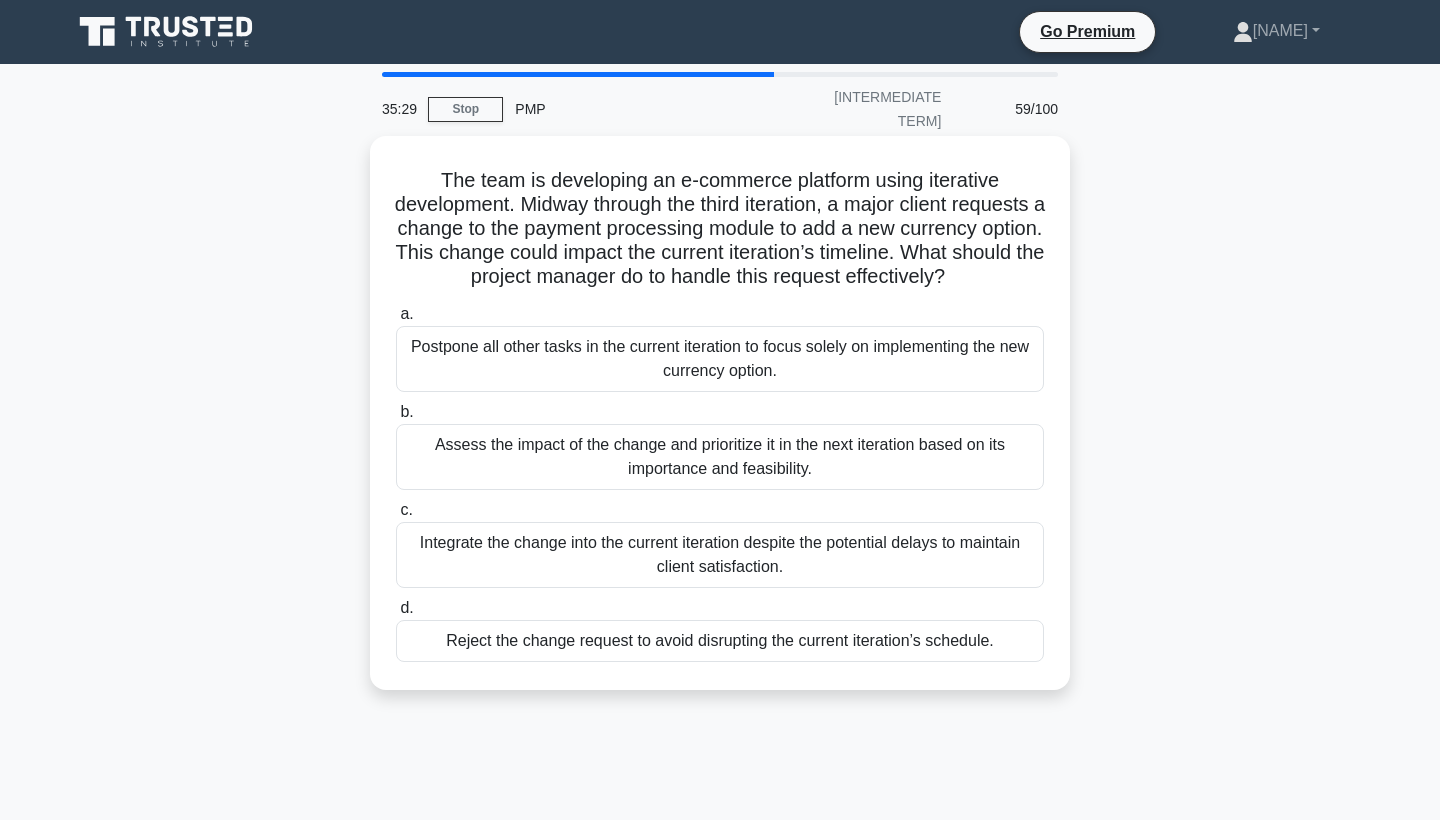 click on "Assess the impact of the change and prioritize it in the next iteration based on its importance and feasibility." at bounding box center (720, 457) 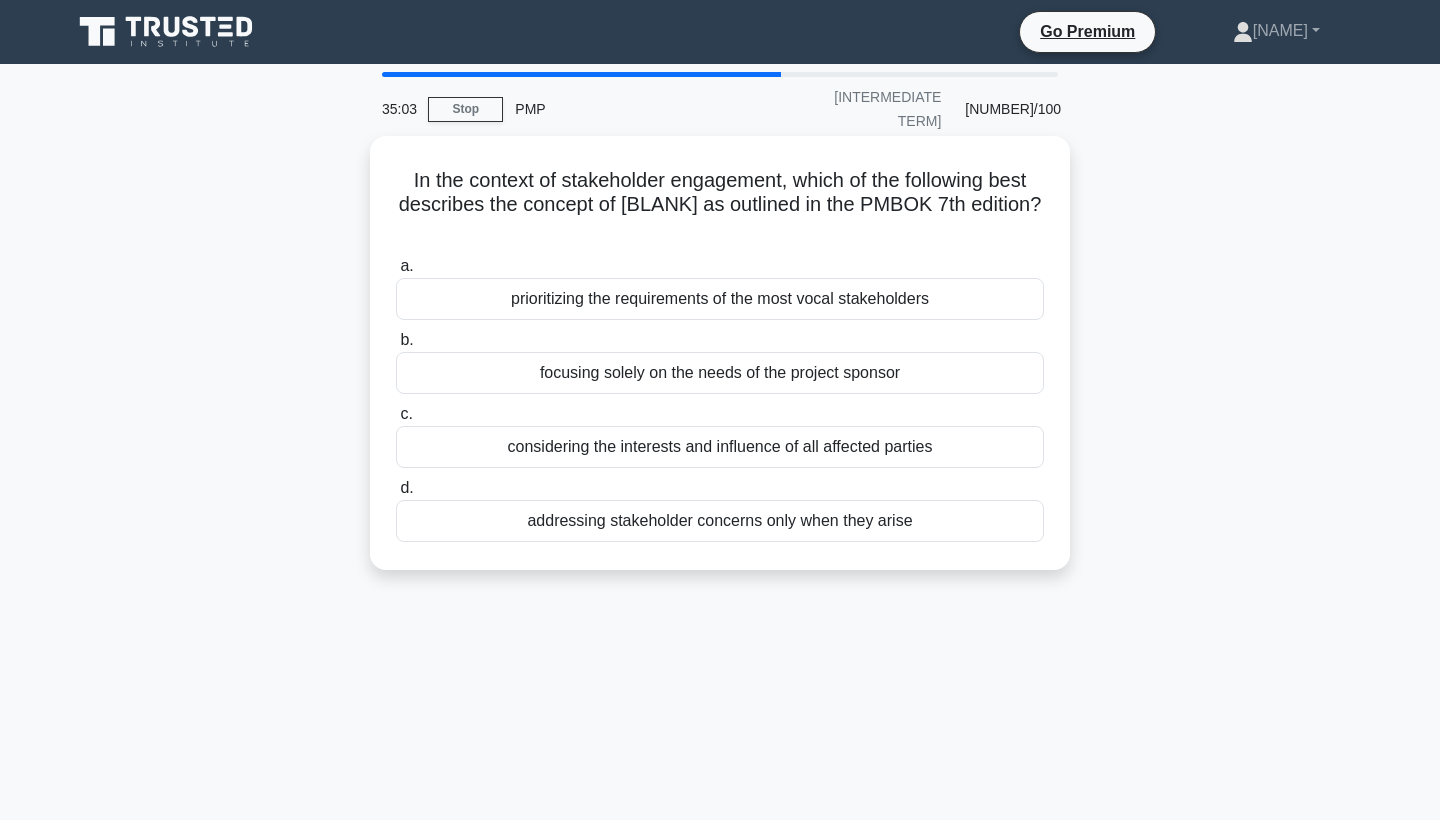 click on "considering the interests and influence of all affected parties" at bounding box center [720, 447] 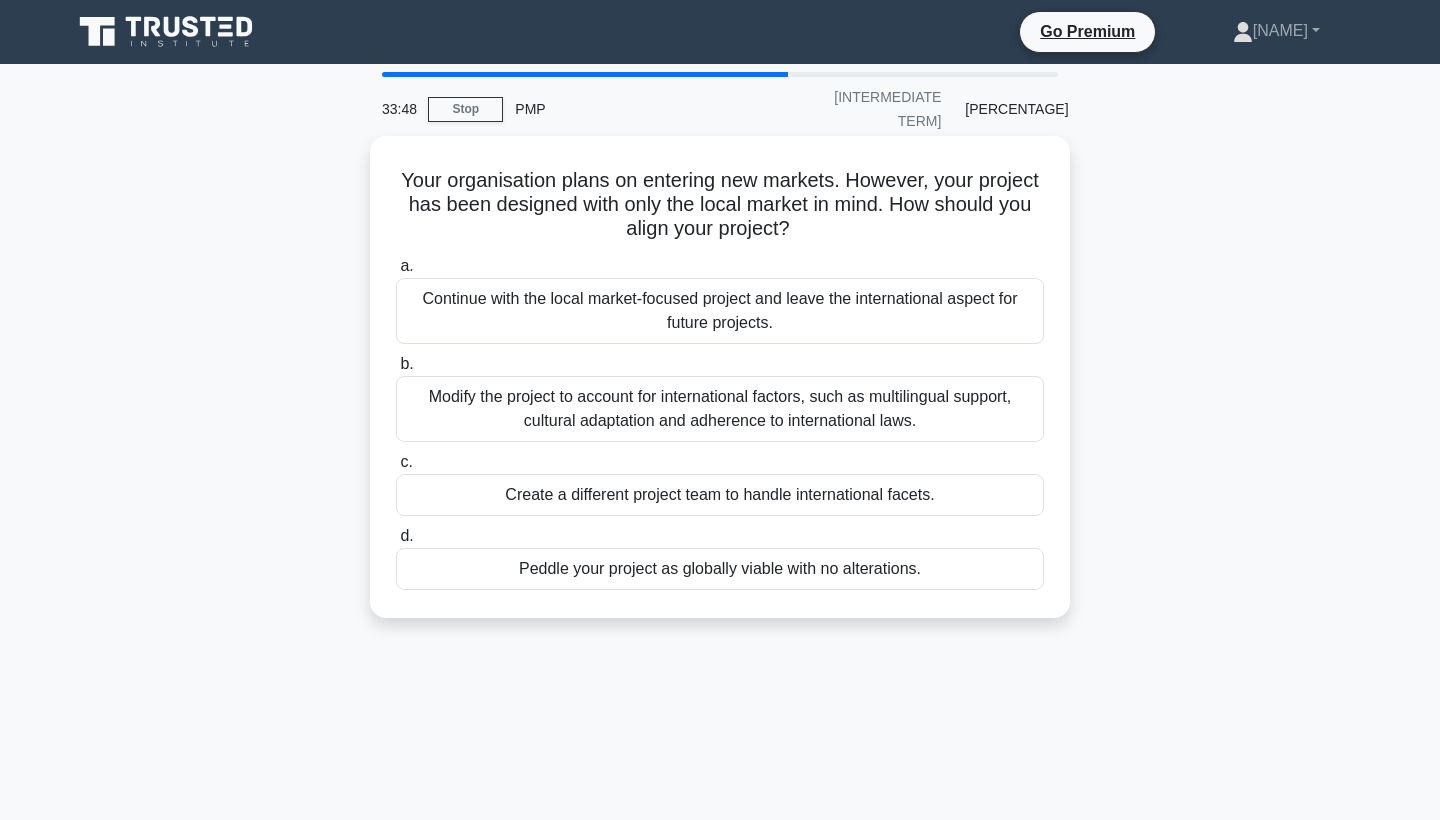 click on "Modify the project to account for international factors, such as multilingual support, cultural adaptation and adherence to international laws." at bounding box center [720, 409] 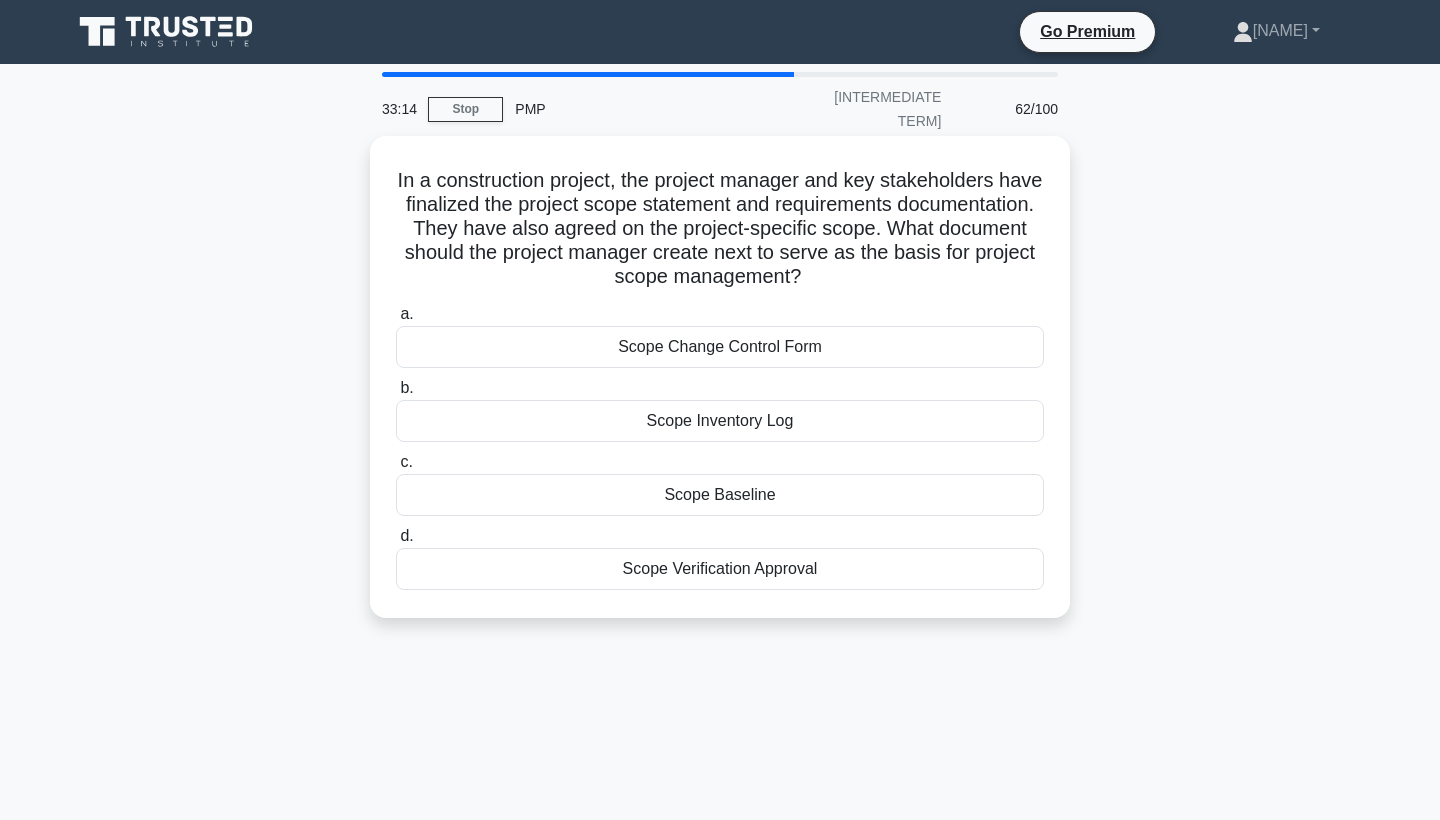 click on "Scope Baseline" at bounding box center [720, 495] 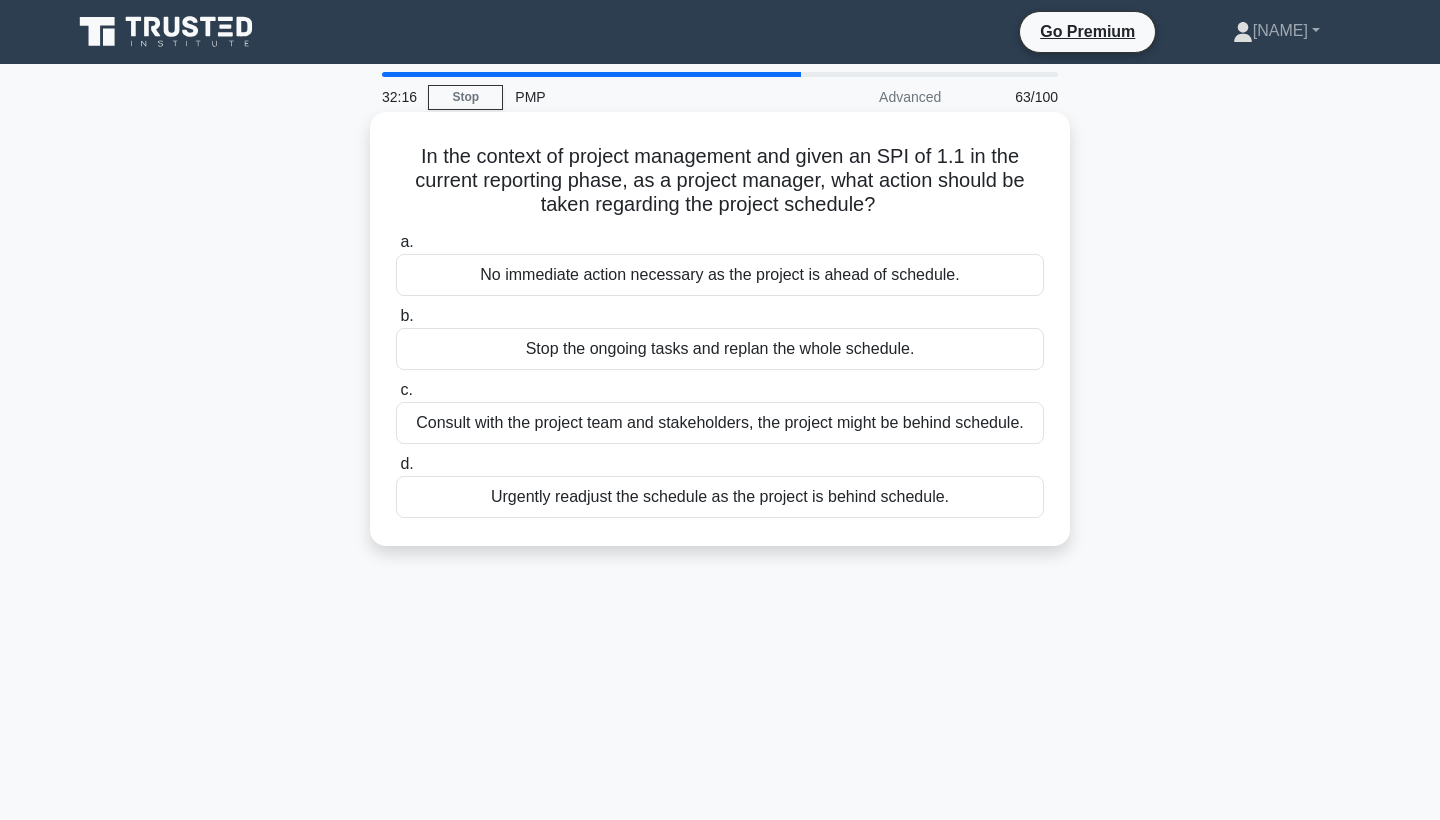 click on "No immediate action necessary as the project is ahead of schedule." at bounding box center [720, 275] 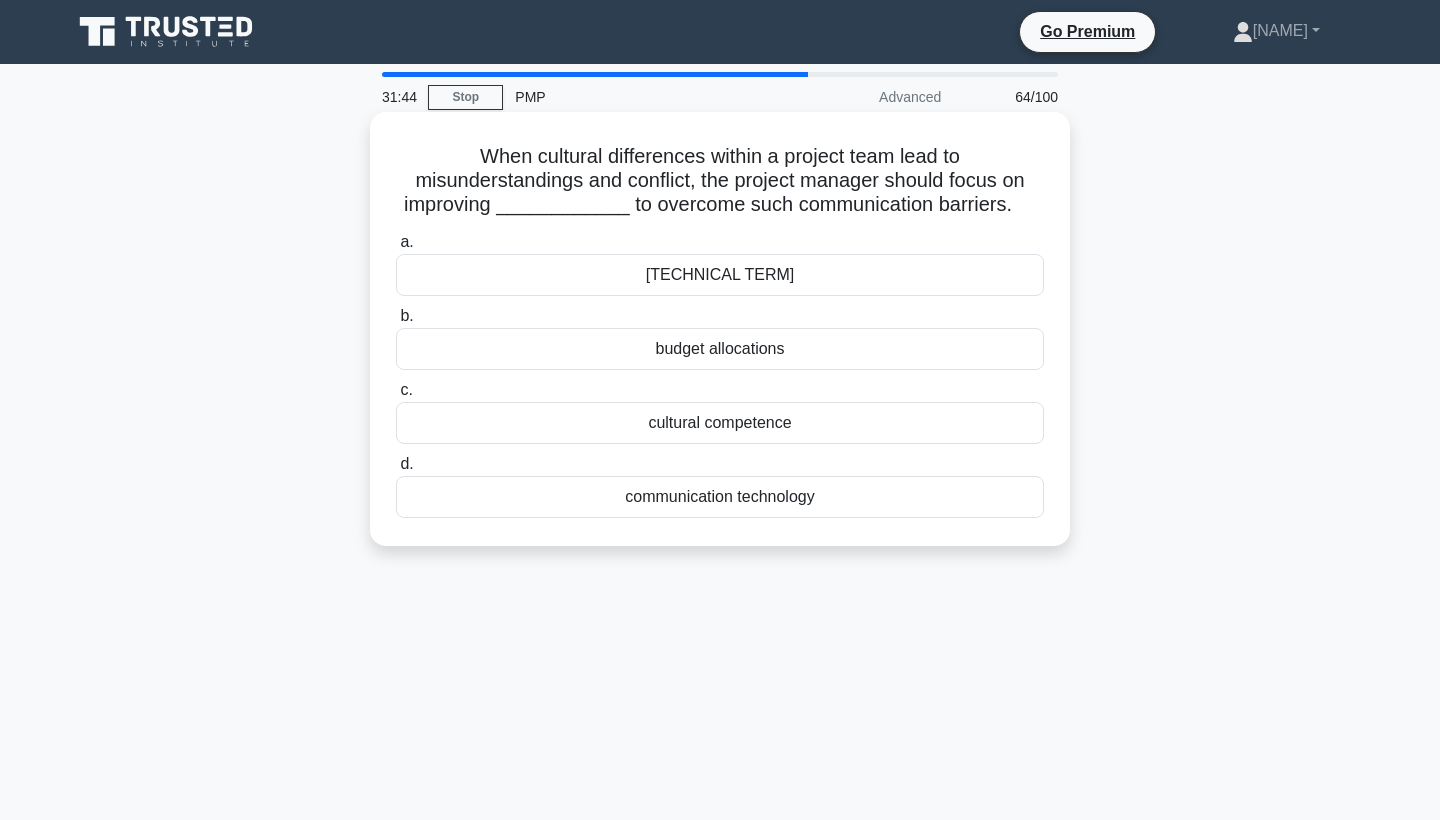 click on "cultural competence" at bounding box center (720, 423) 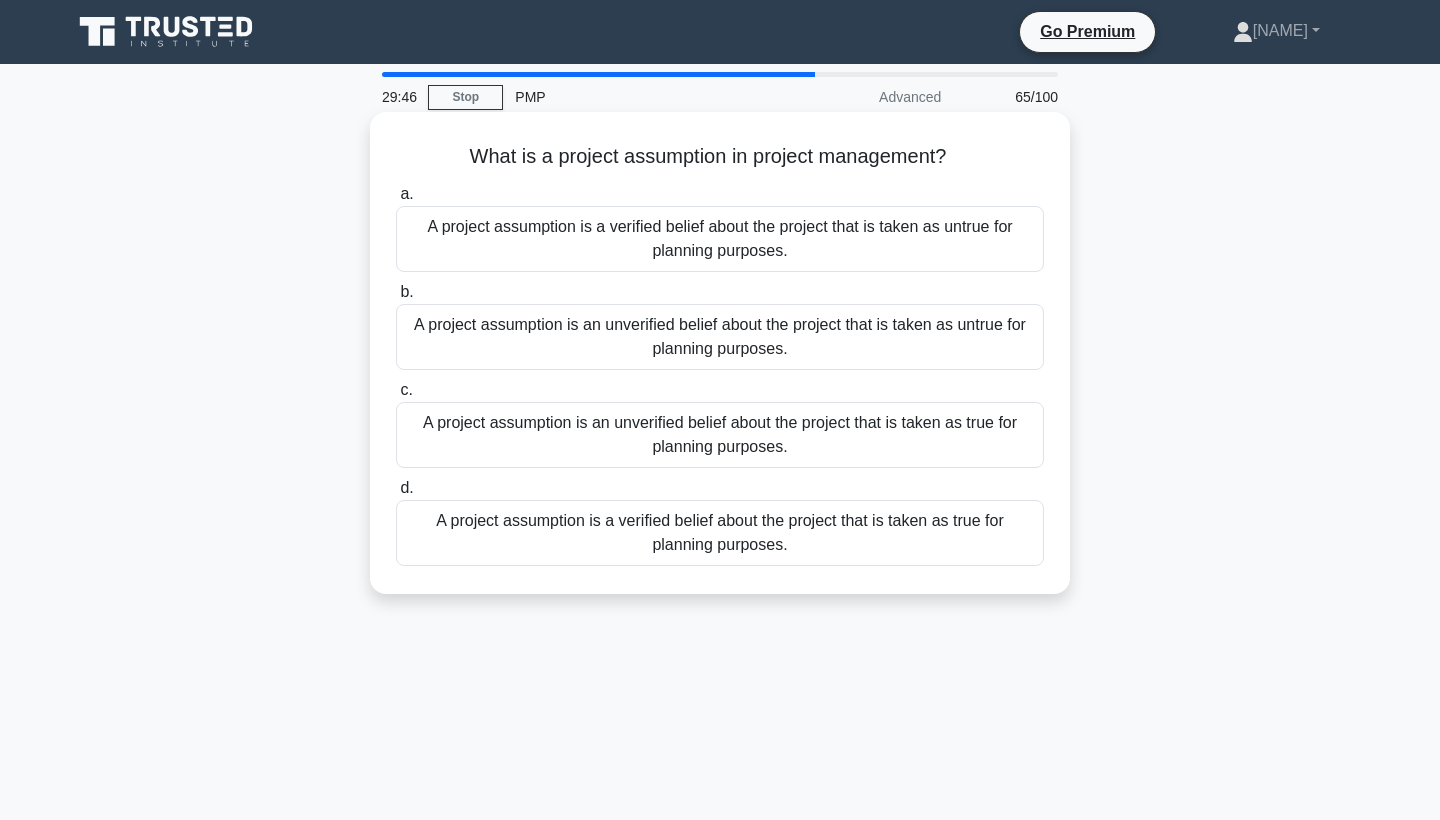 click on "A project assumption is a verified belief about the project that is taken as true for planning purposes." at bounding box center [720, 533] 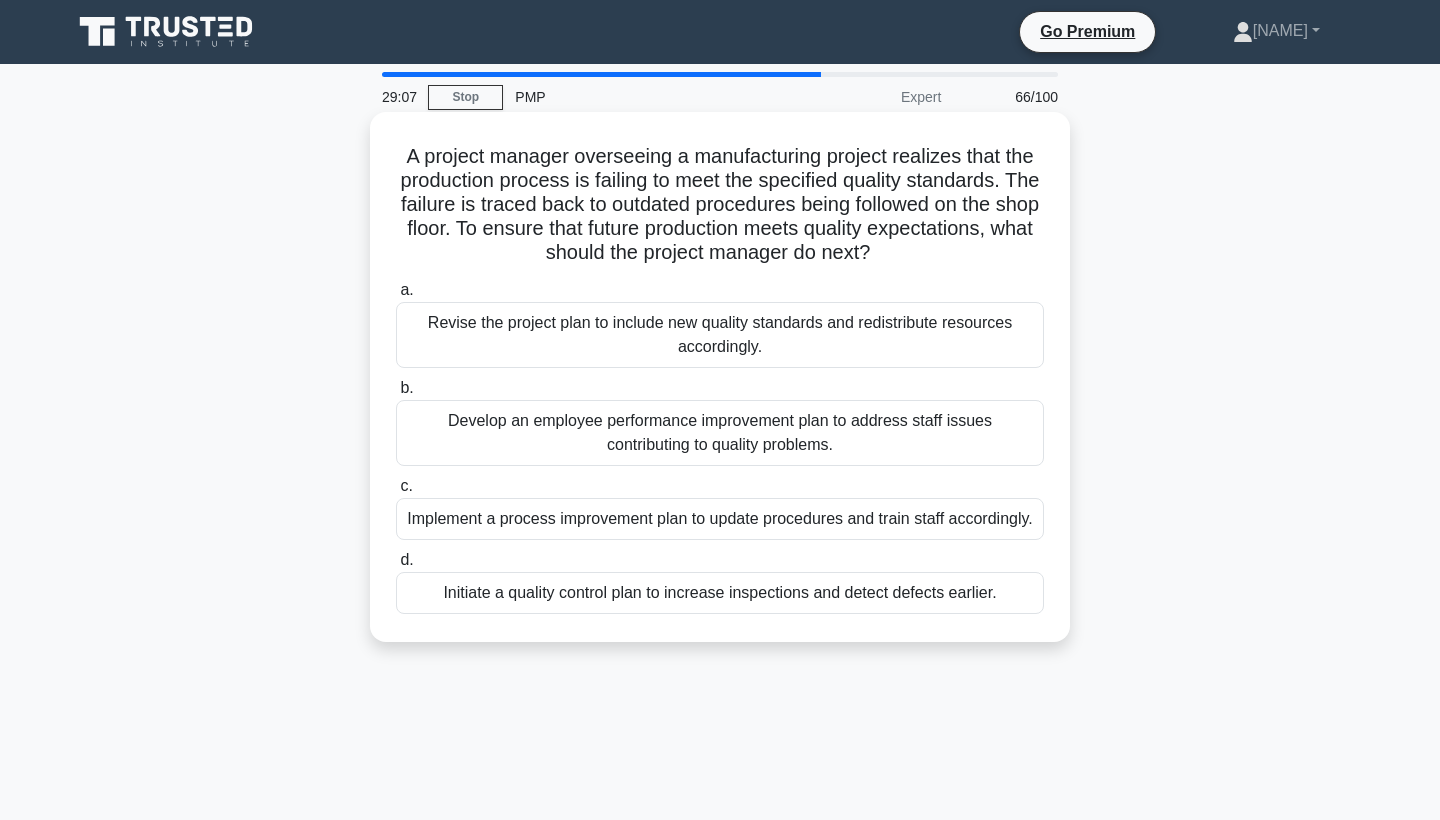 click on "Implement a process improvement plan to update procedures and train staff accordingly." at bounding box center (720, 519) 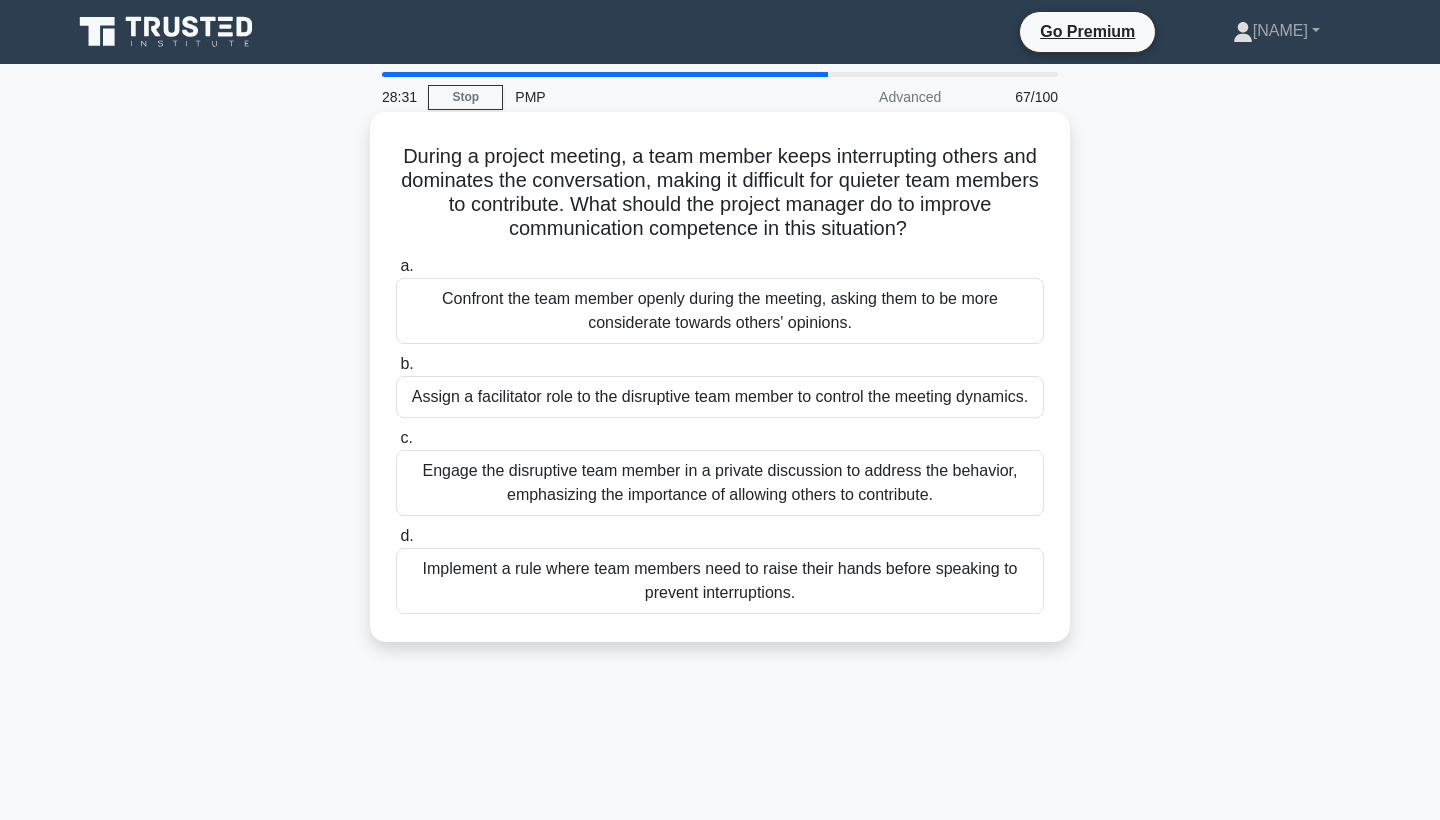 click on "Implement a rule where team members need to raise their hands before speaking to prevent interruptions." at bounding box center [720, 581] 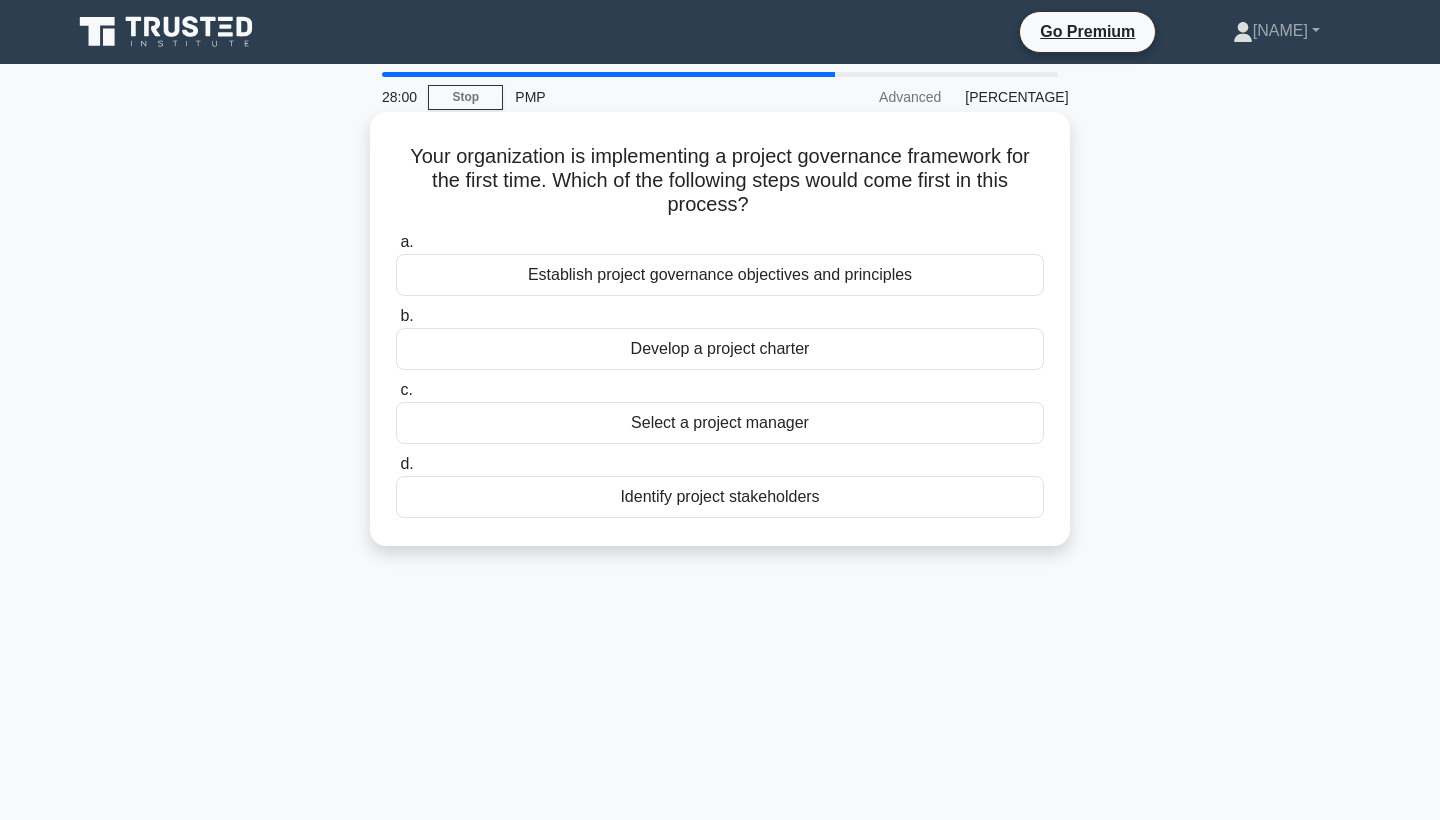 click on "Establish project governance objectives and principles" at bounding box center (720, 275) 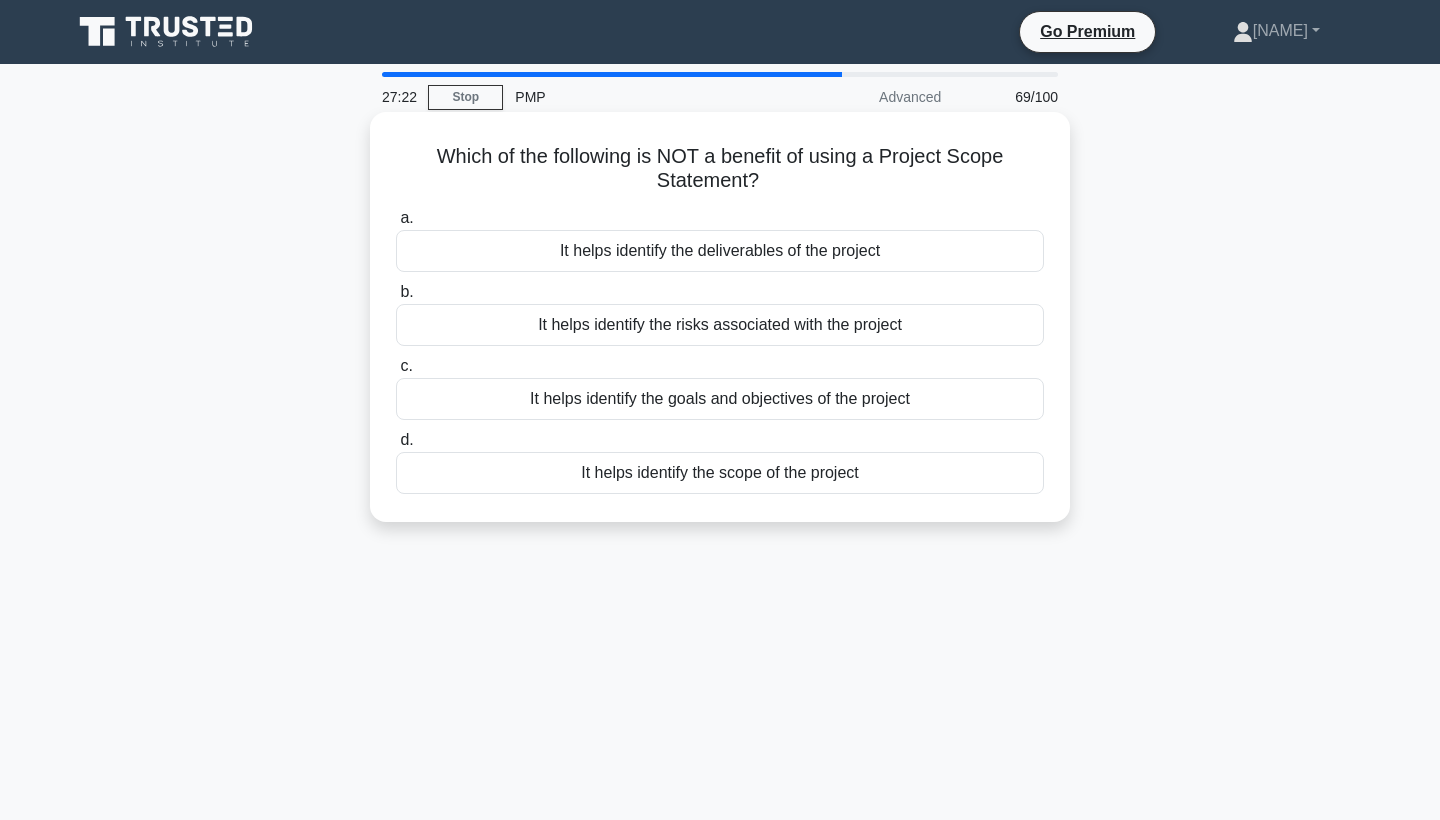 click on "It helps identify the goals and objectives of the project" at bounding box center [720, 399] 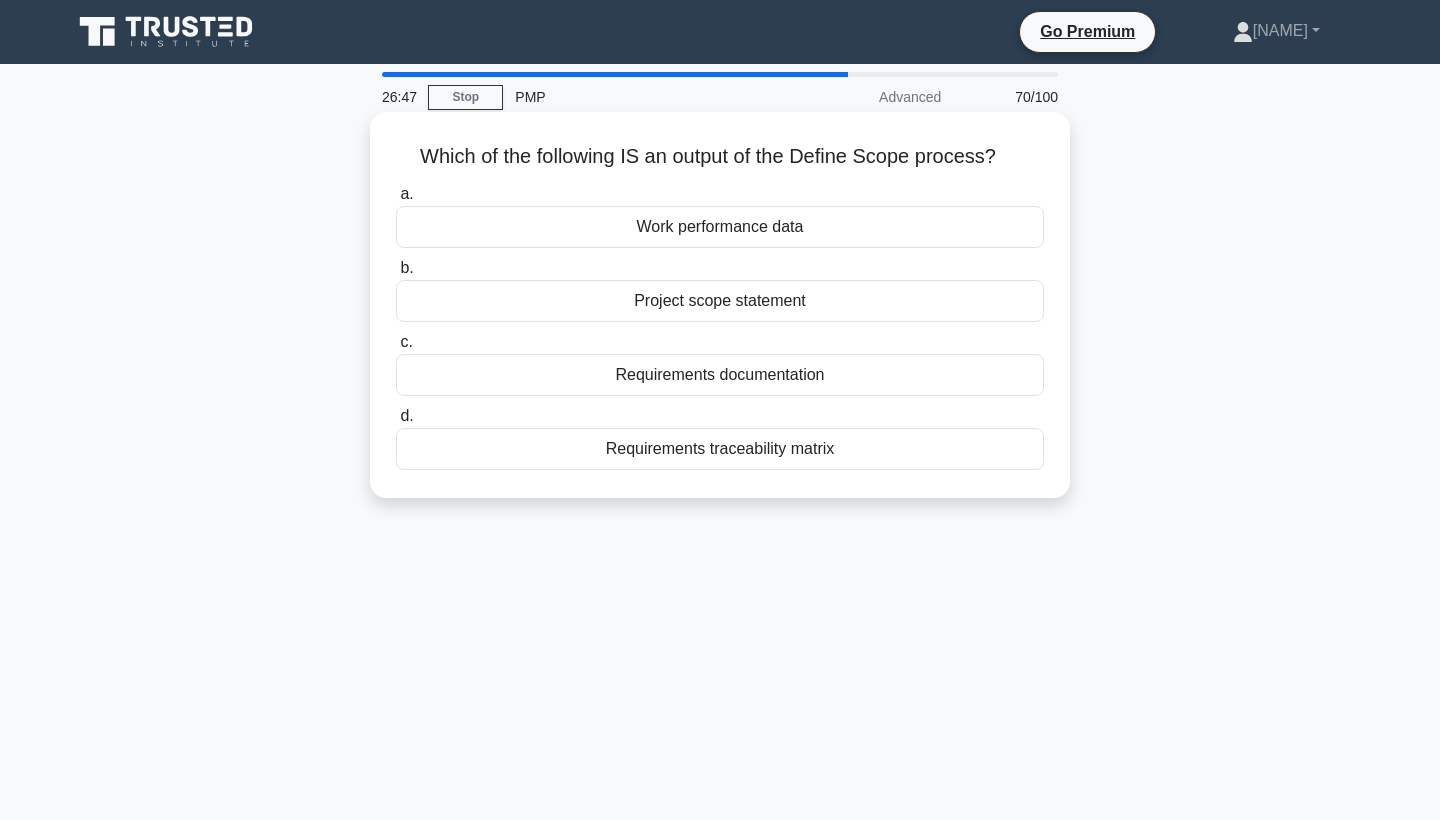 click on "Work performance data" at bounding box center [720, 227] 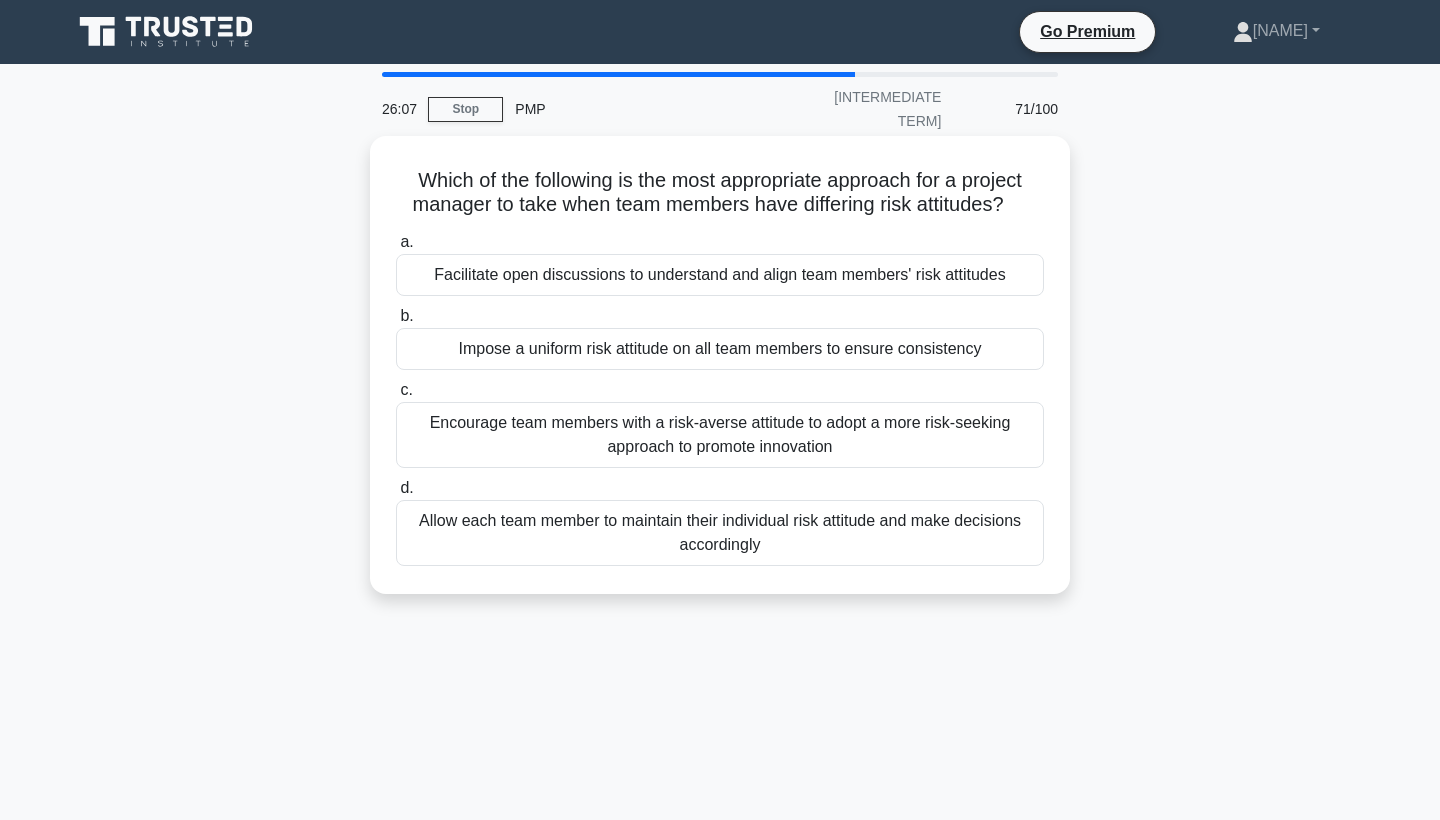 click on "Facilitate open discussions to understand and align team members' risk attitudes" at bounding box center (720, 275) 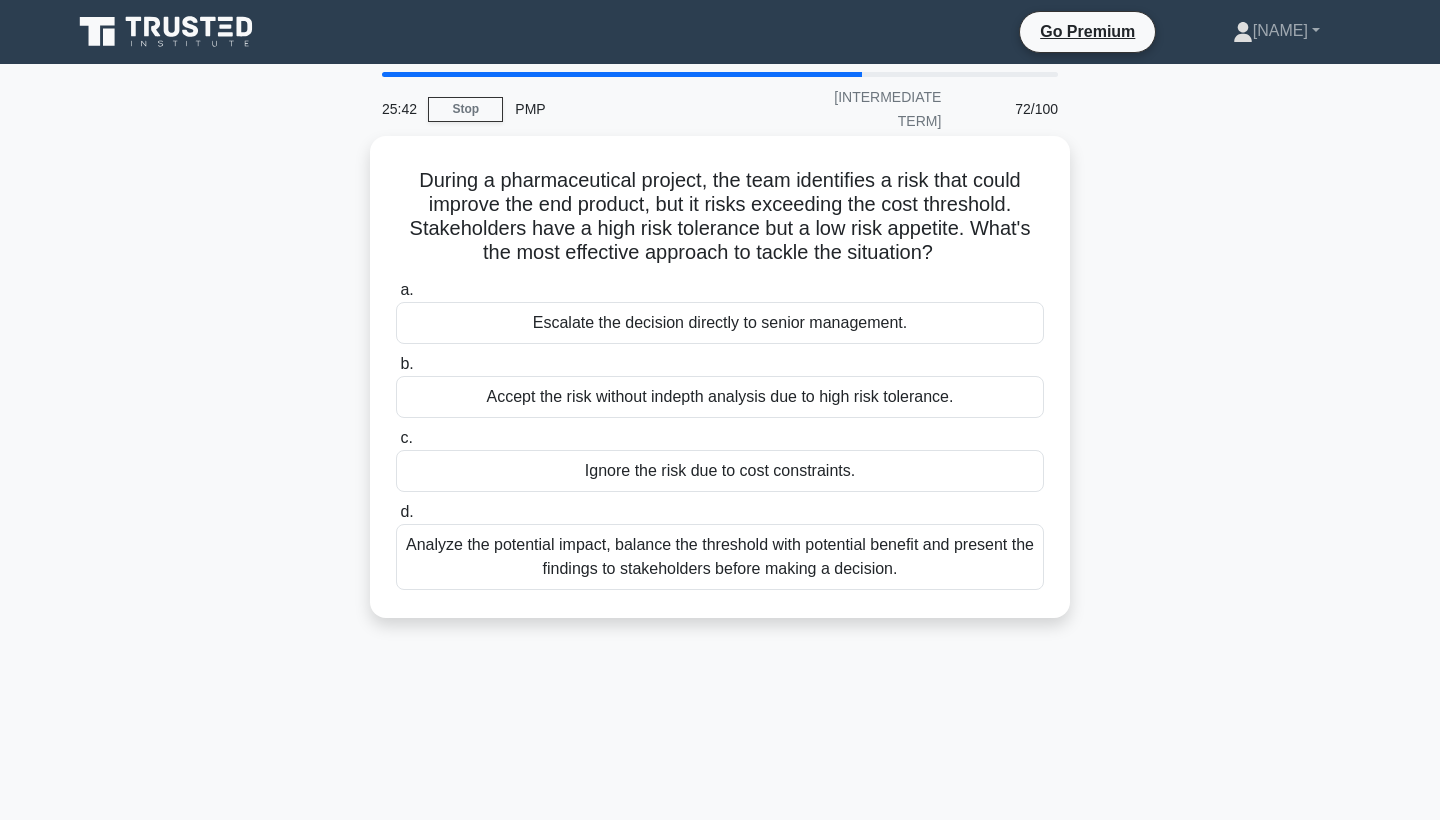click on "Analyze the potential impact, balance the threshold with potential benefit and present the findings to stakeholders before making a decision." at bounding box center (720, 557) 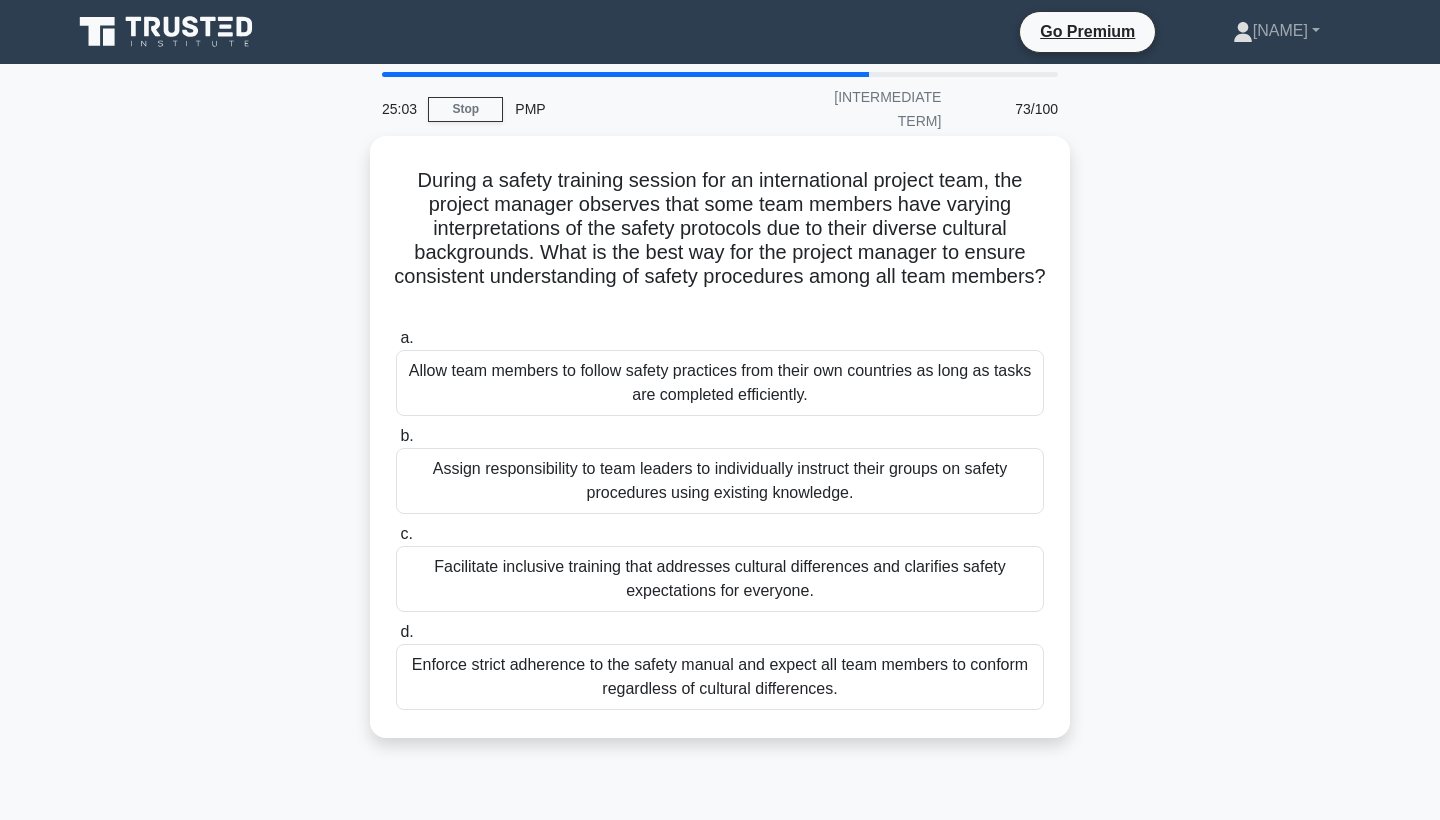 click on "Facilitate inclusive training that addresses cultural differences and clarifies safety expectations for everyone." at bounding box center (720, 579) 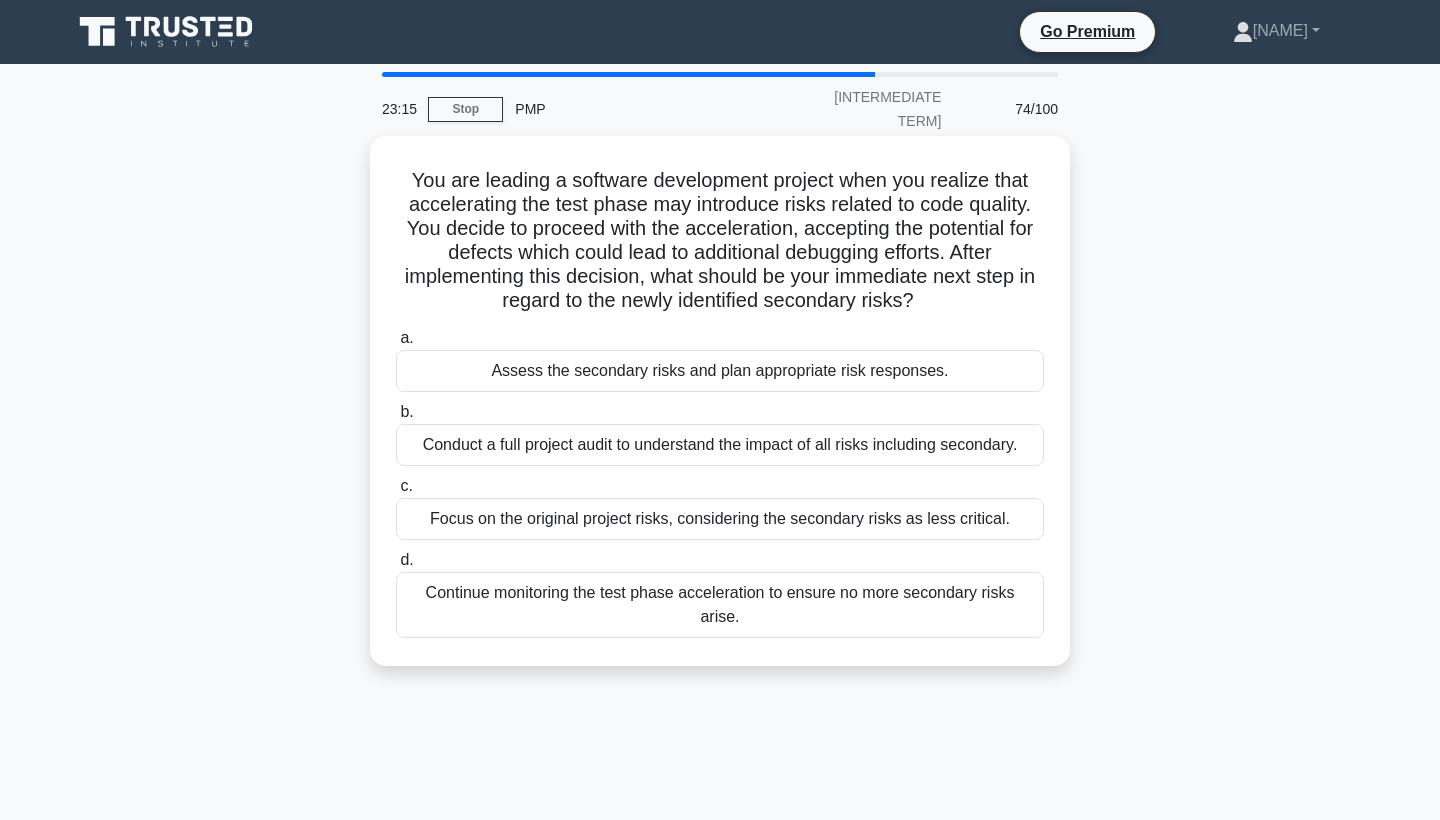 click on "Conduct a full project audit to understand the impact of all risks including secondary." at bounding box center (720, 445) 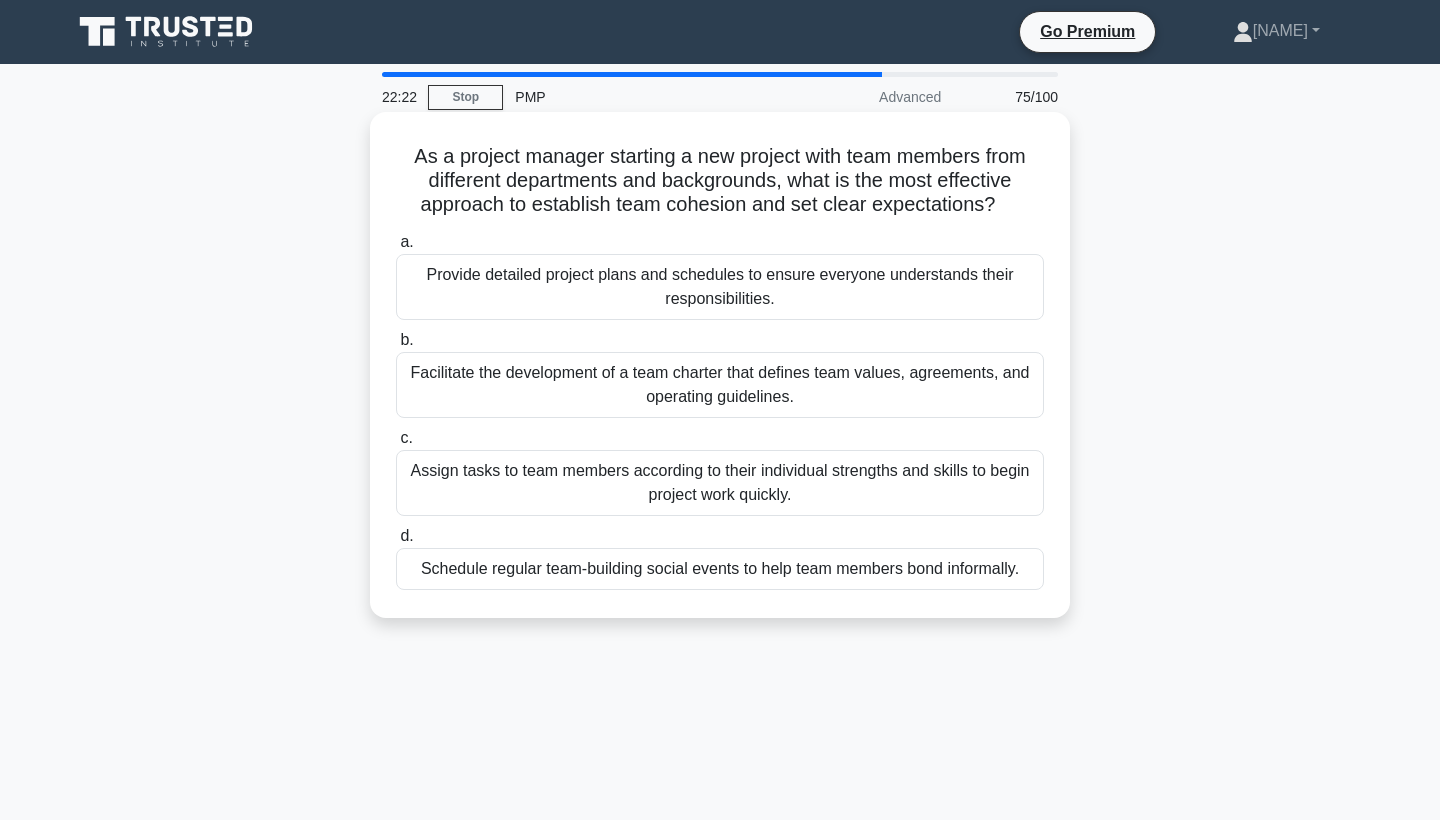 click on "Facilitate the development of a team charter that defines team values, agreements, and operating guidelines." at bounding box center (720, 385) 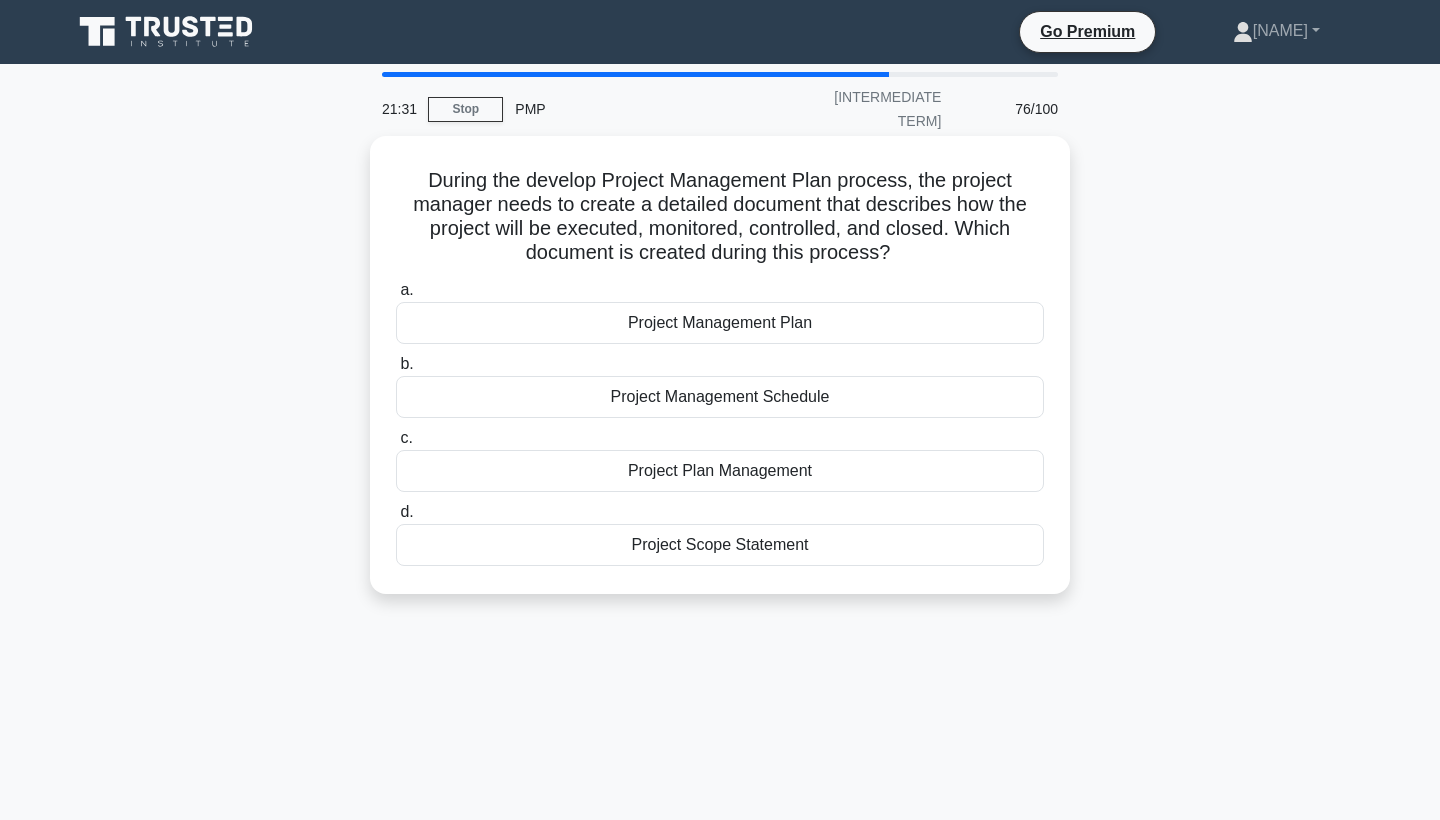 click on "Project Management Plan" at bounding box center [720, 323] 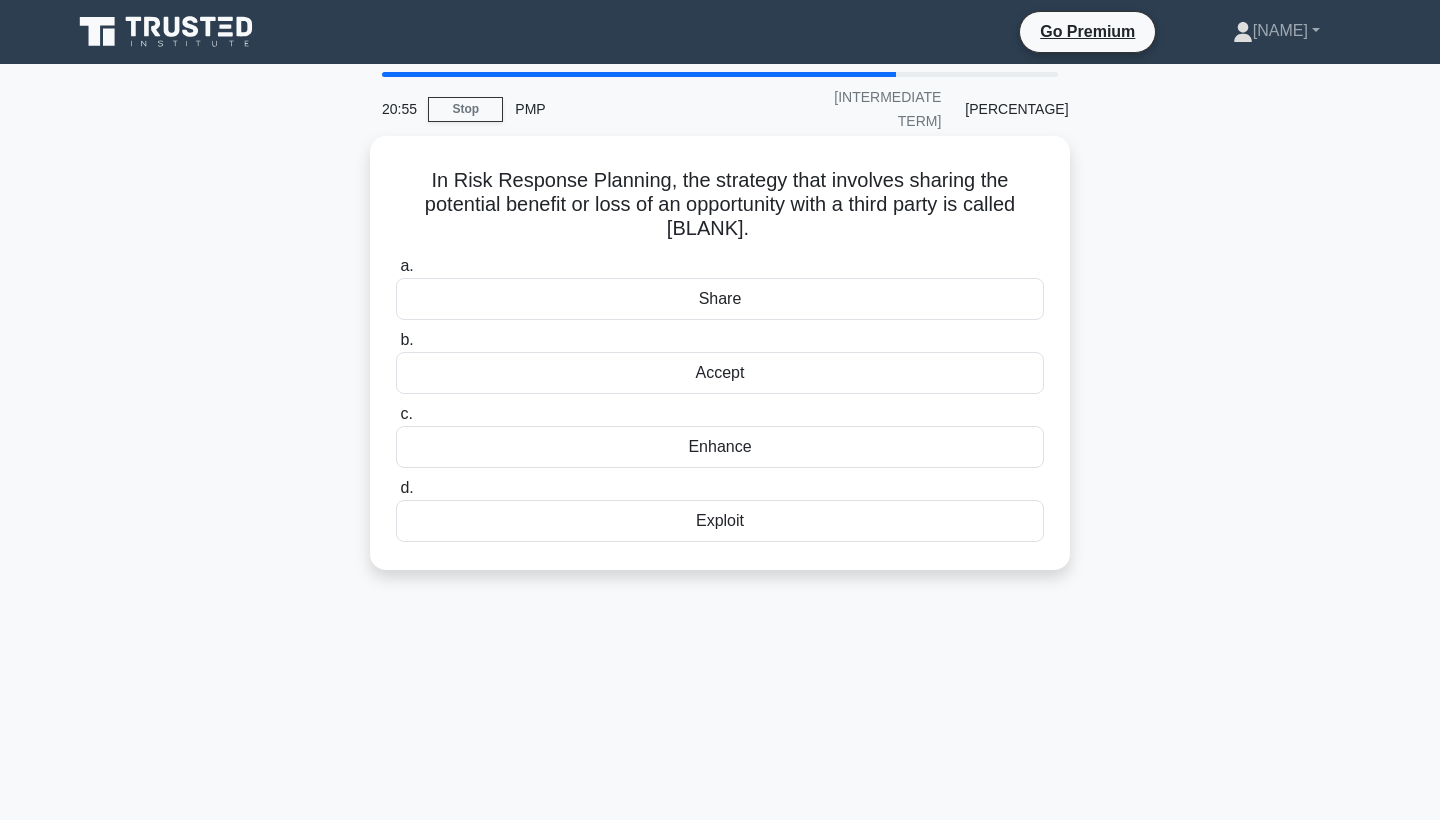 click on "Share" at bounding box center (720, 299) 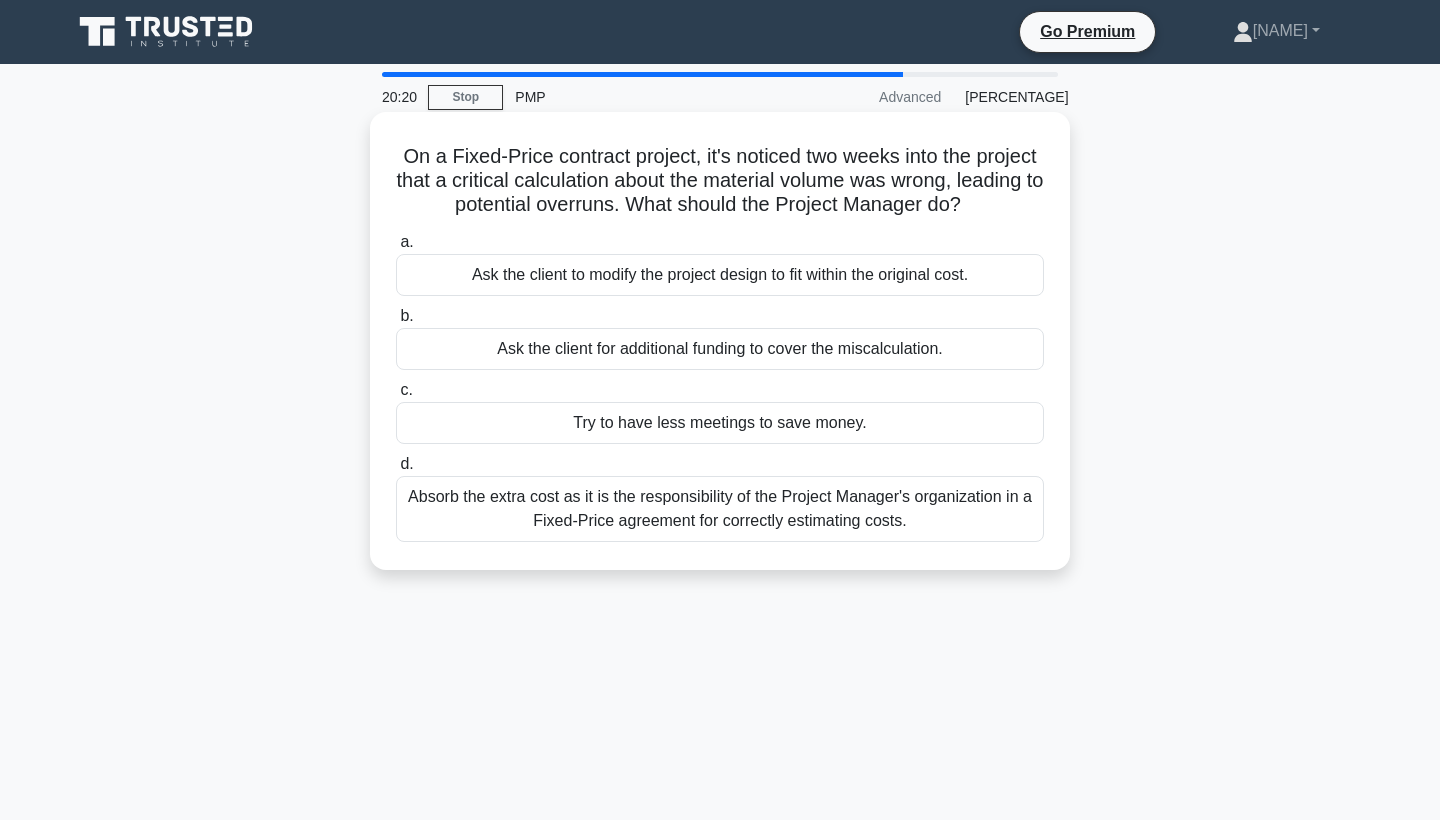 click on "Absorb the extra cost as it is the responsibility of the Project Manager's organization in a Fixed-Price agreement for correctly estimating costs." at bounding box center (720, 509) 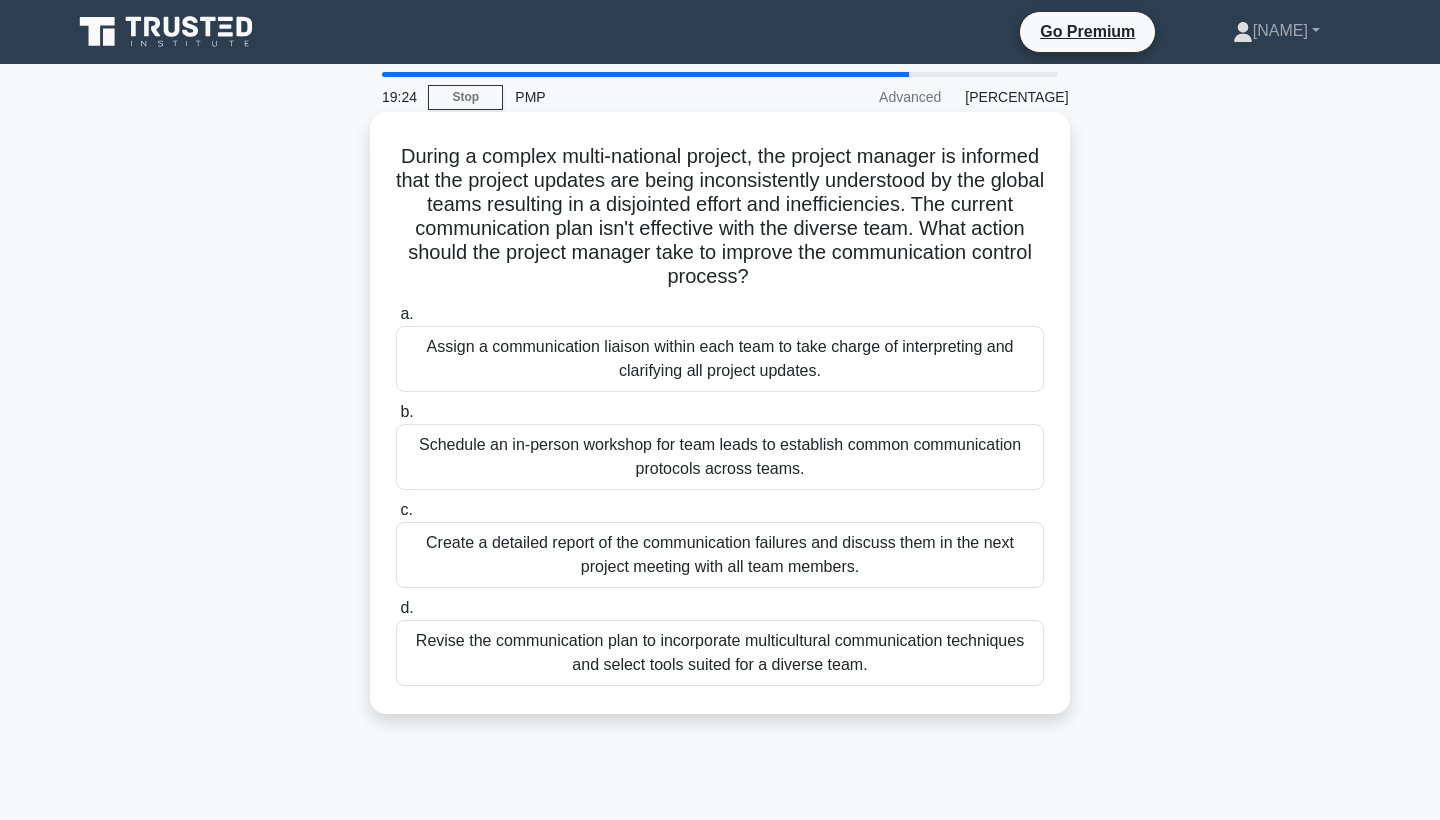 click on "Revise the communication plan to incorporate multicultural communication techniques and select tools suited for a diverse team." at bounding box center (720, 653) 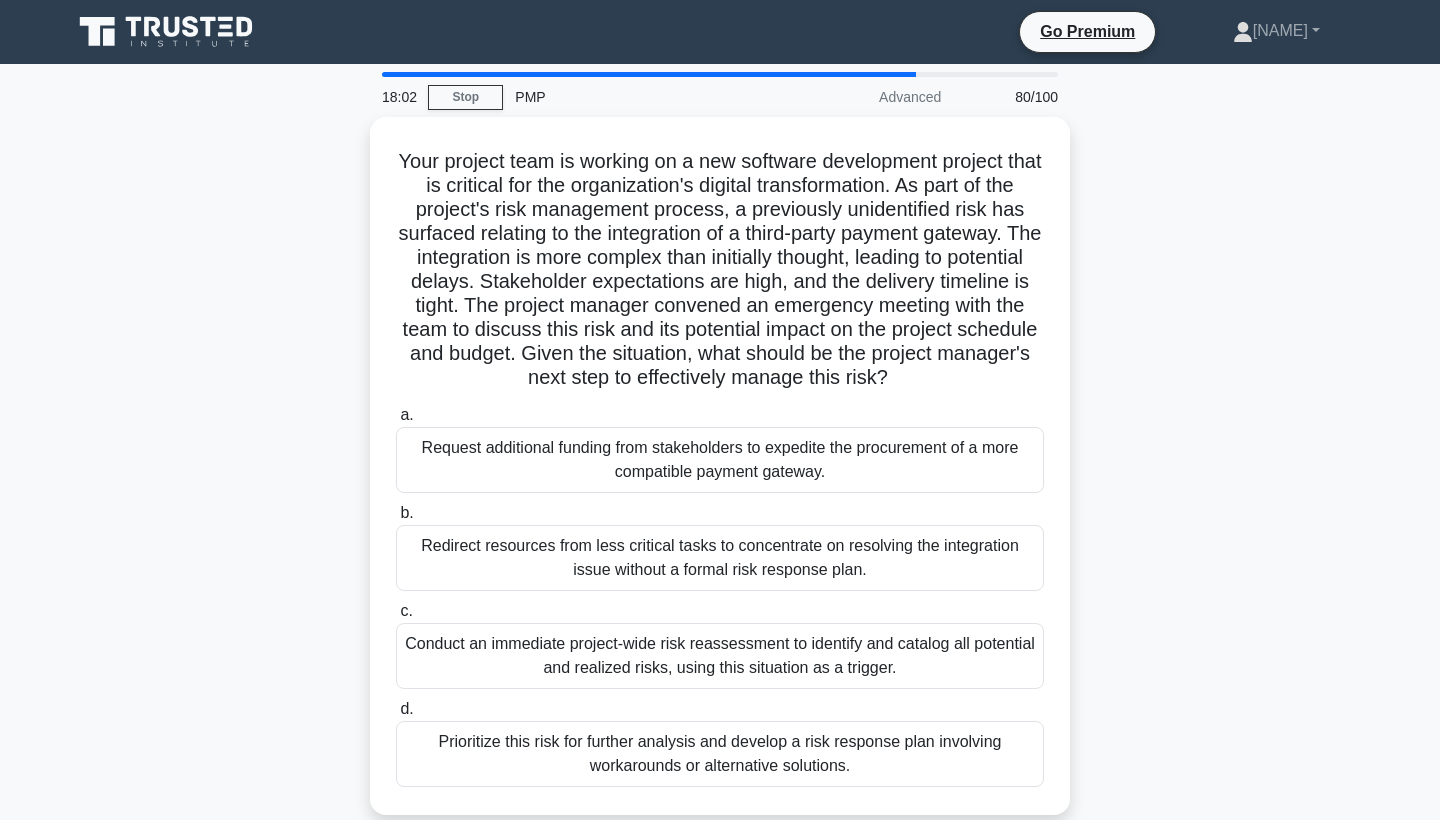 click on "Conduct an immediate project-wide risk reassessment to identify and catalog all potential and realized risks, using this situation as a trigger." at bounding box center [720, 656] 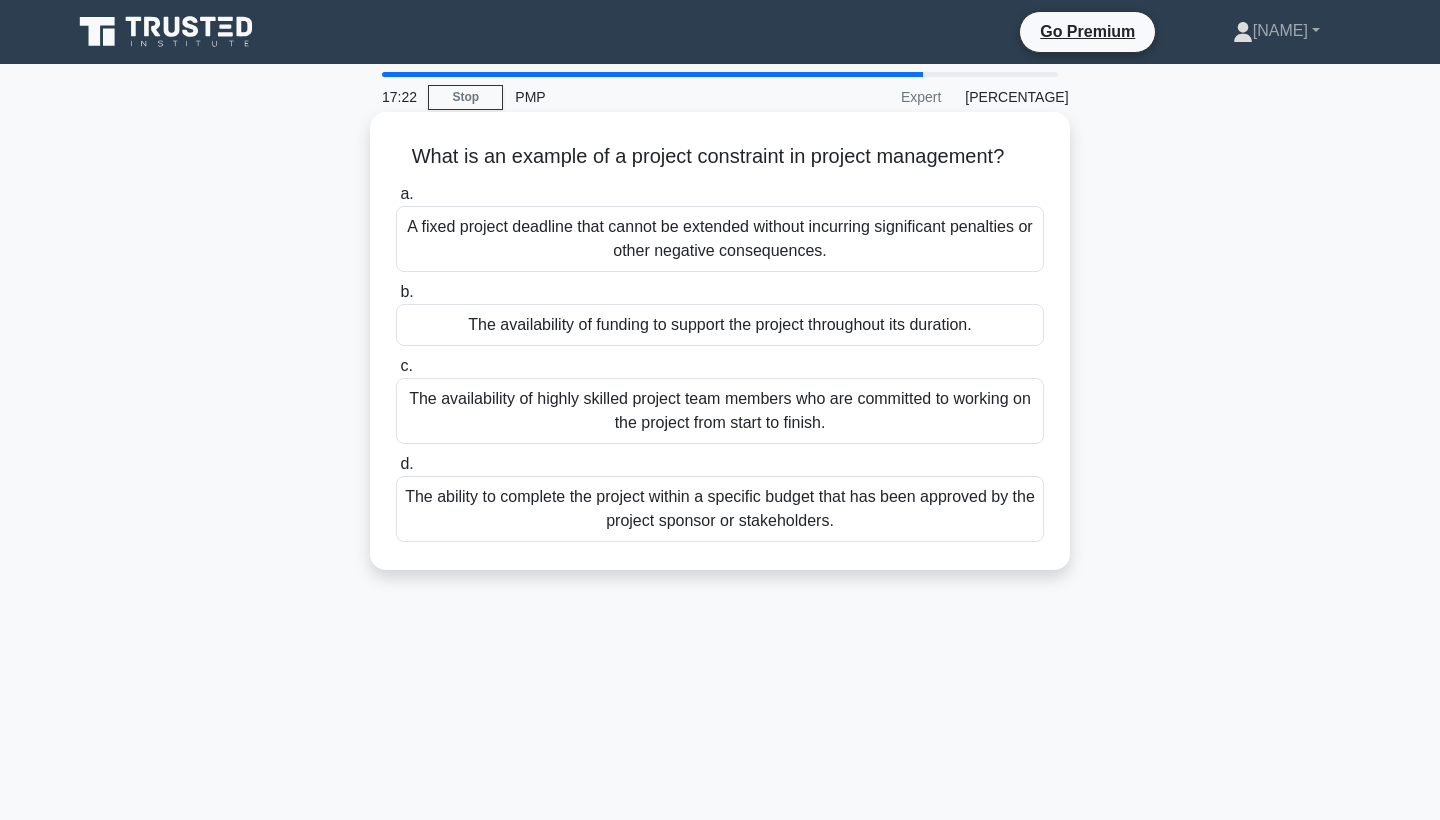 click on "A fixed project deadline that cannot be extended without incurring significant penalties or other negative consequences." at bounding box center (720, 239) 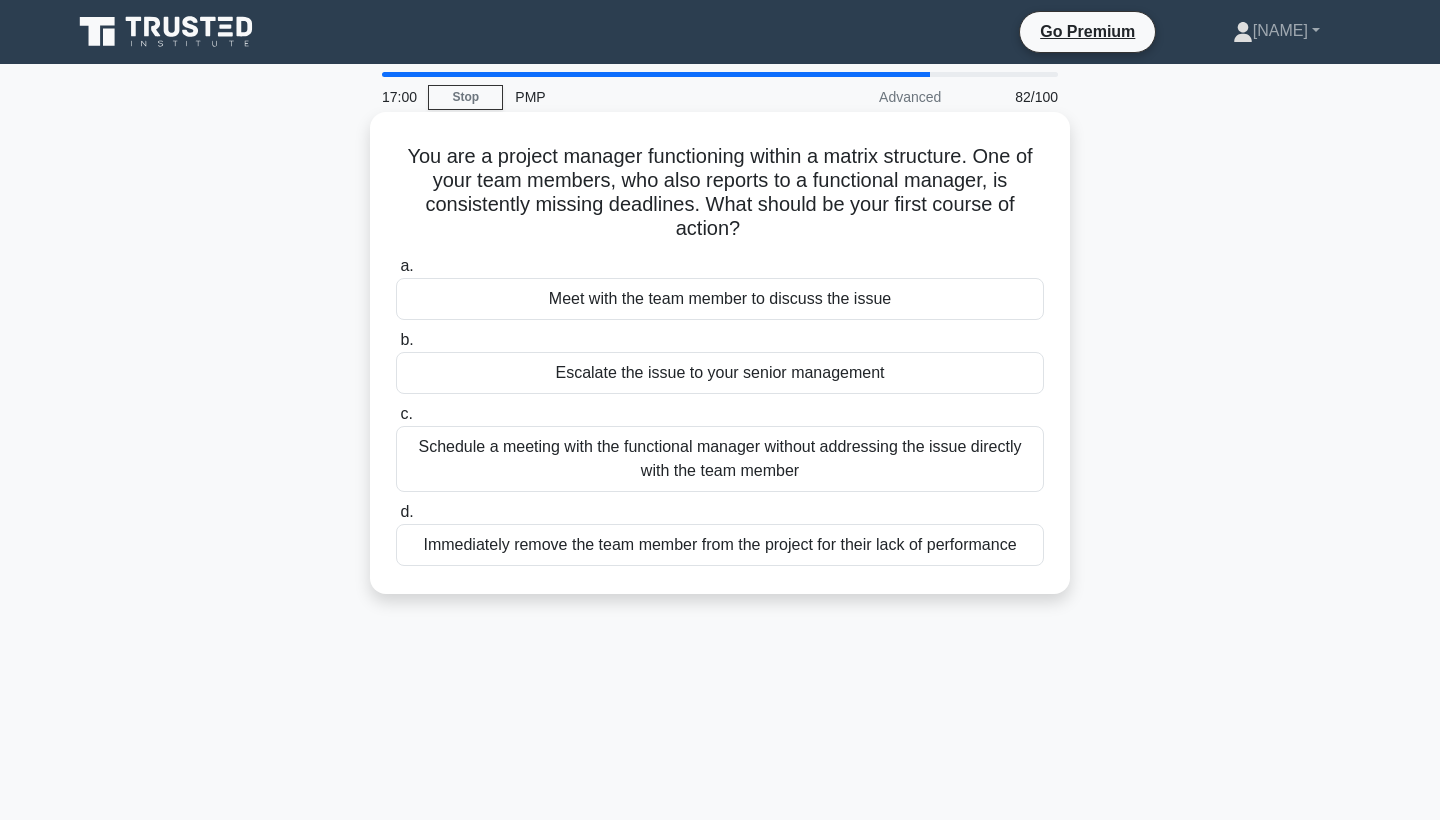 click on "Meet with the team member to discuss the issue" at bounding box center (720, 299) 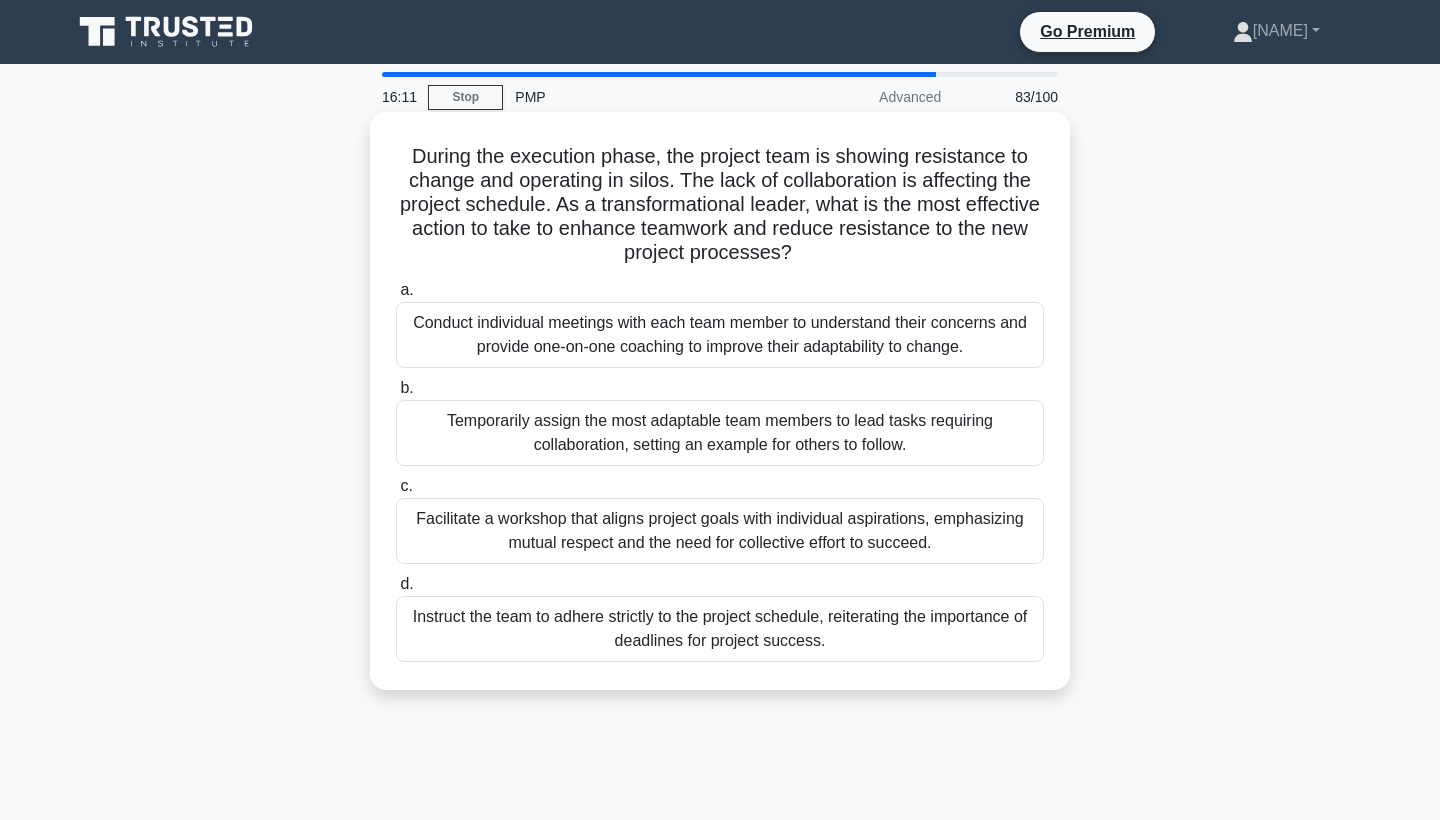 click on "Conduct individual meetings with each team member to understand their concerns and provide one-on-one coaching to improve their adaptability to change." at bounding box center (720, 335) 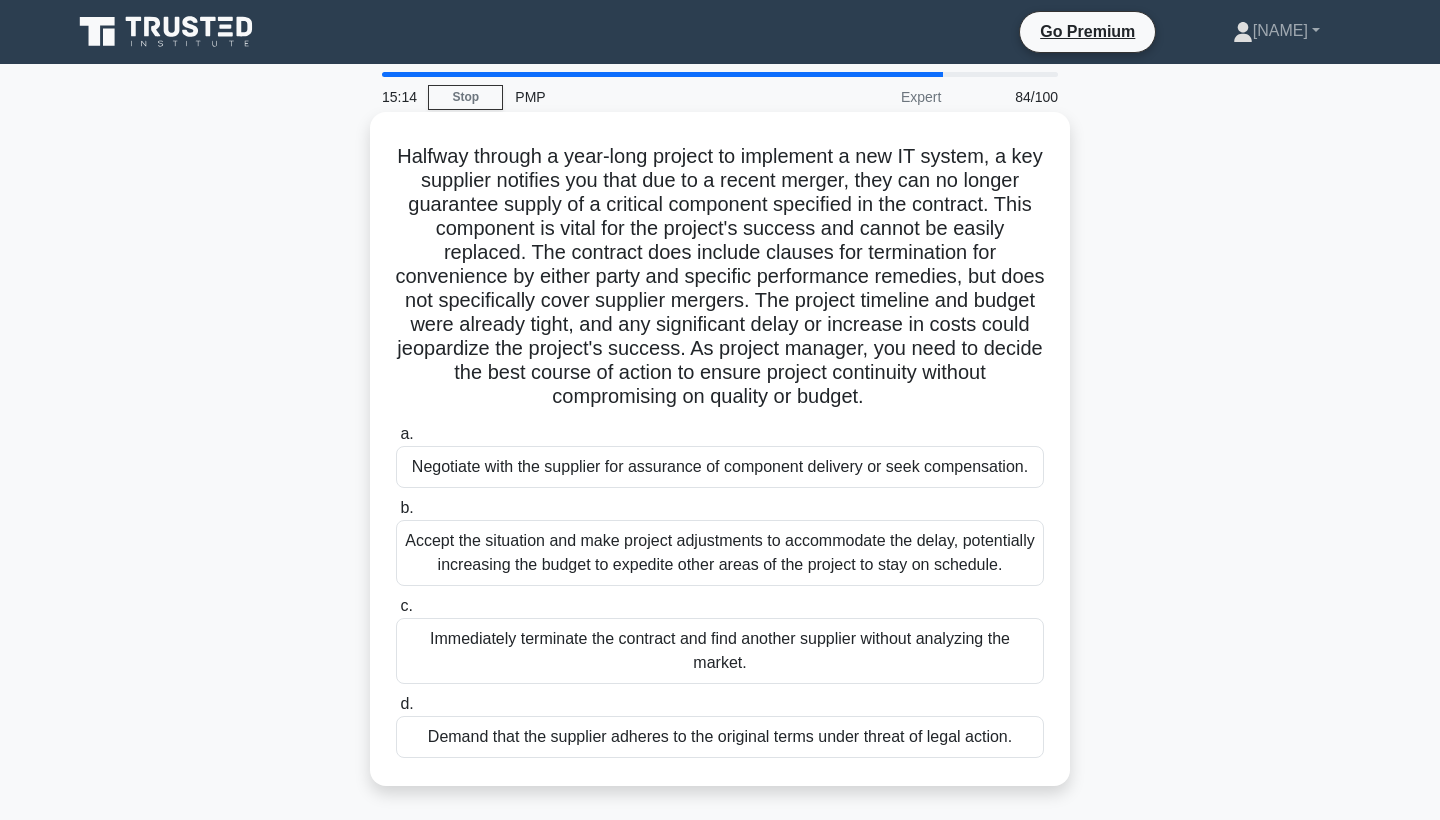 click on "Negotiate with the supplier for assurance of component delivery or seek compensation." at bounding box center (720, 467) 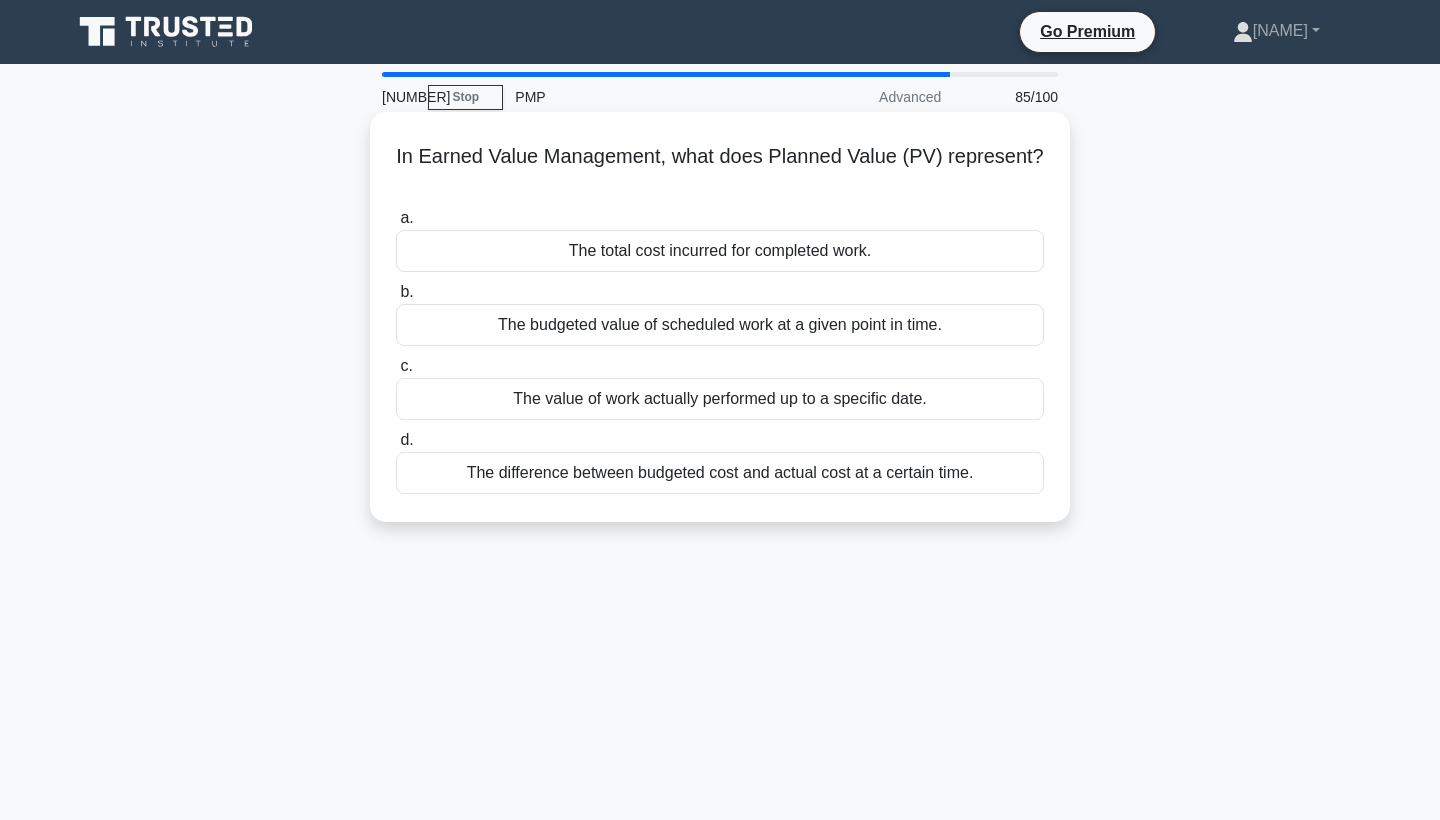 click on "The budgeted value of scheduled work at a given point in time." at bounding box center [720, 325] 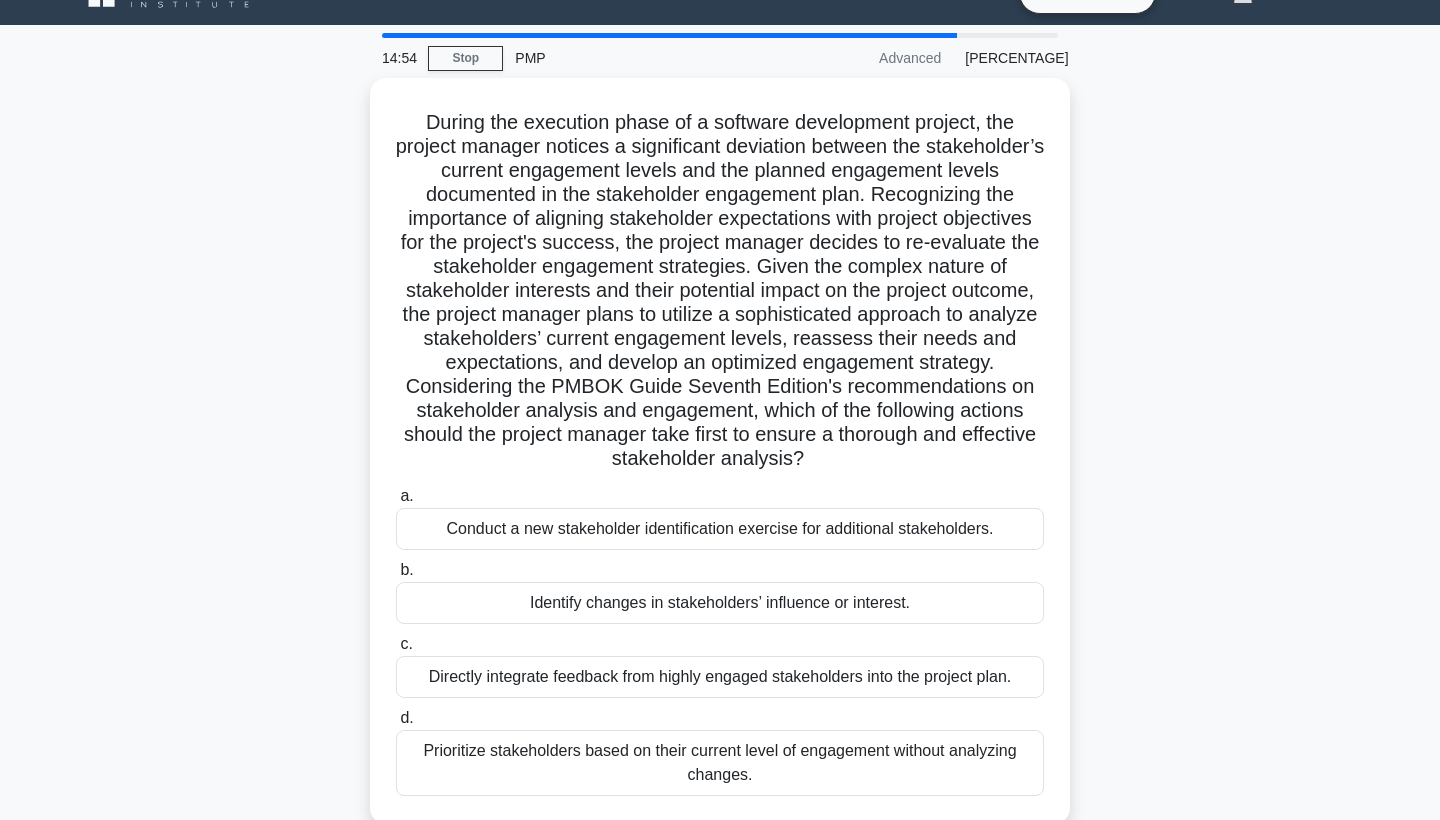 scroll, scrollTop: 59, scrollLeft: 0, axis: vertical 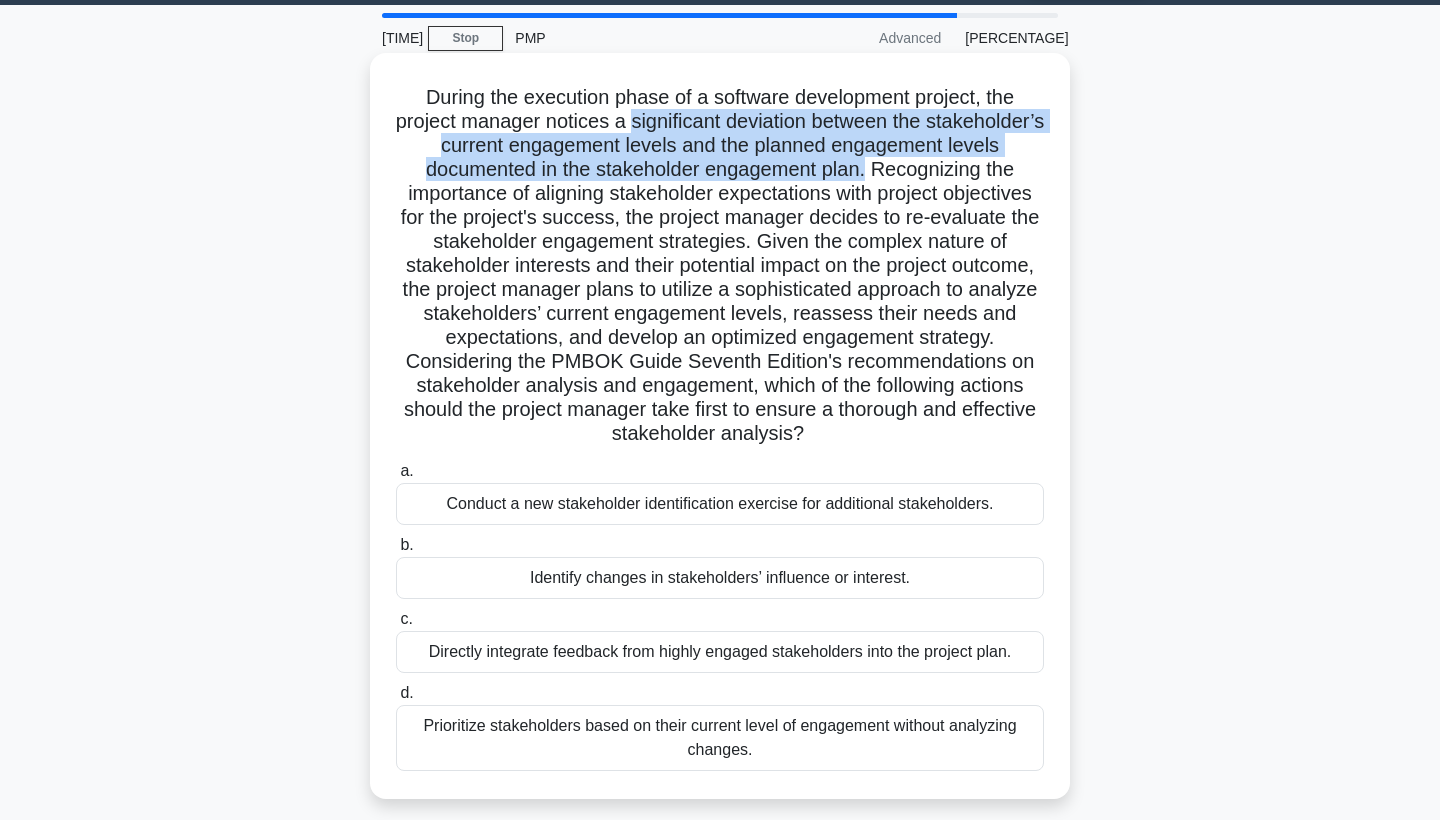 drag, startPoint x: 635, startPoint y: 124, endPoint x: 867, endPoint y: 176, distance: 237.75618 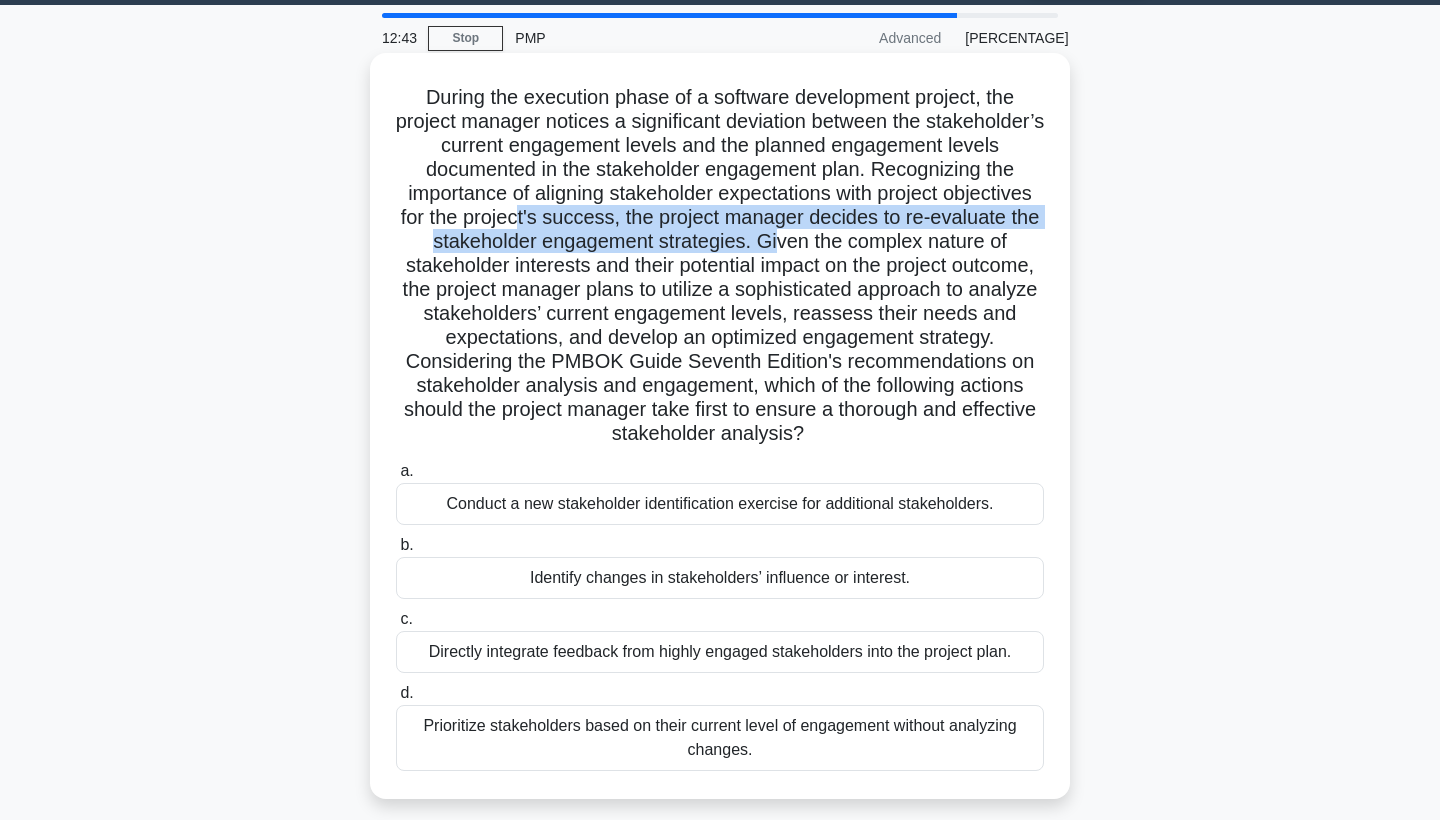 drag, startPoint x: 522, startPoint y: 229, endPoint x: 773, endPoint y: 231, distance: 251.00797 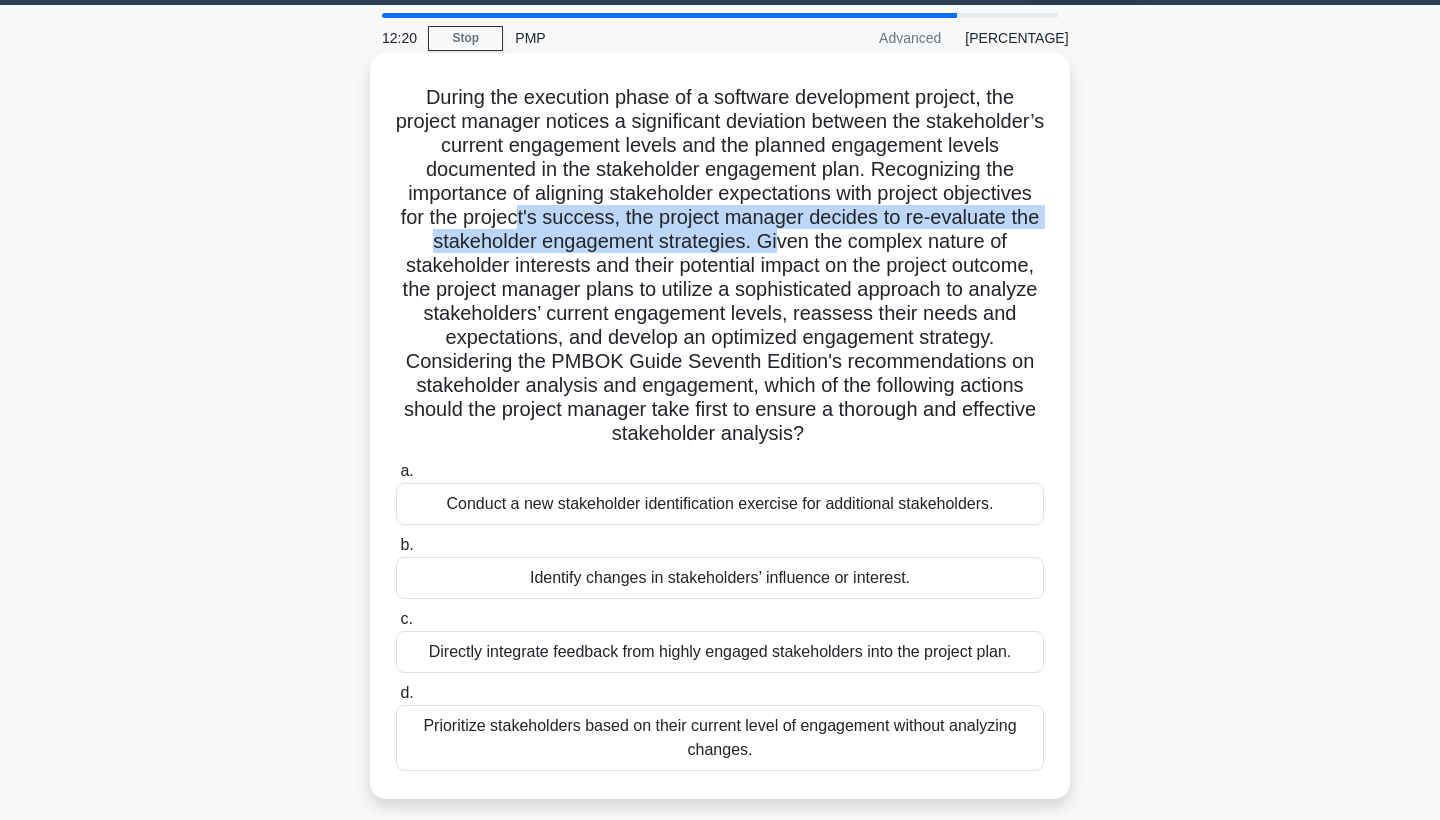 click on "Prioritize stakeholders based on their current level of engagement without analyzing changes." at bounding box center [720, 738] 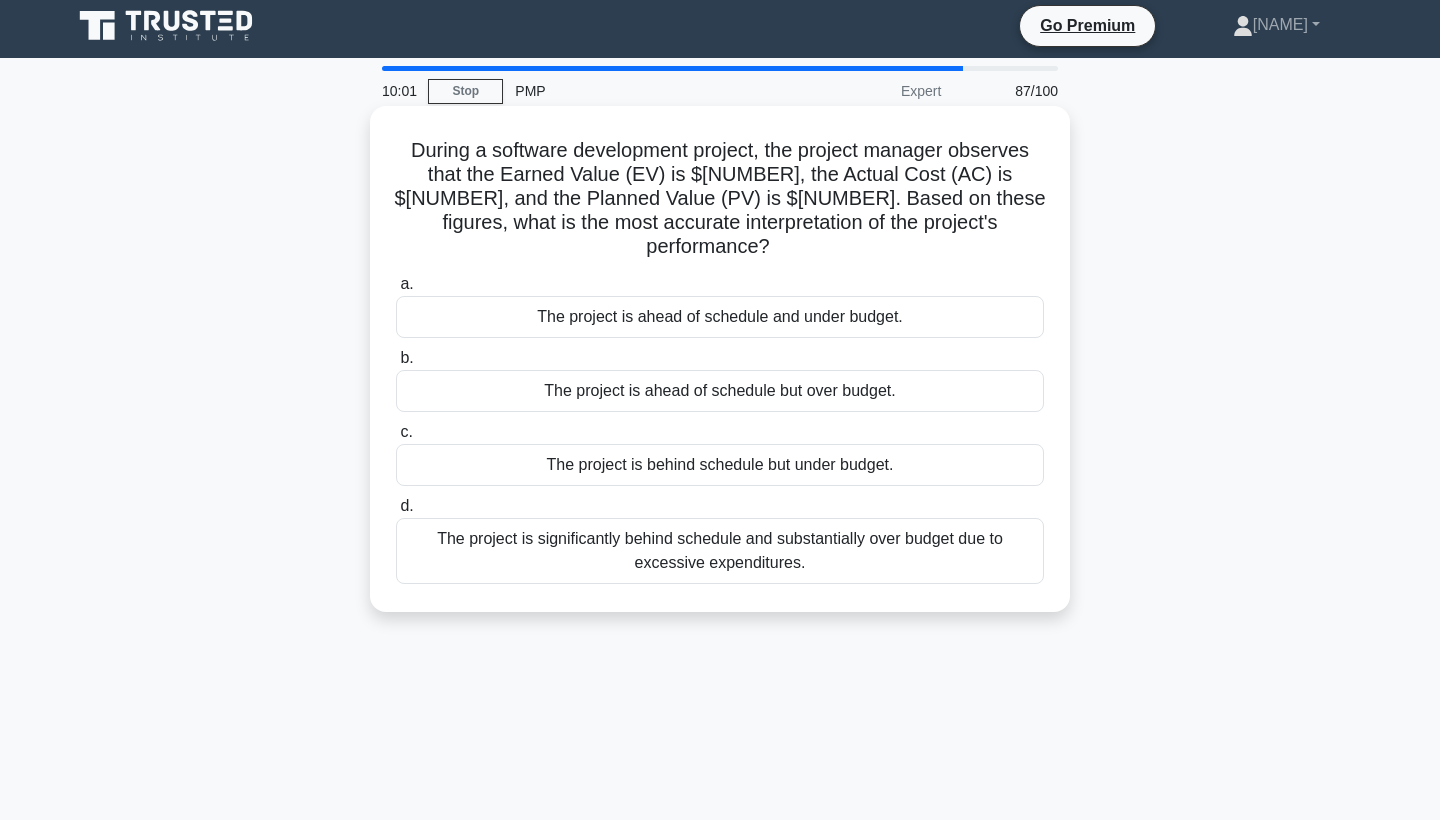 scroll, scrollTop: 10, scrollLeft: 0, axis: vertical 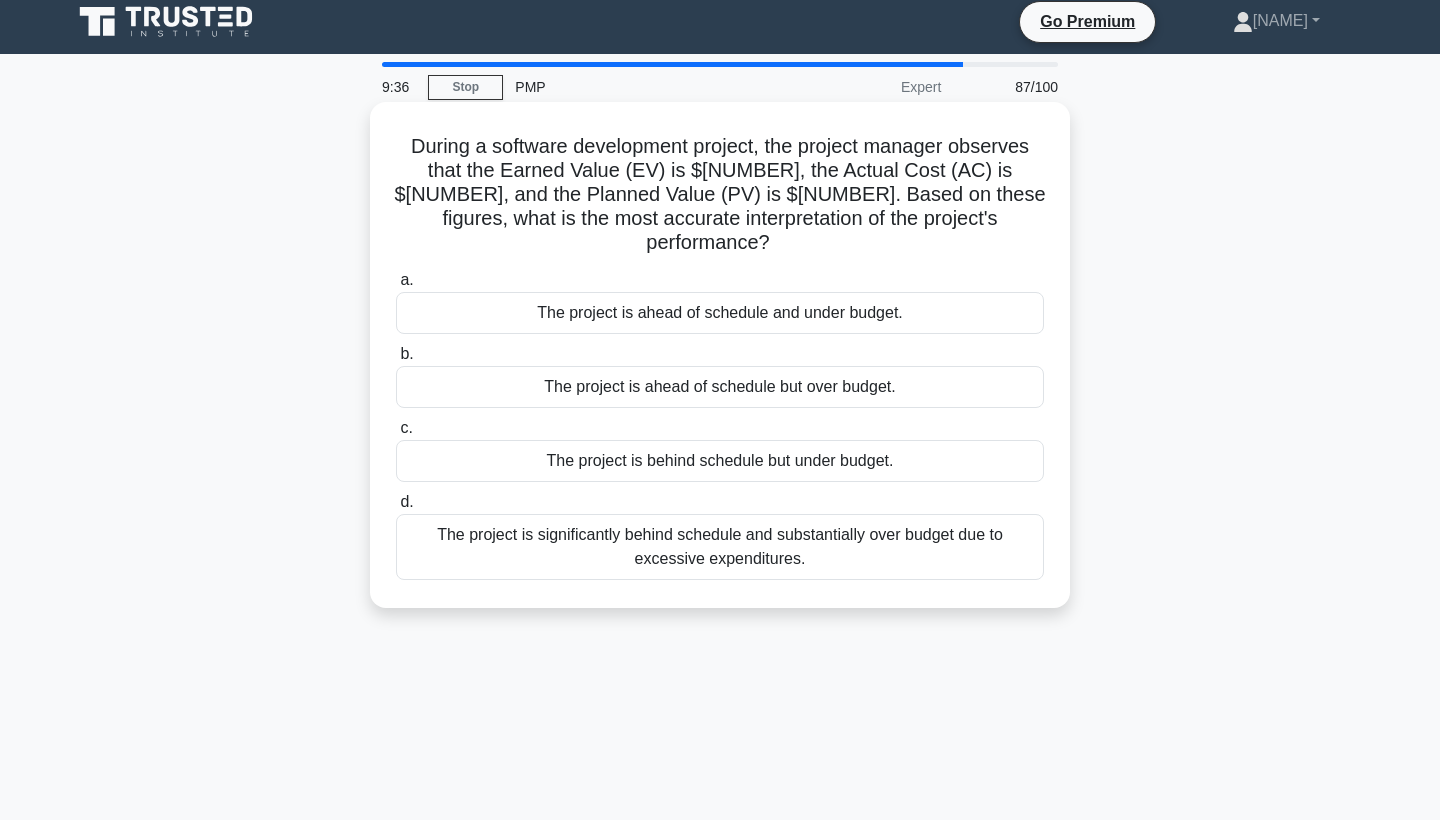 click on "The project is ahead of schedule but over budget." at bounding box center (720, 387) 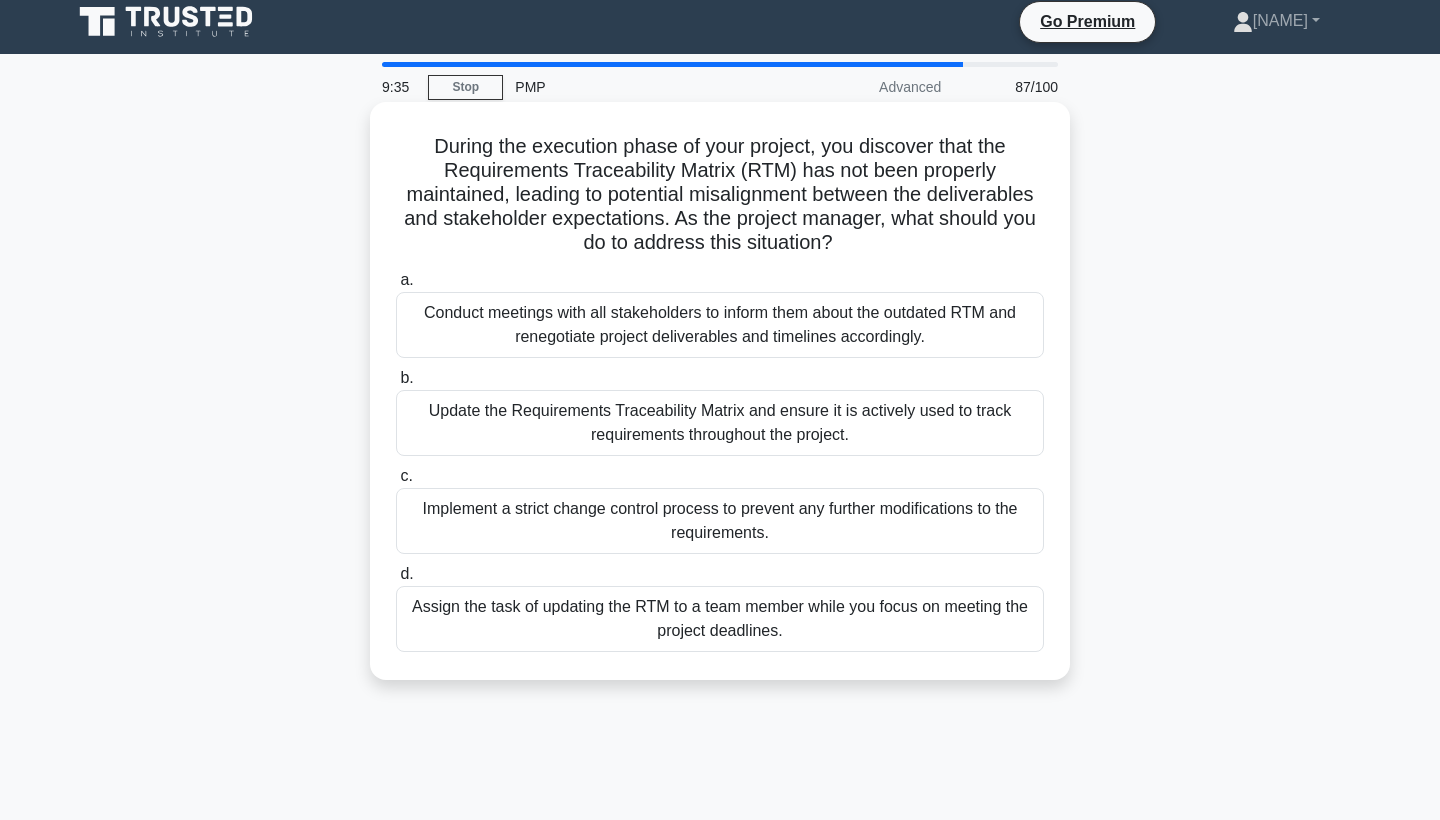 scroll, scrollTop: 0, scrollLeft: 0, axis: both 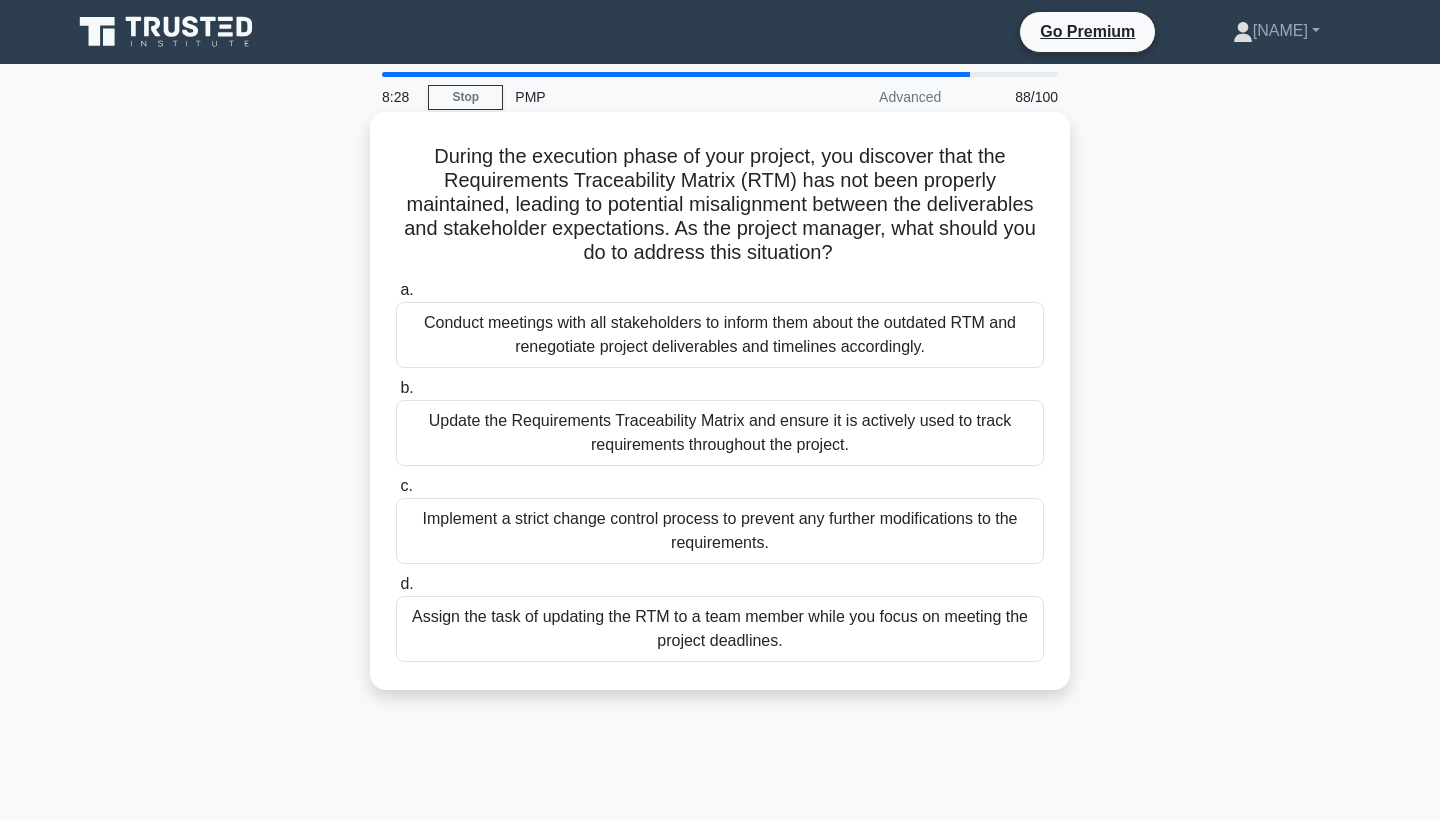 click on "Implement a strict change control process to prevent any further modifications to the requirements." at bounding box center [720, 531] 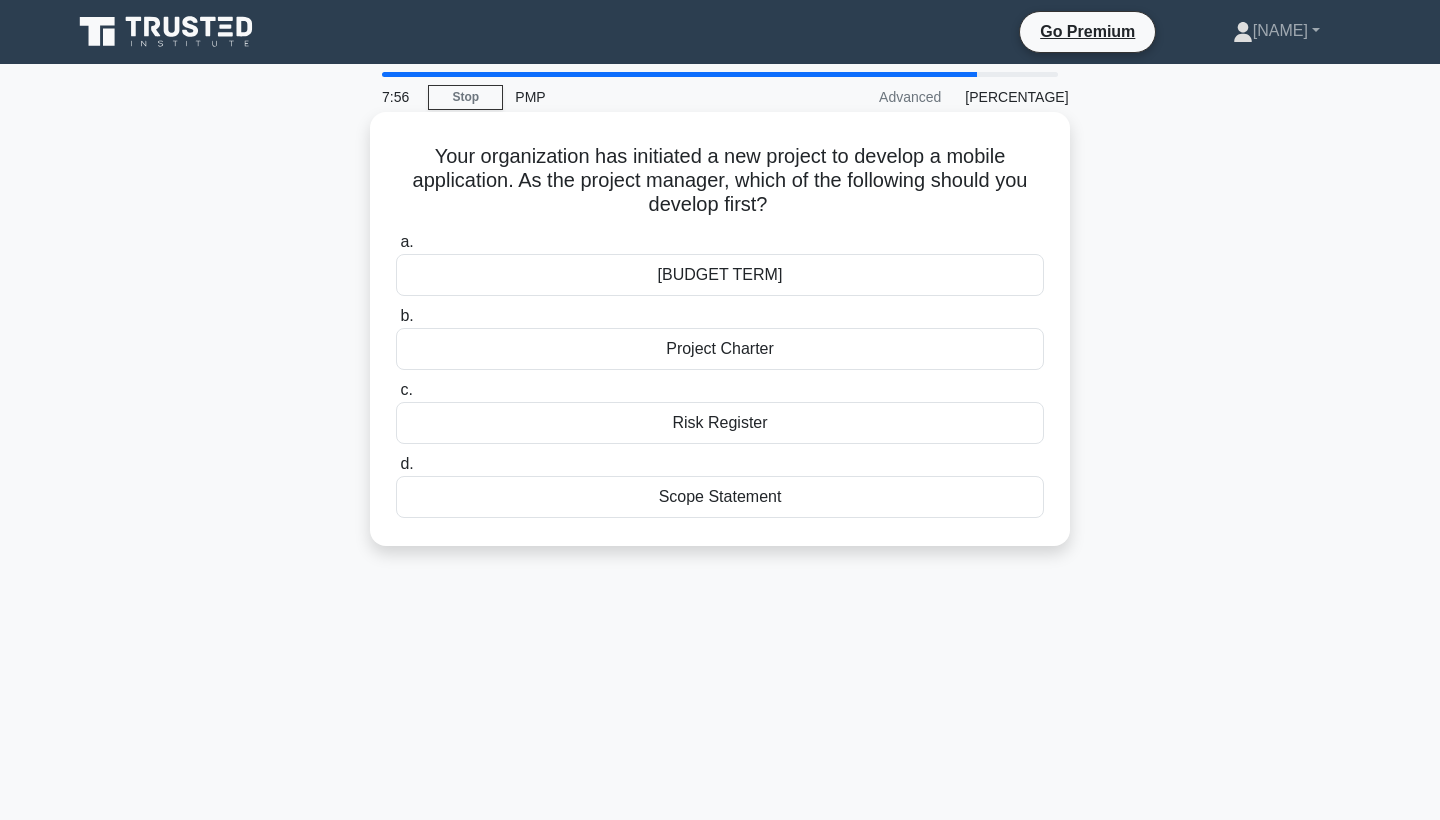 click on "Scope Statement" at bounding box center [720, 497] 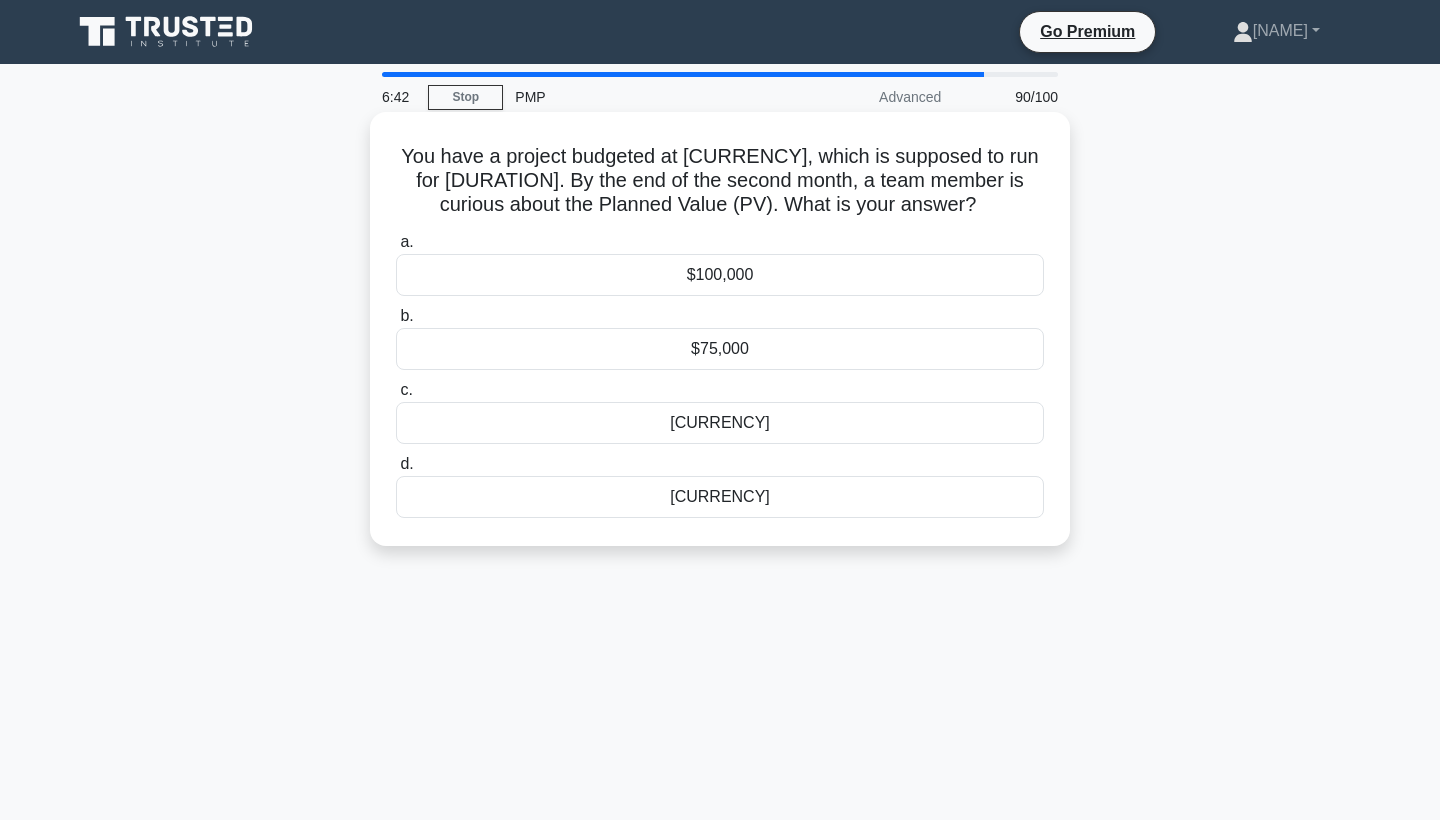 click on "[CURRENCY]" at bounding box center [720, 497] 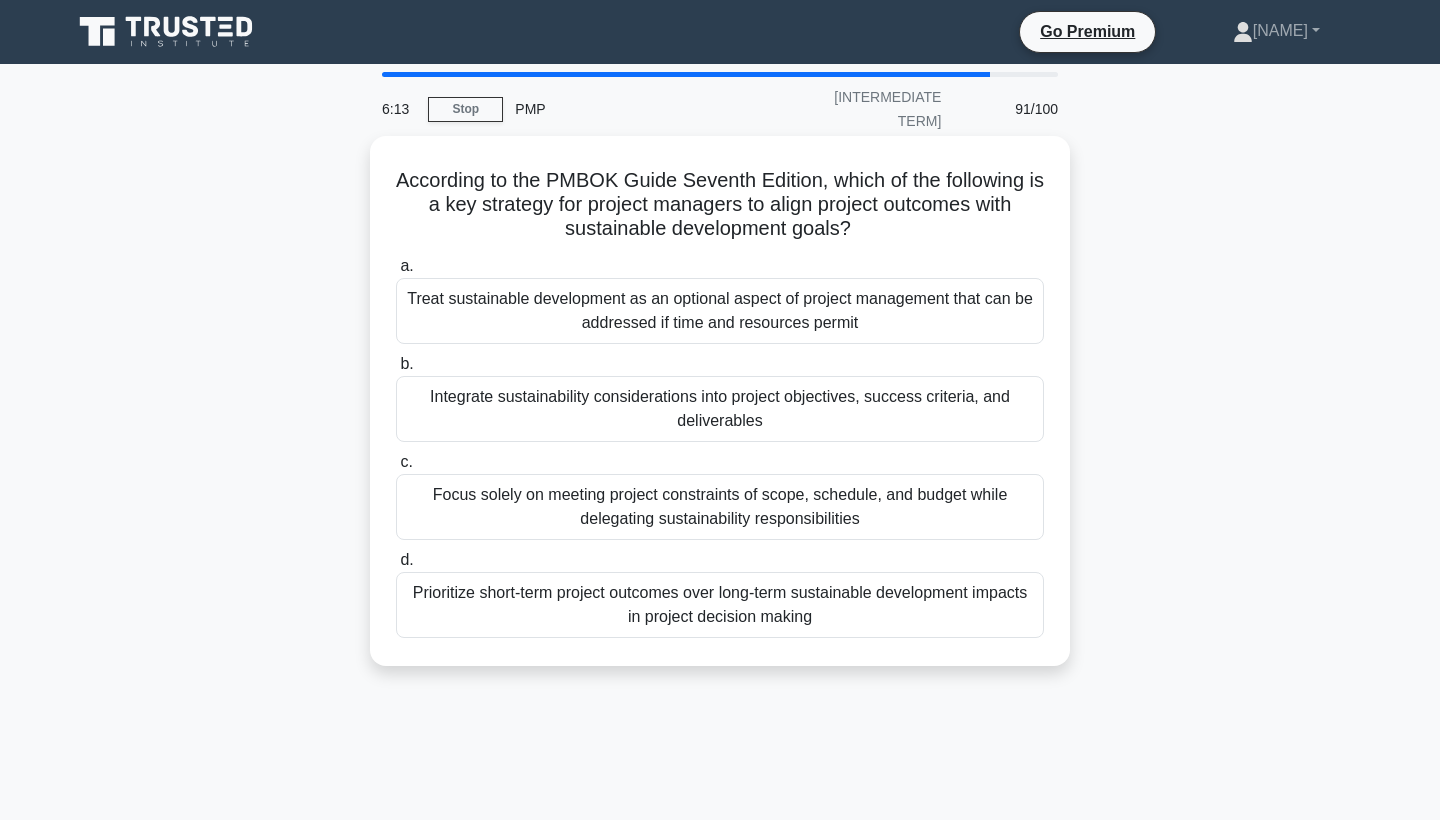 click on "Integrate sustainability considerations into project objectives, success criteria, and deliverables" at bounding box center (720, 409) 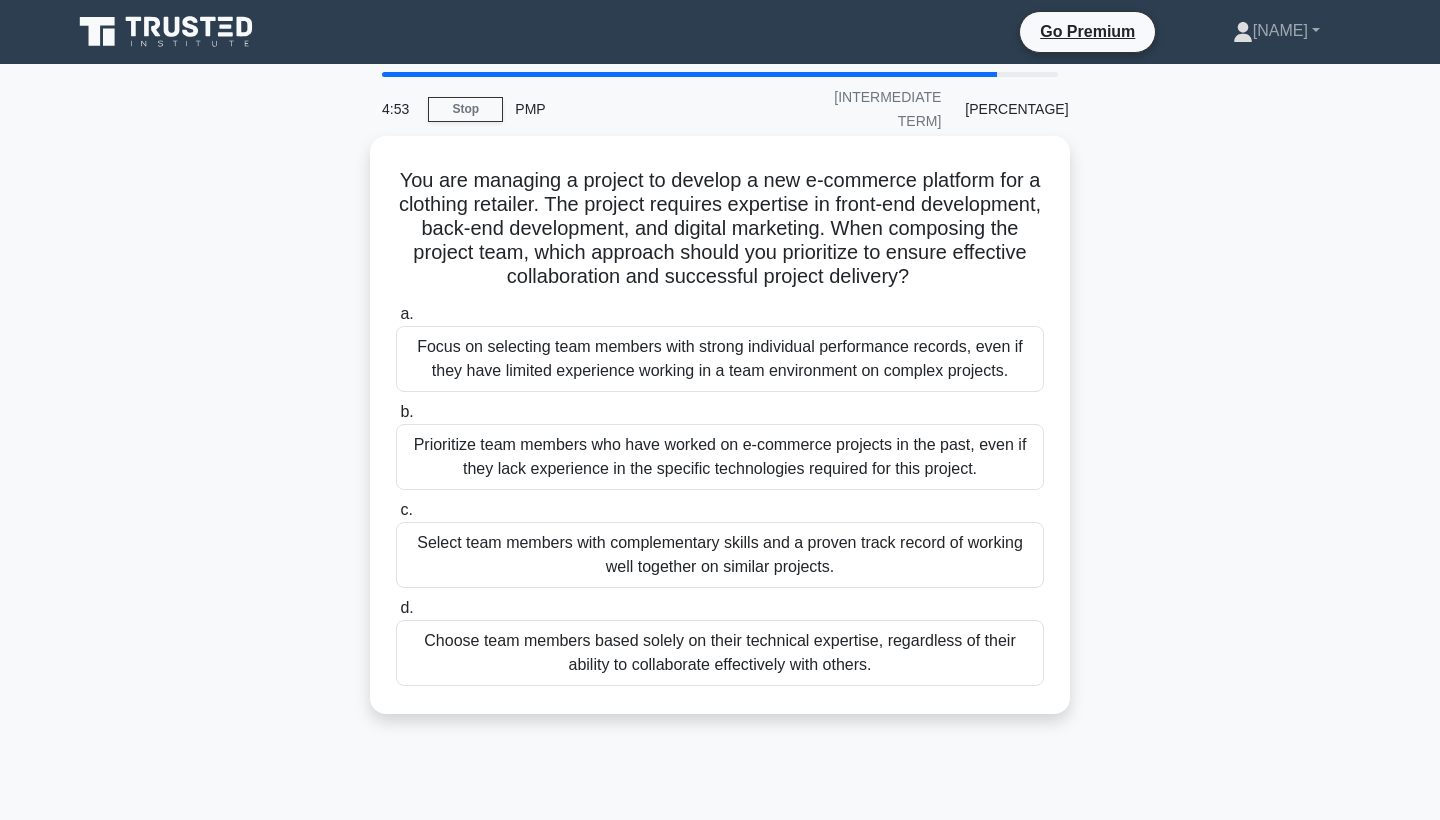 click on "Prioritize team members who have worked on e-commerce projects in the past, even if they lack experience in the specific technologies required for this project." at bounding box center [720, 457] 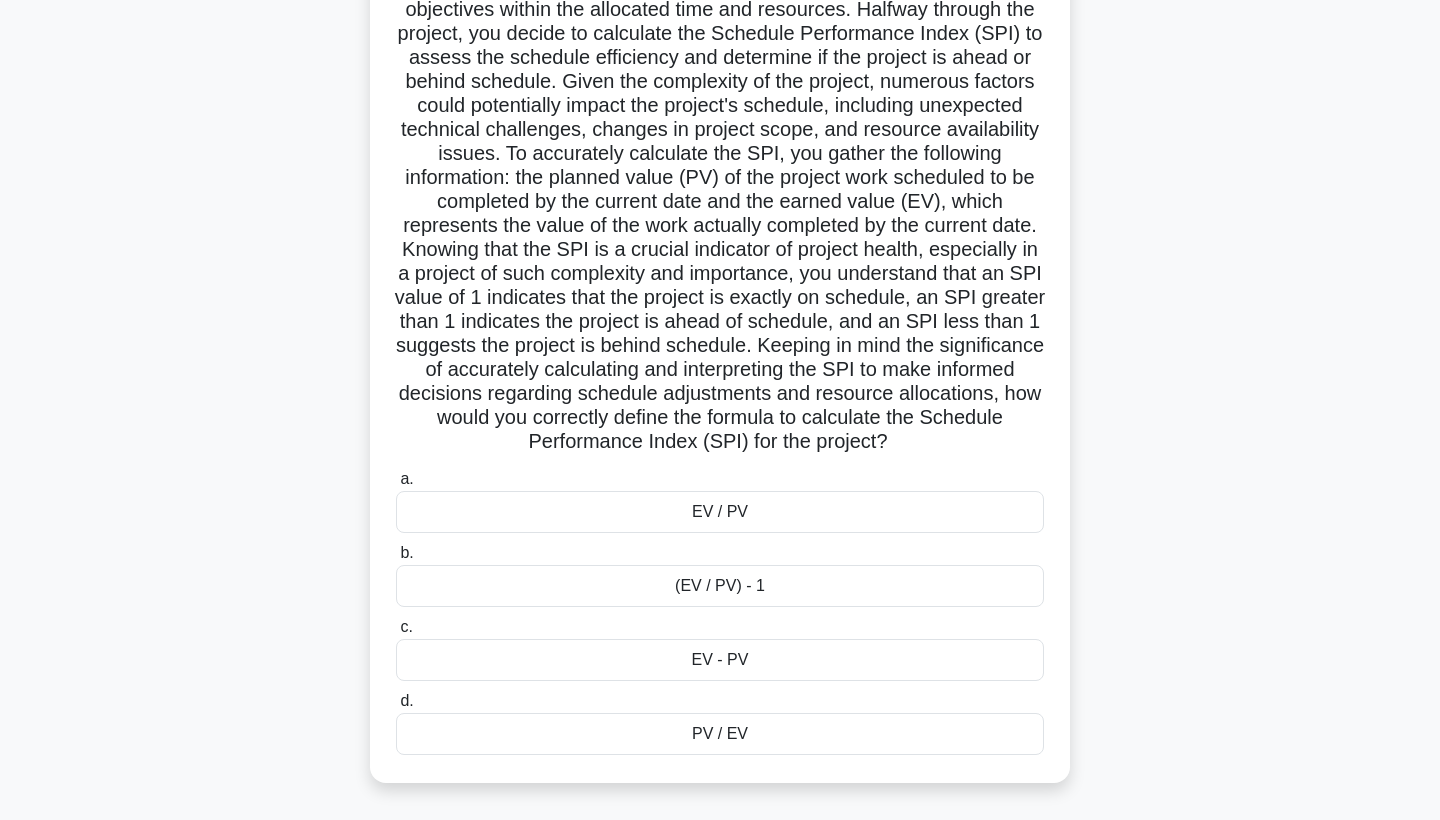 scroll, scrollTop: 268, scrollLeft: 0, axis: vertical 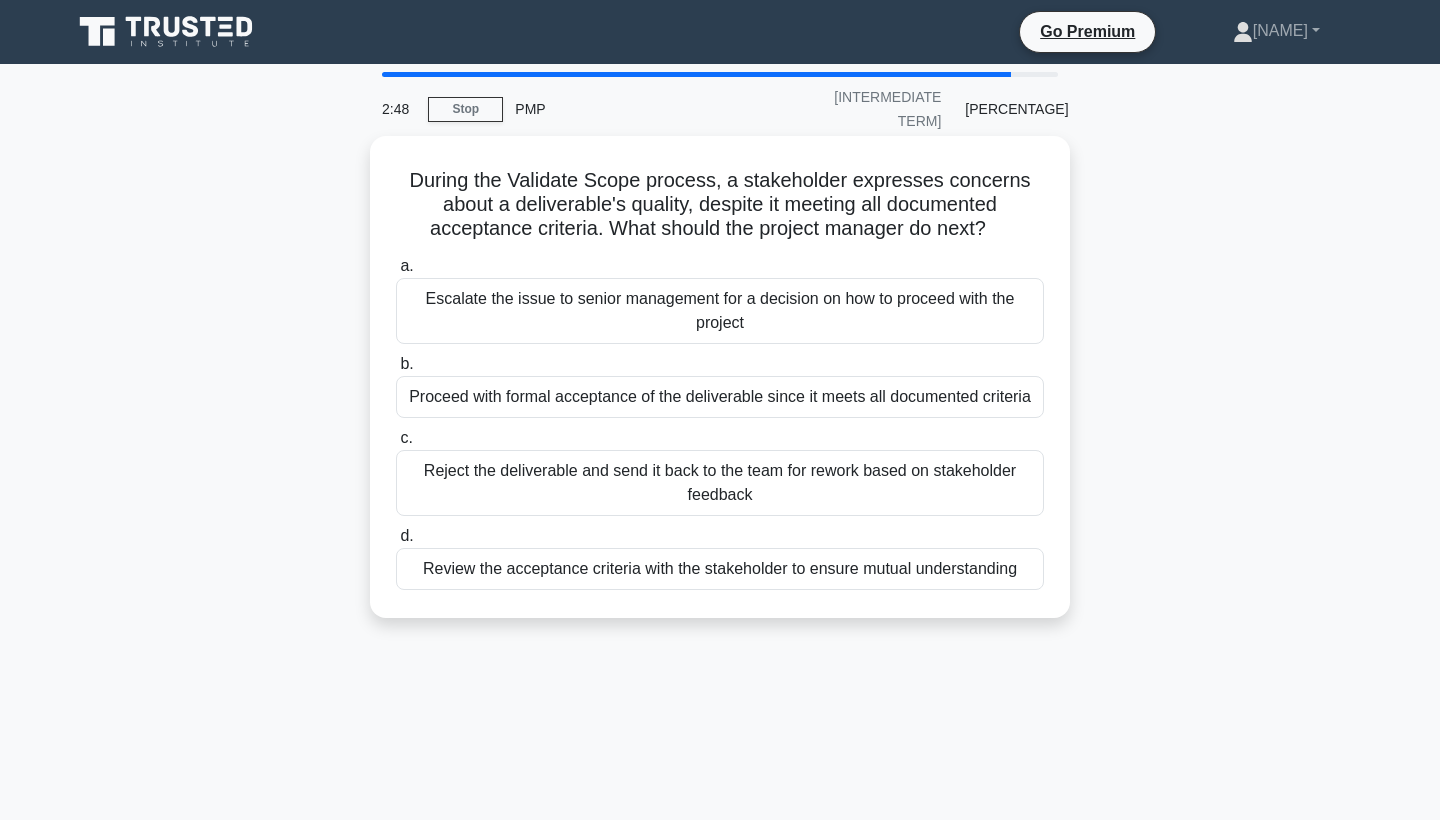 click on "Review the acceptance criteria with the stakeholder to ensure mutual understanding" at bounding box center [720, 569] 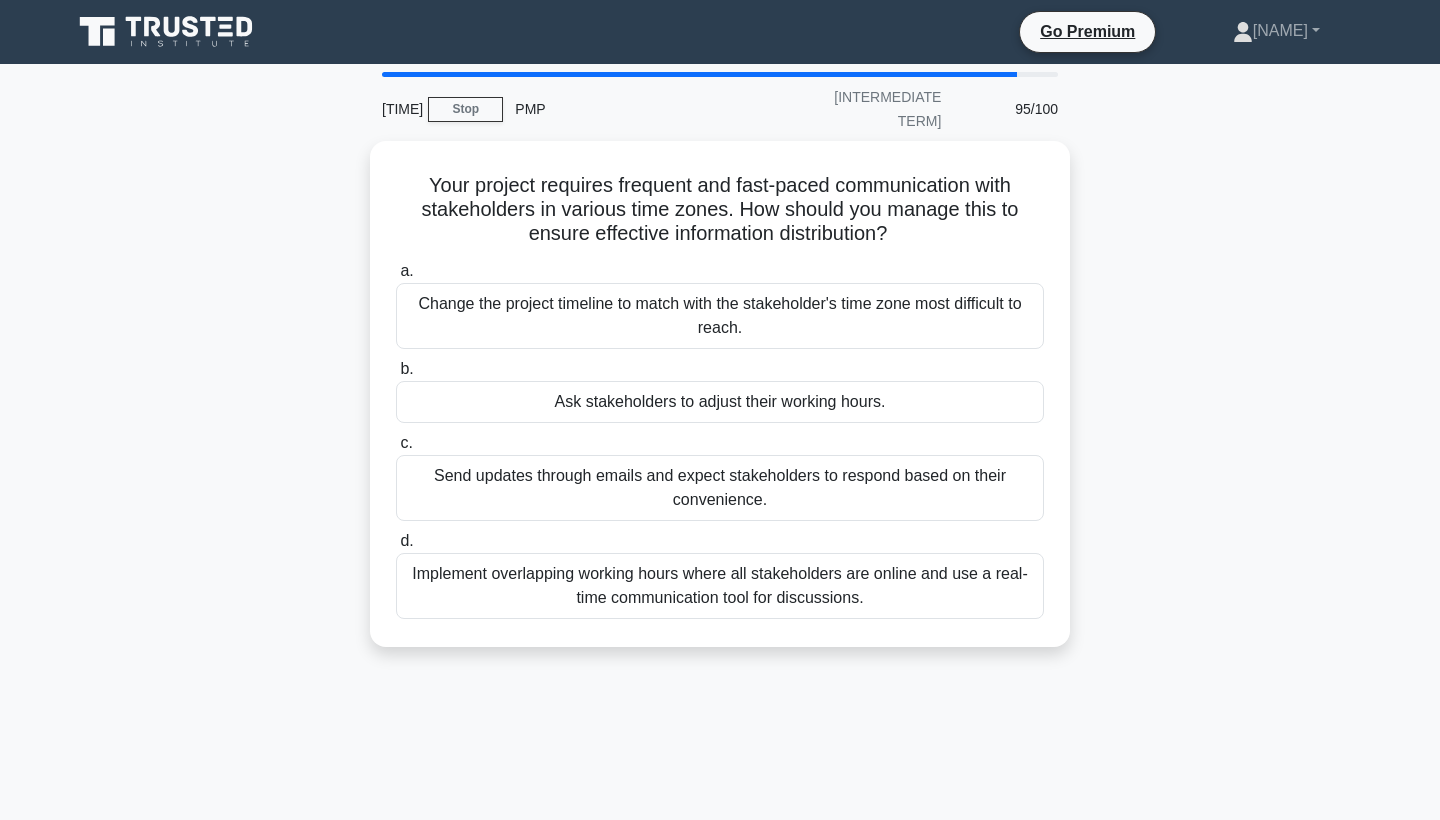 click on "Implement overlapping working hours where all stakeholders are online and use a real-time communication tool for discussions." at bounding box center (720, 586) 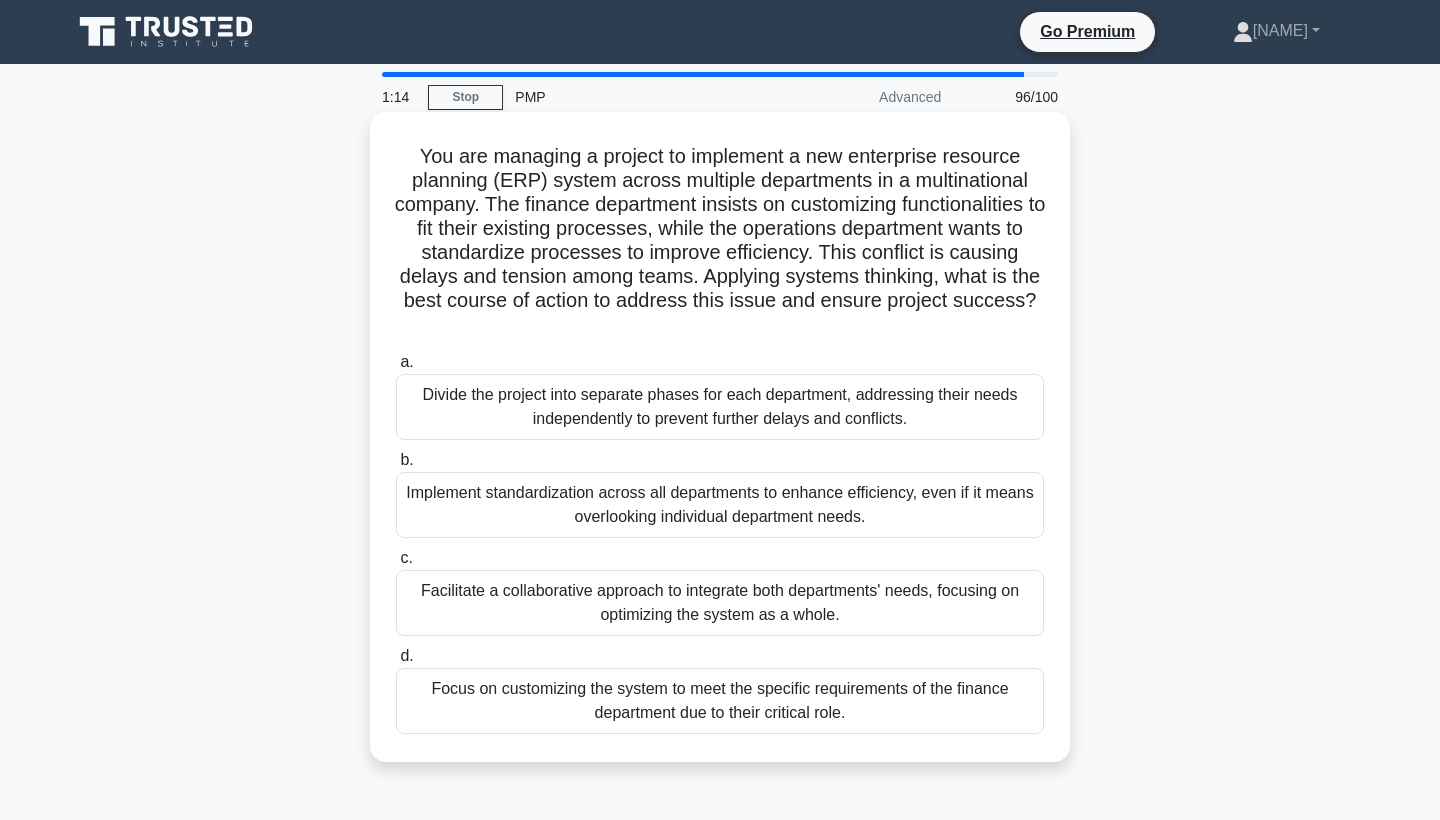 click on "Facilitate a collaborative approach to integrate both departments' needs, focusing on optimizing the system as a whole." at bounding box center (720, 603) 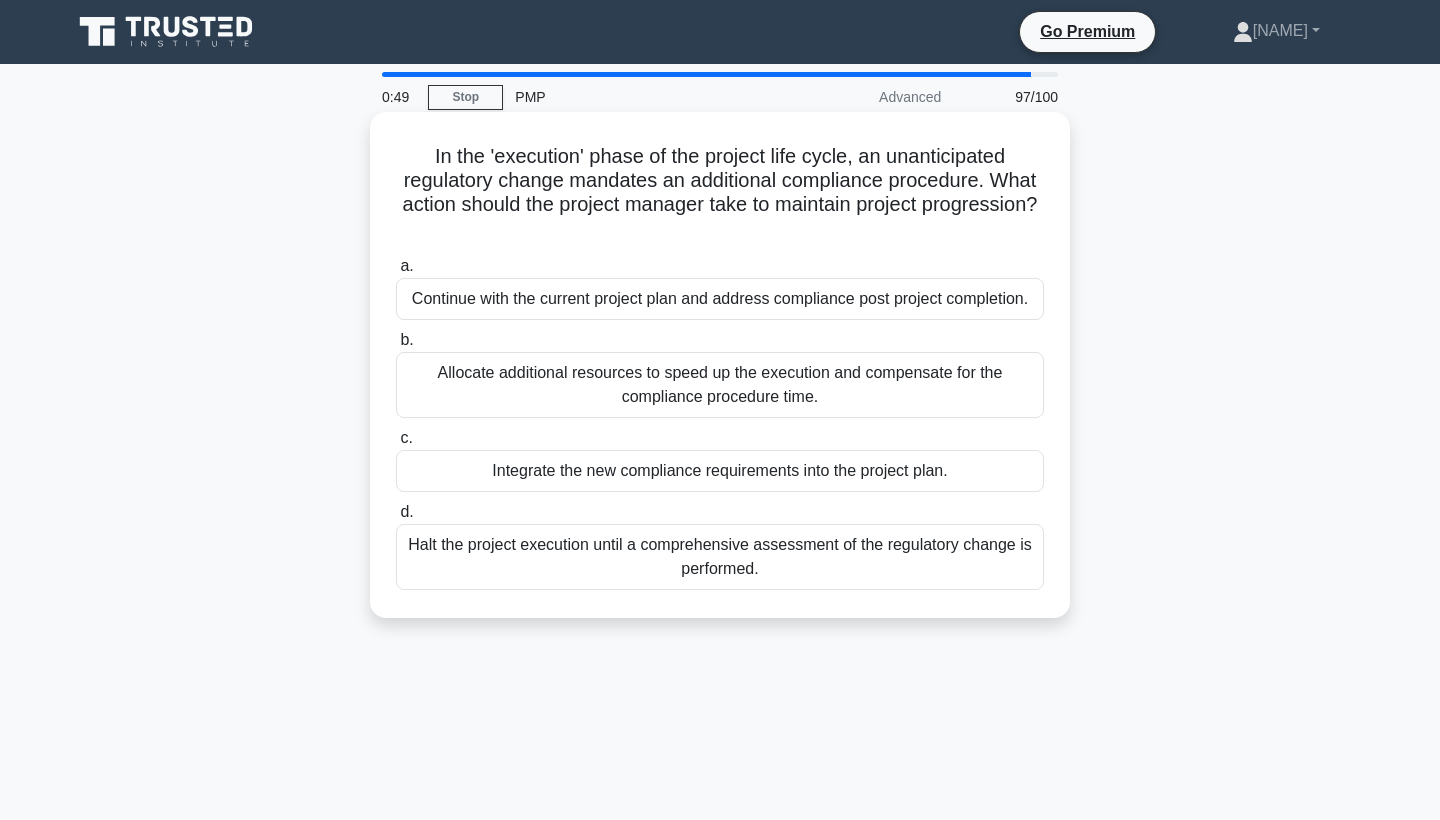 click on "Integrate the new compliance requirements into the project plan." at bounding box center [720, 471] 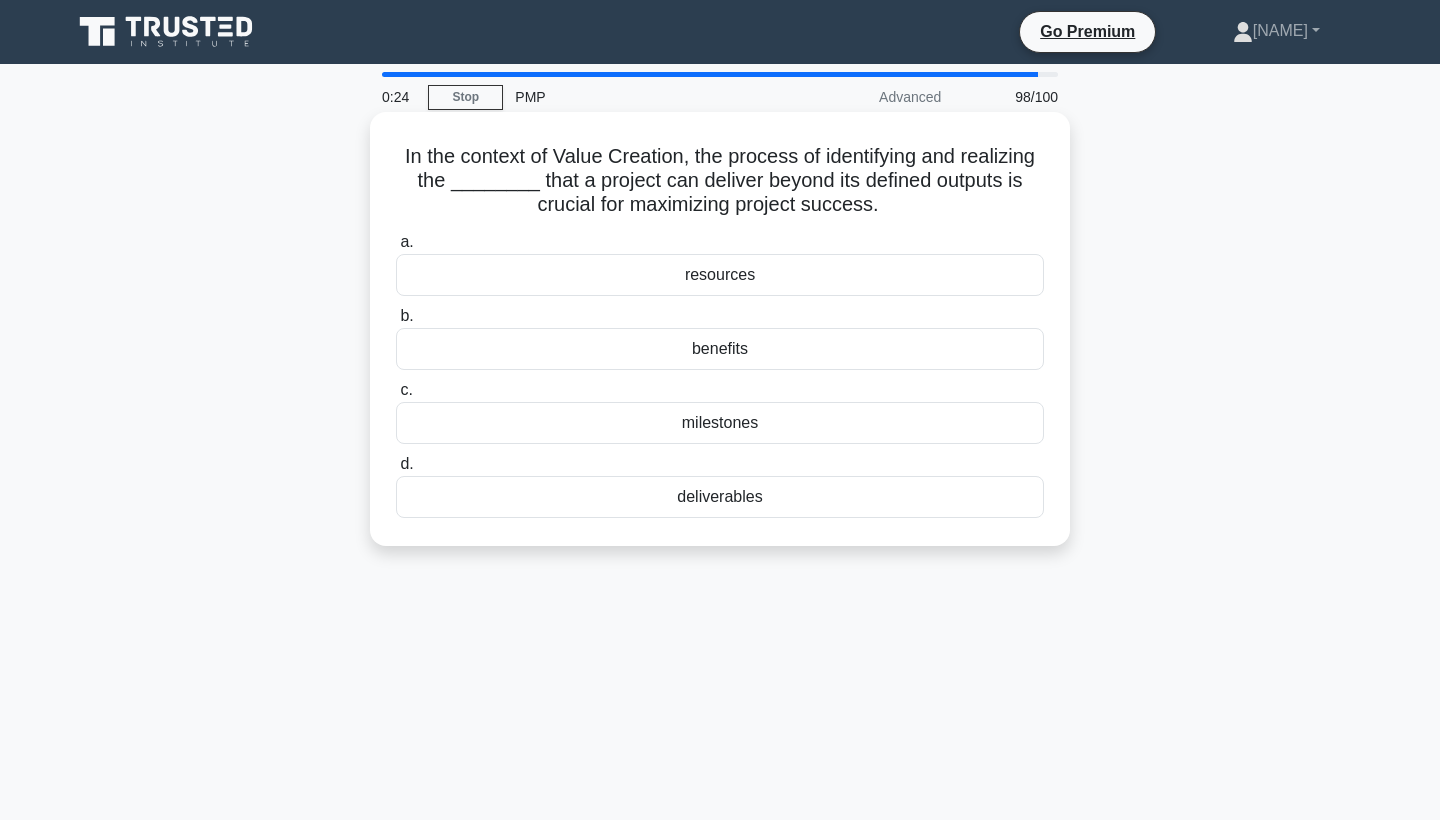 click on "benefits" at bounding box center (720, 349) 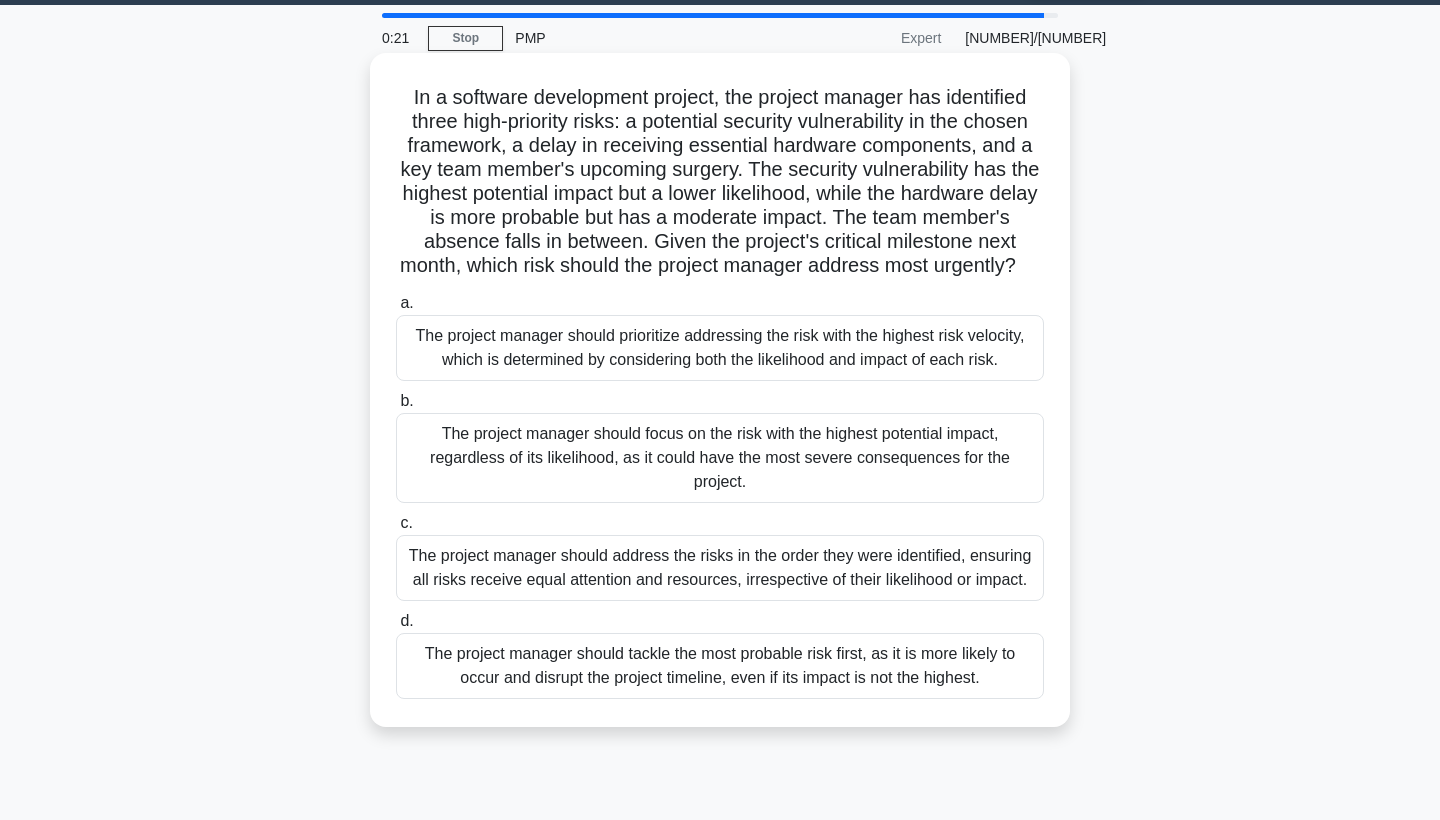scroll, scrollTop: 60, scrollLeft: 0, axis: vertical 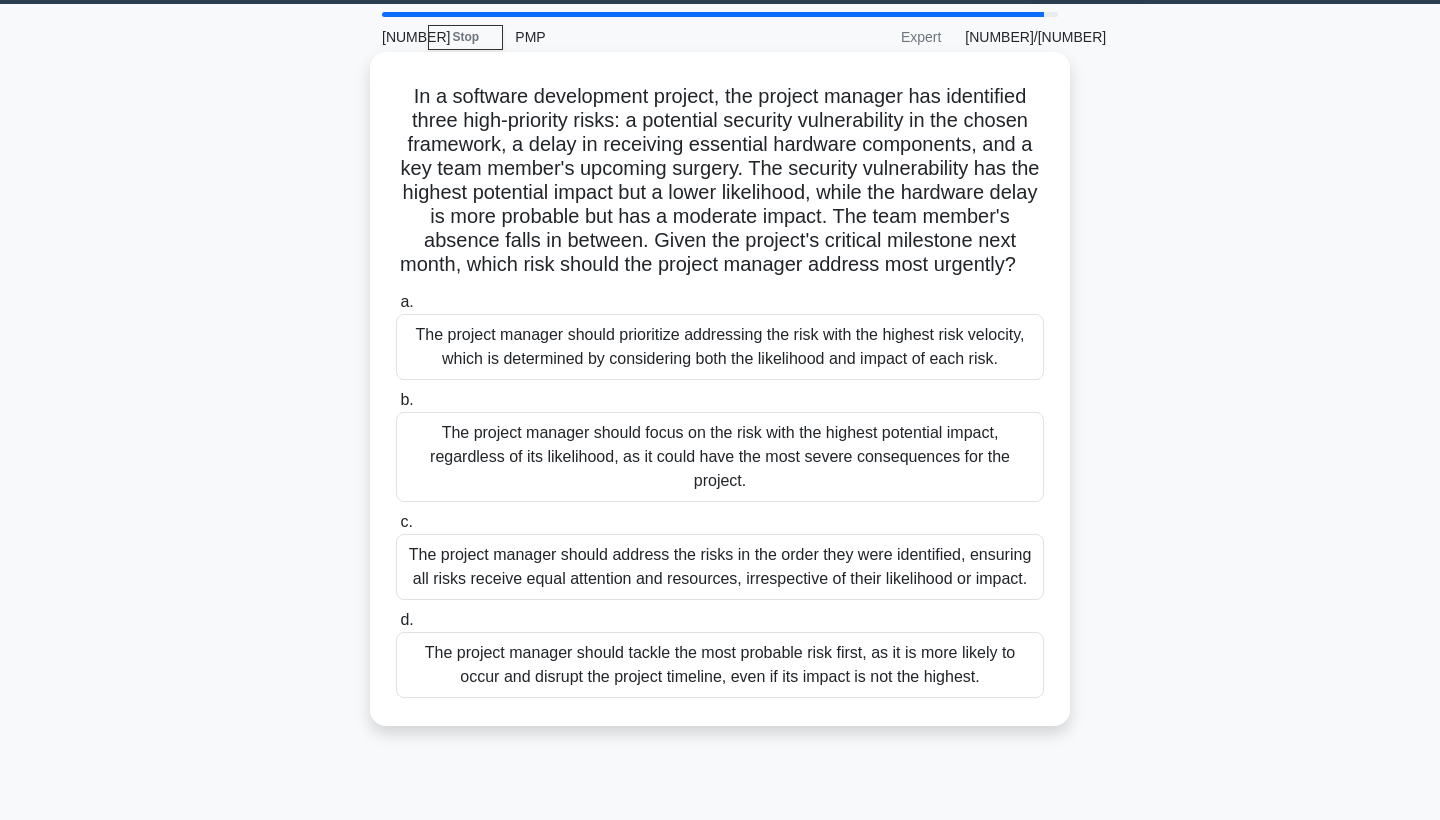 click on "The project manager should prioritize addressing the risk with the highest risk velocity, which is determined by considering both the likelihood and impact of each risk." at bounding box center (720, 347) 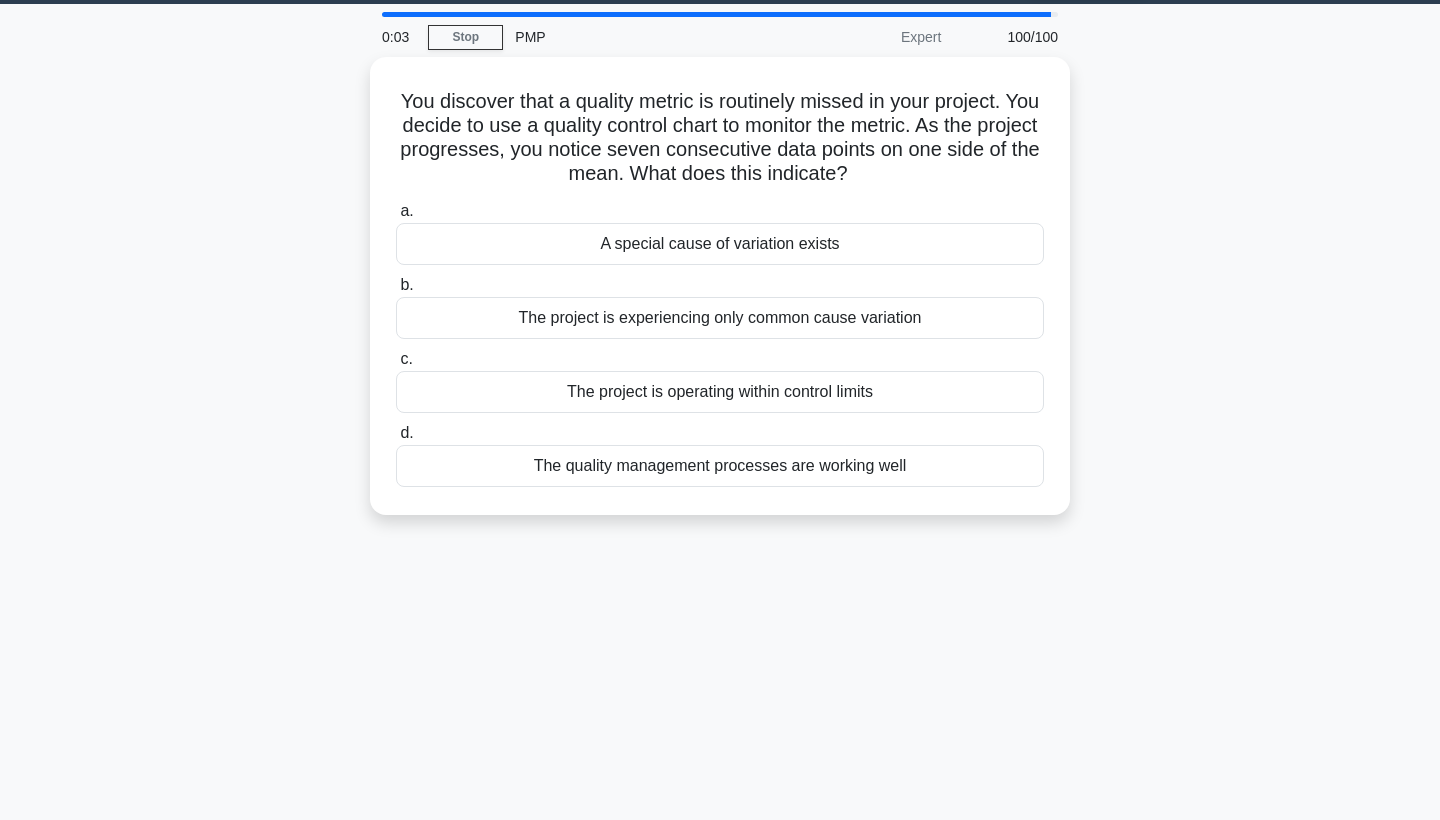 scroll, scrollTop: 0, scrollLeft: 0, axis: both 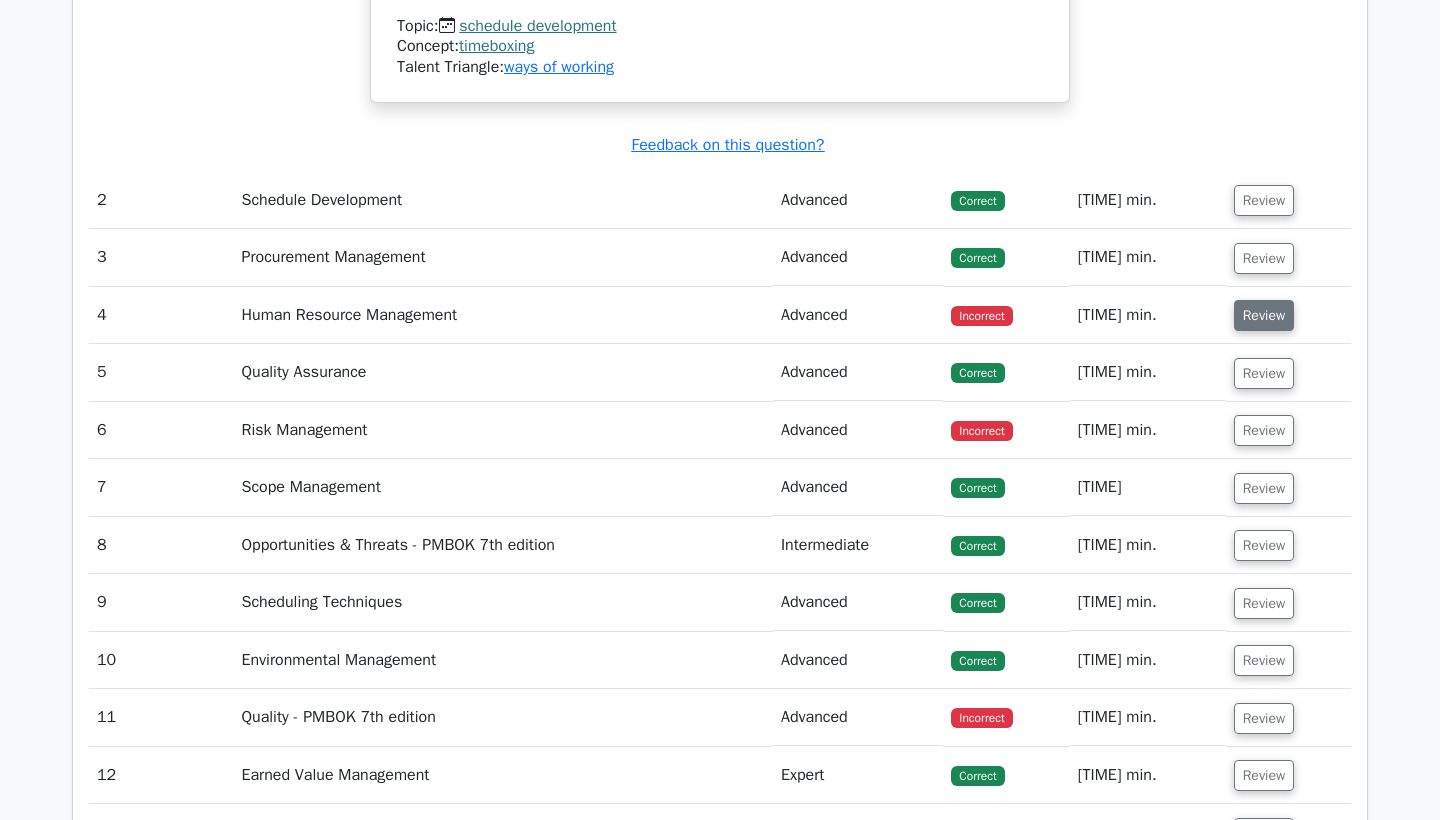 click on "Review" at bounding box center (1264, 315) 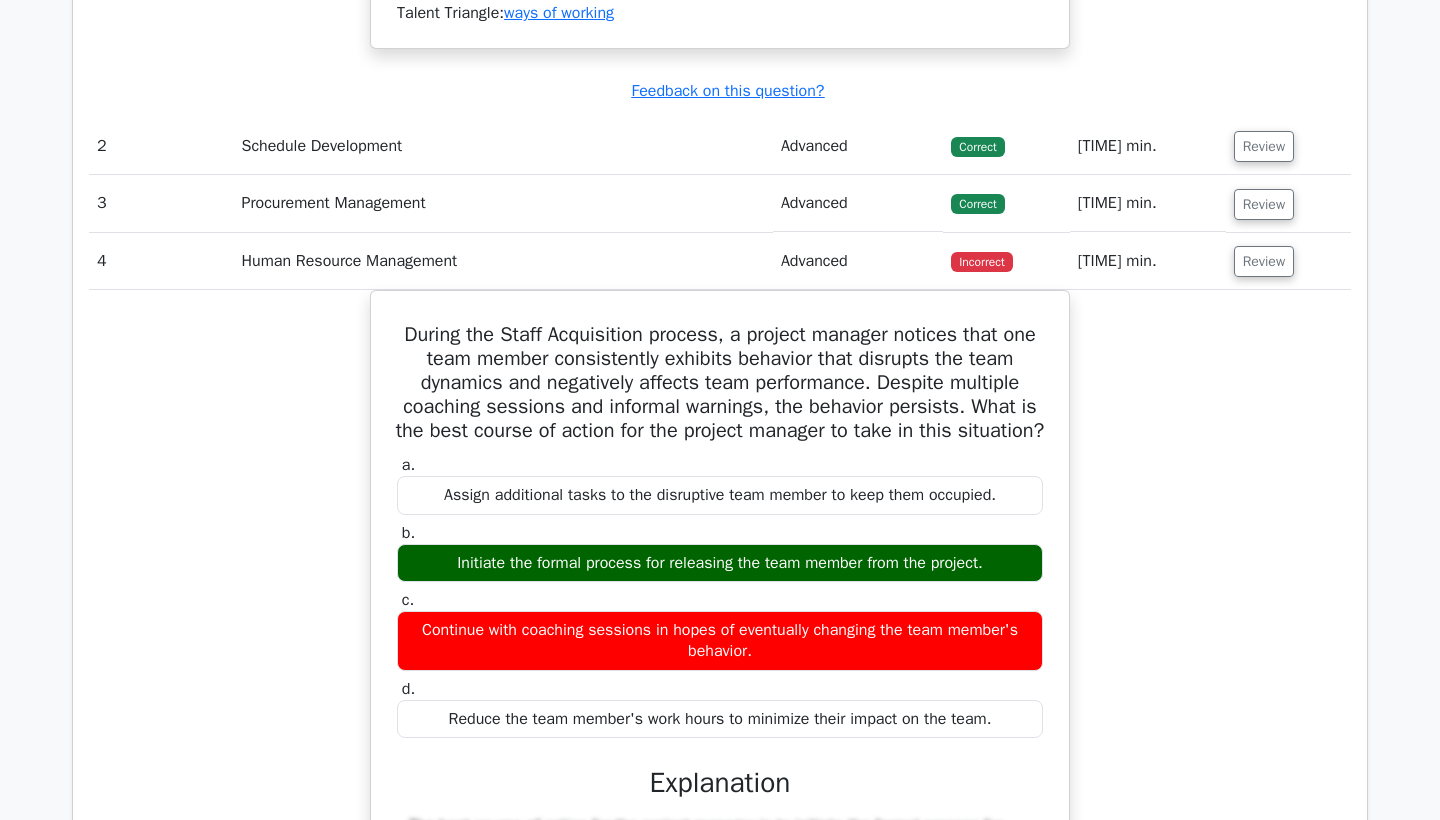 scroll, scrollTop: 4281, scrollLeft: 0, axis: vertical 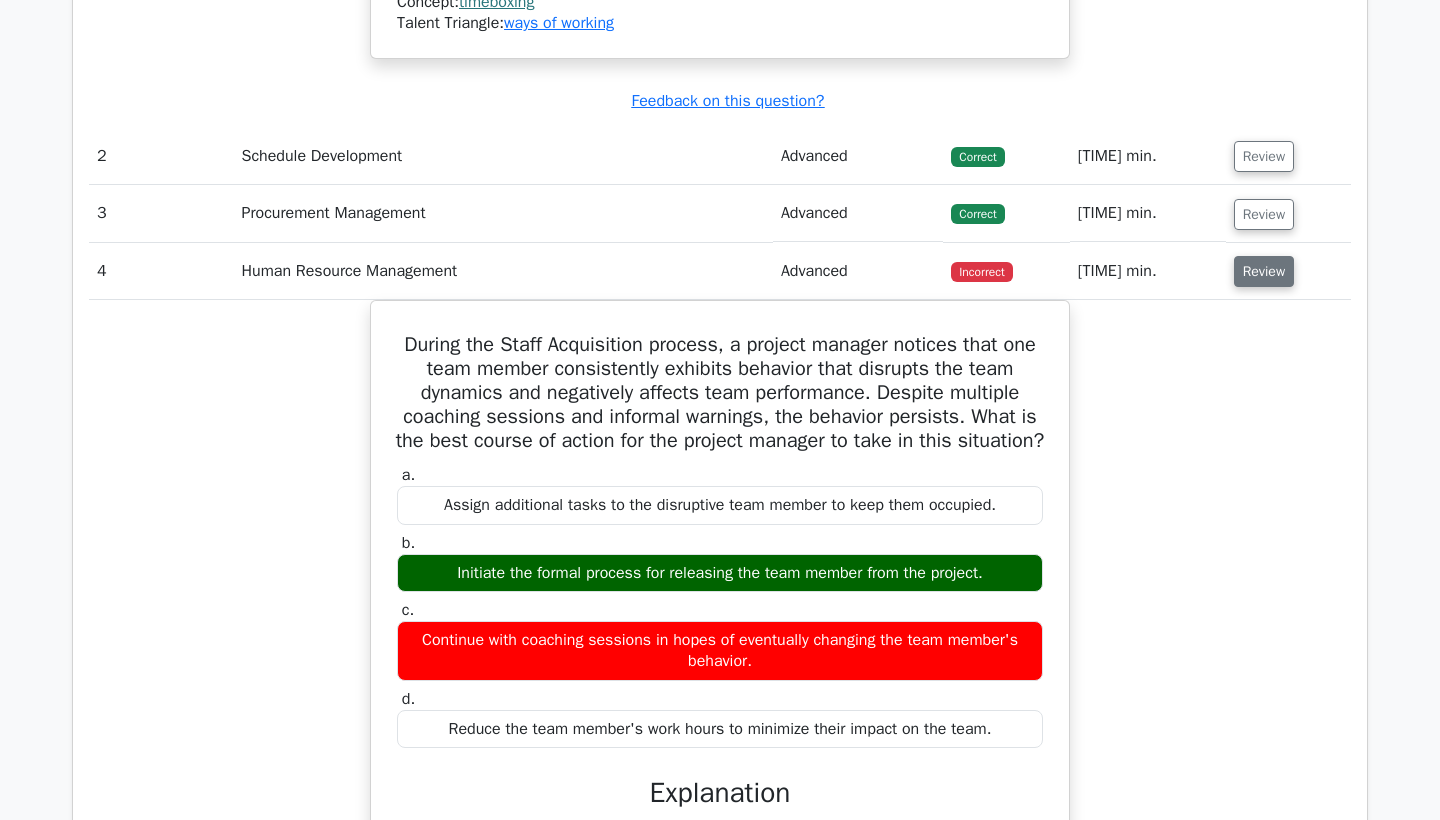 click on "Review" at bounding box center [1264, 271] 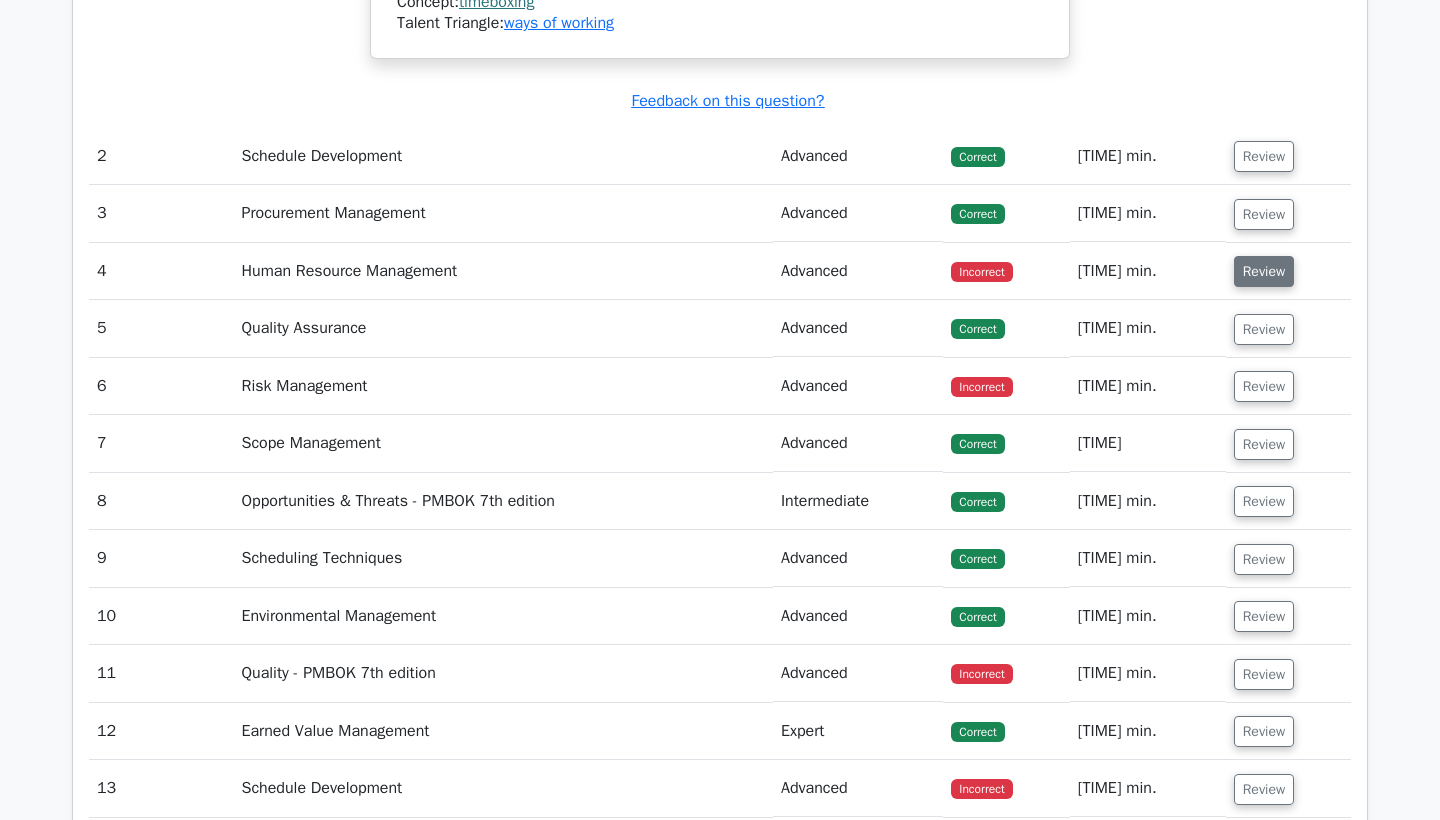 click on "Review" at bounding box center [1264, 271] 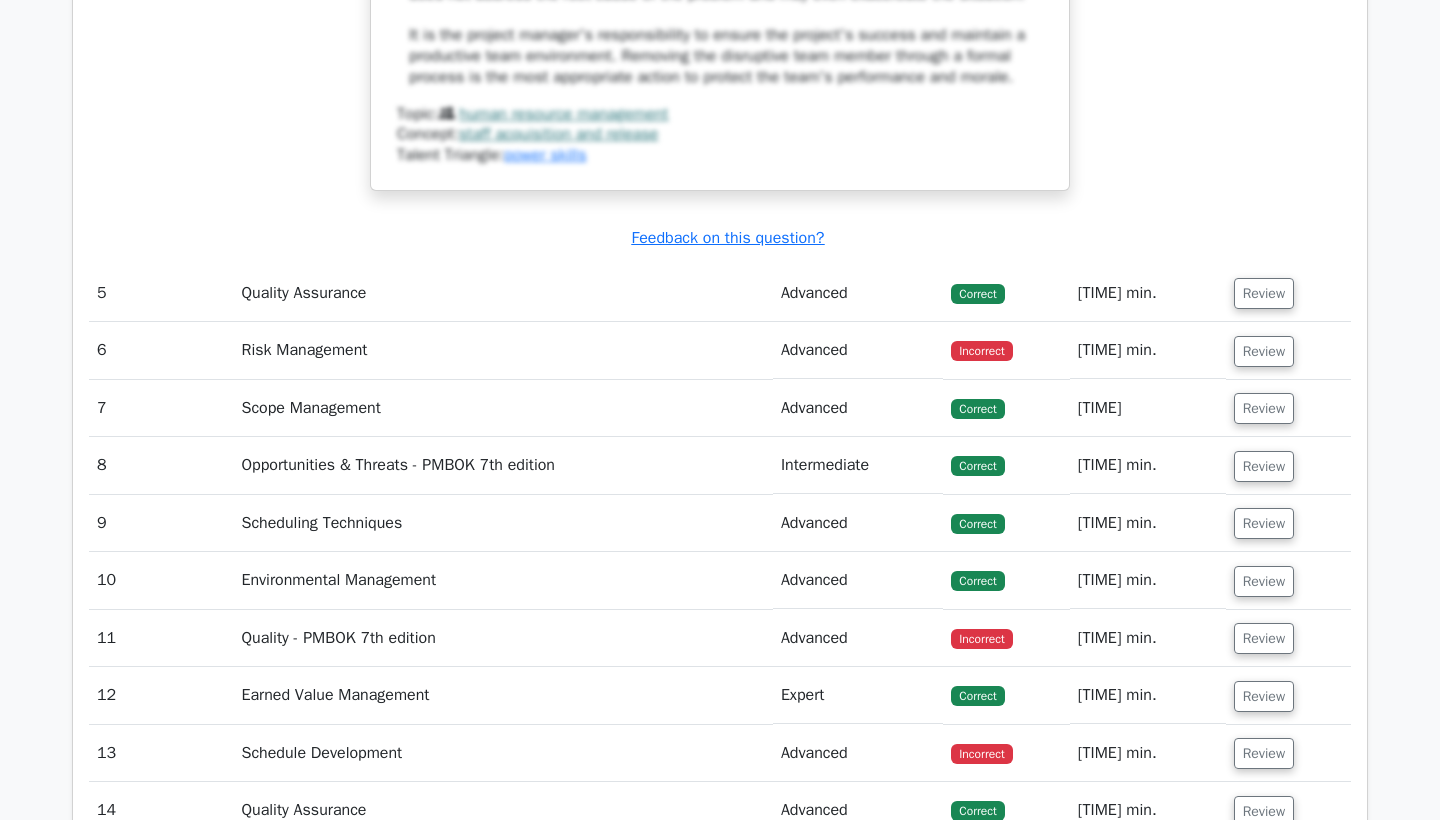 scroll, scrollTop: 5375, scrollLeft: 0, axis: vertical 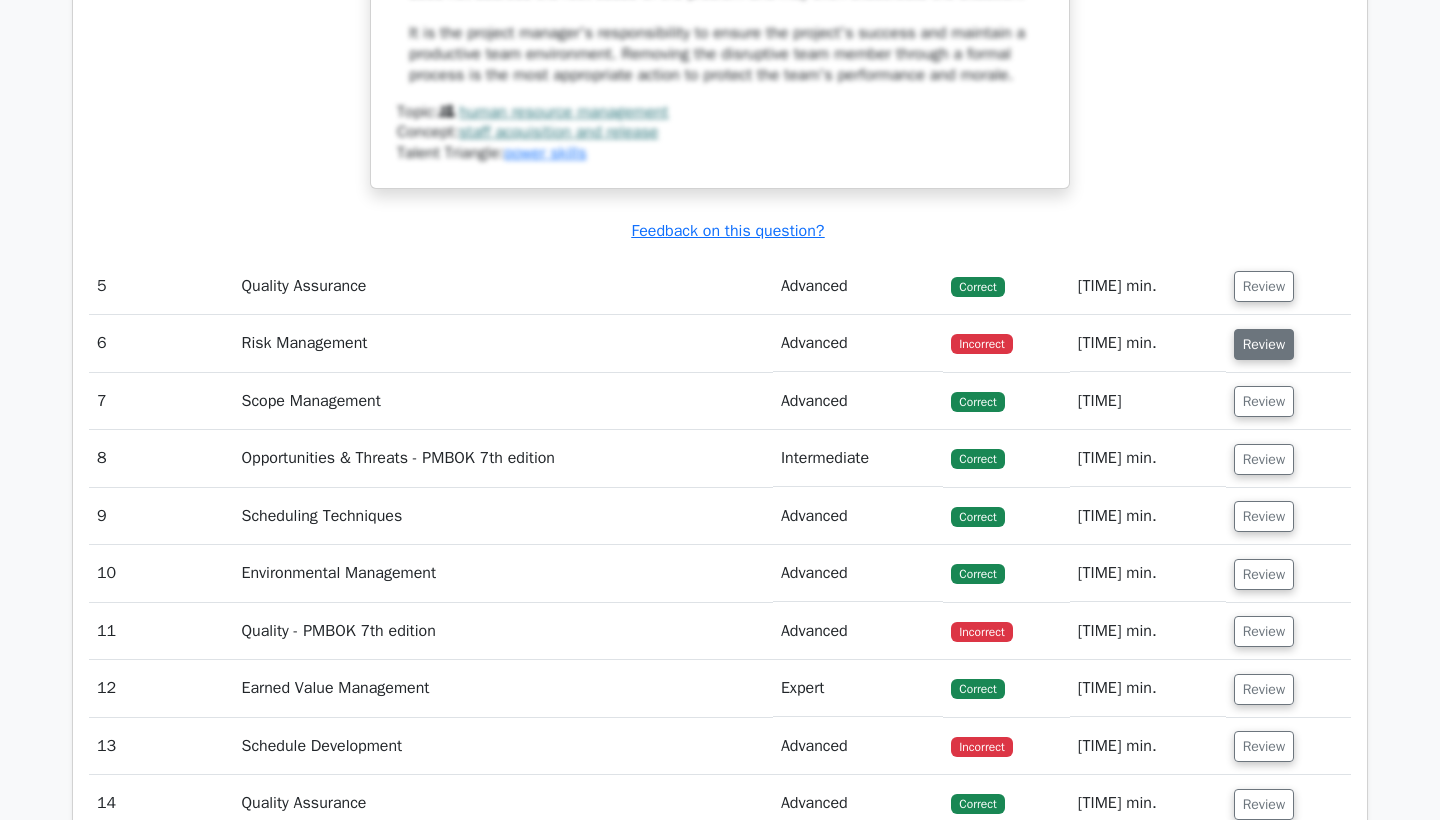 click on "Review" at bounding box center [1264, 344] 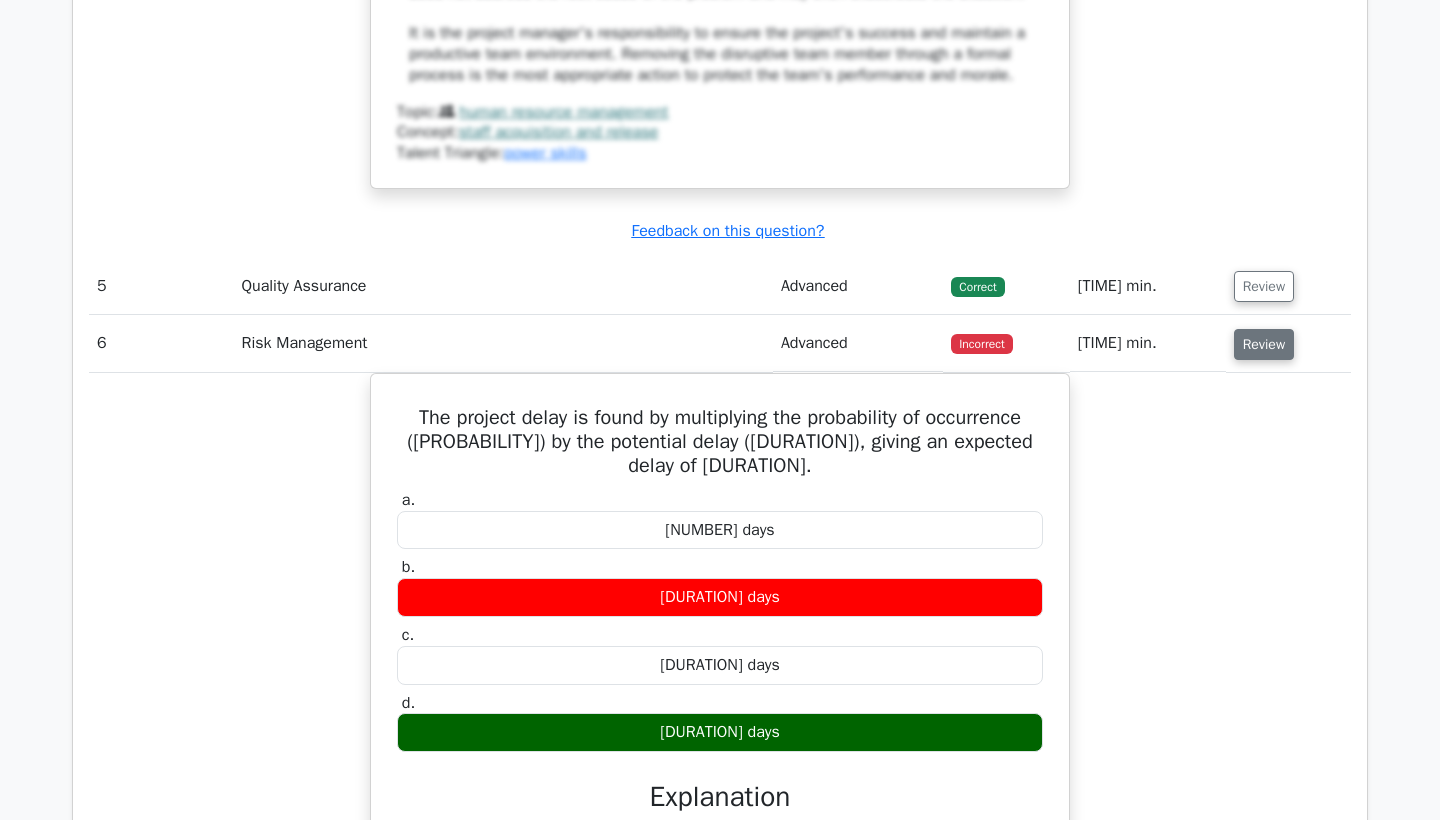 click on "Review" at bounding box center (1264, 344) 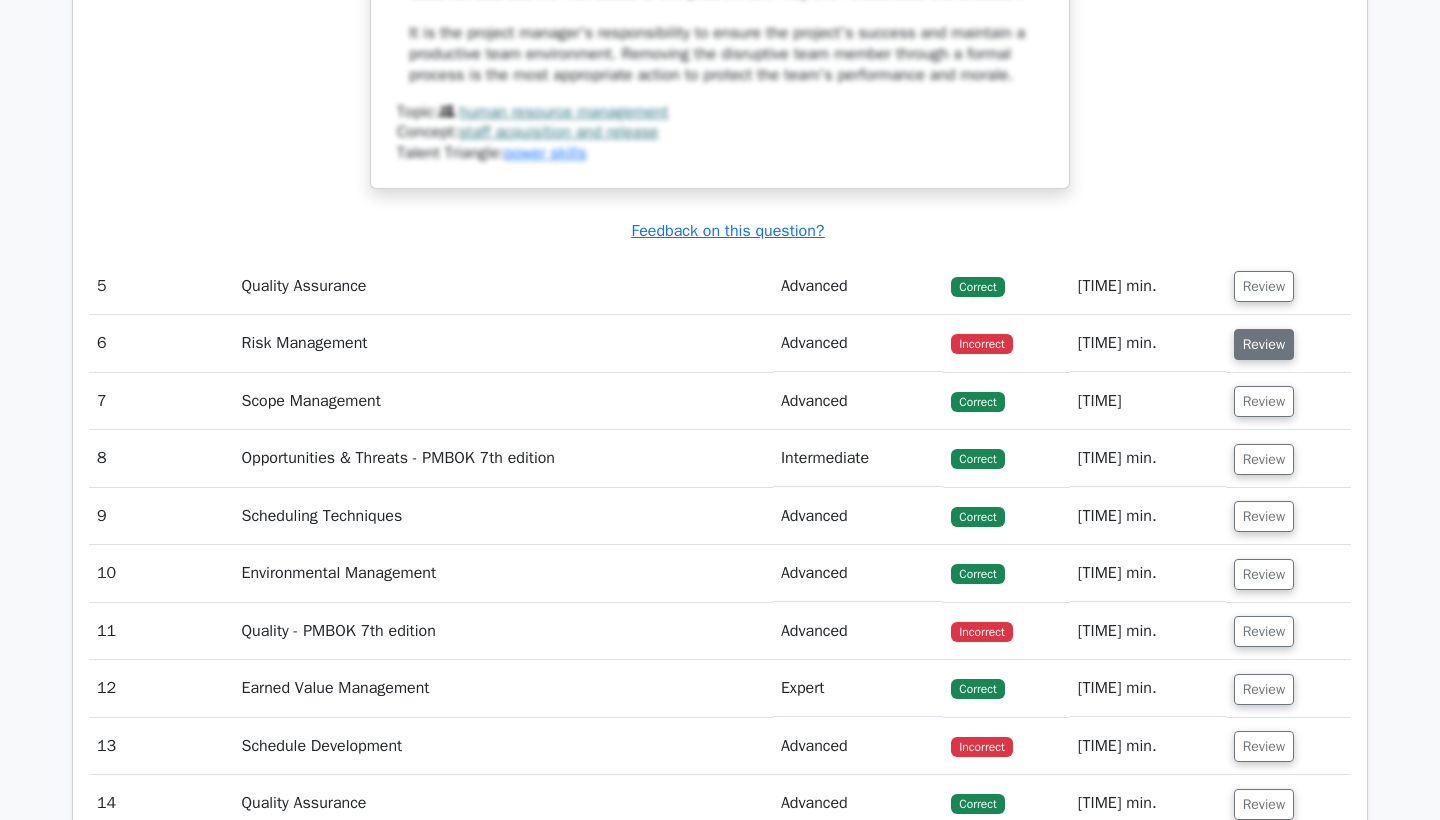 click on "Review" at bounding box center [1264, 344] 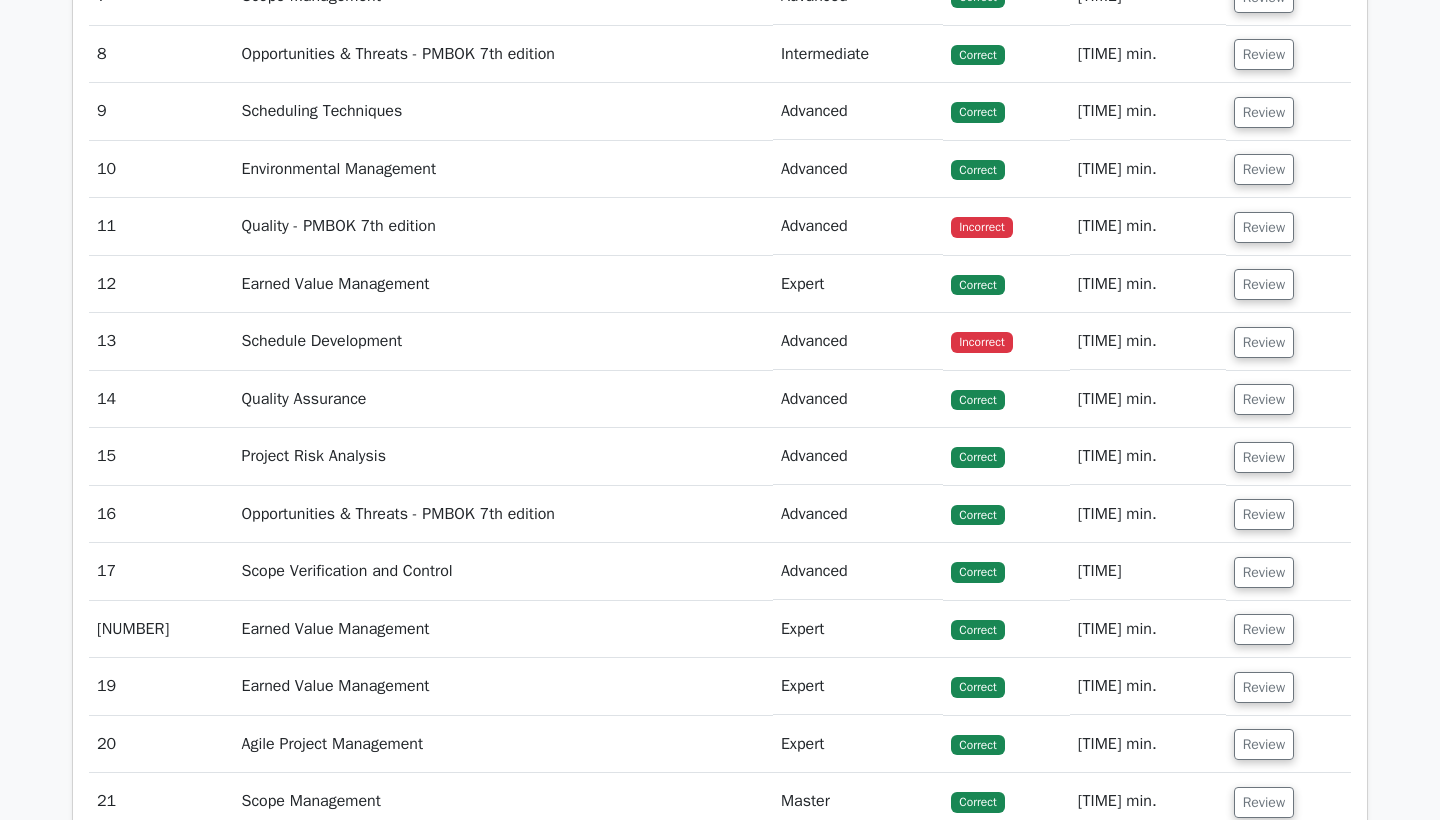 scroll, scrollTop: 6620, scrollLeft: 0, axis: vertical 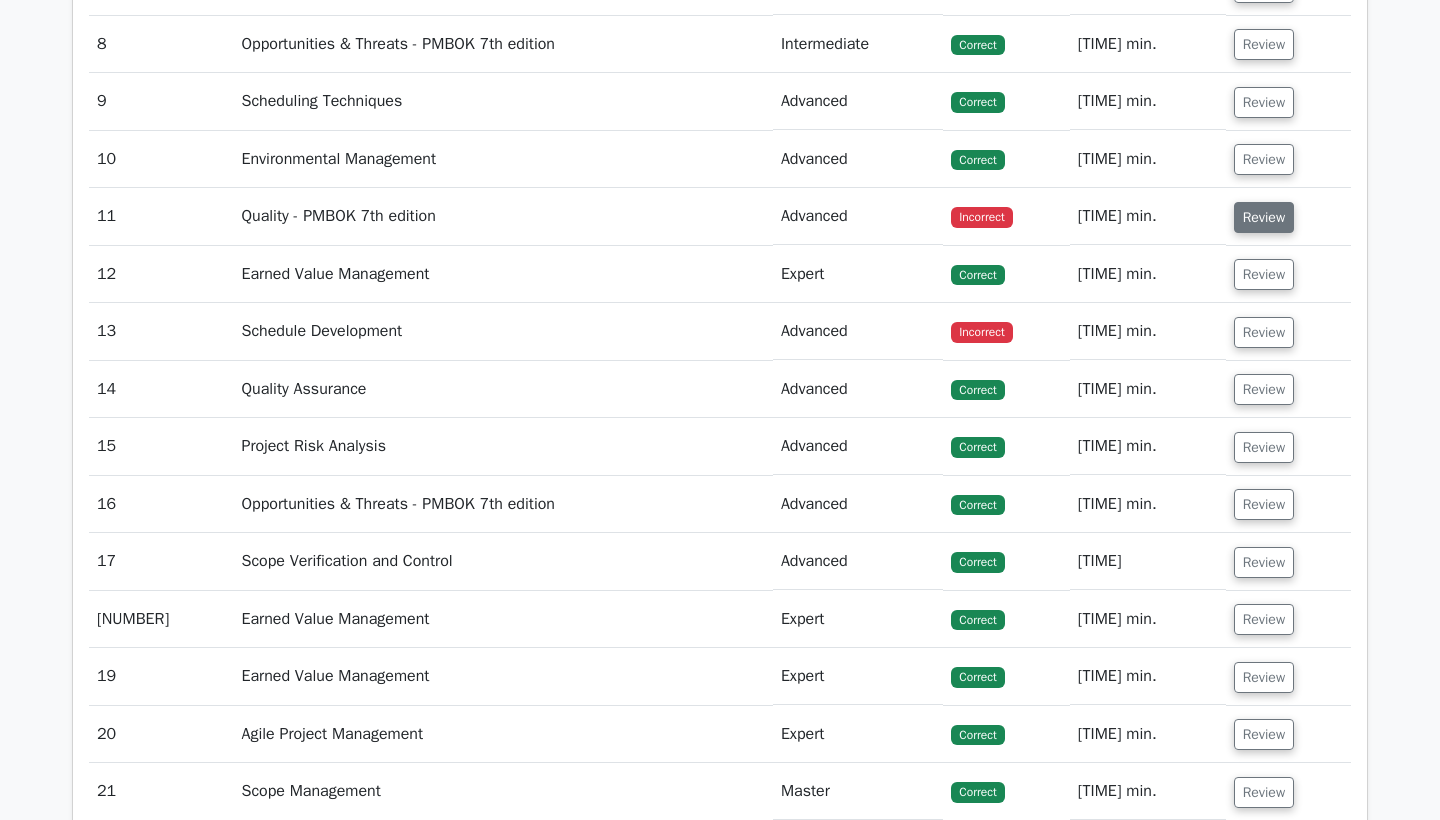 click on "Review" at bounding box center (1264, 217) 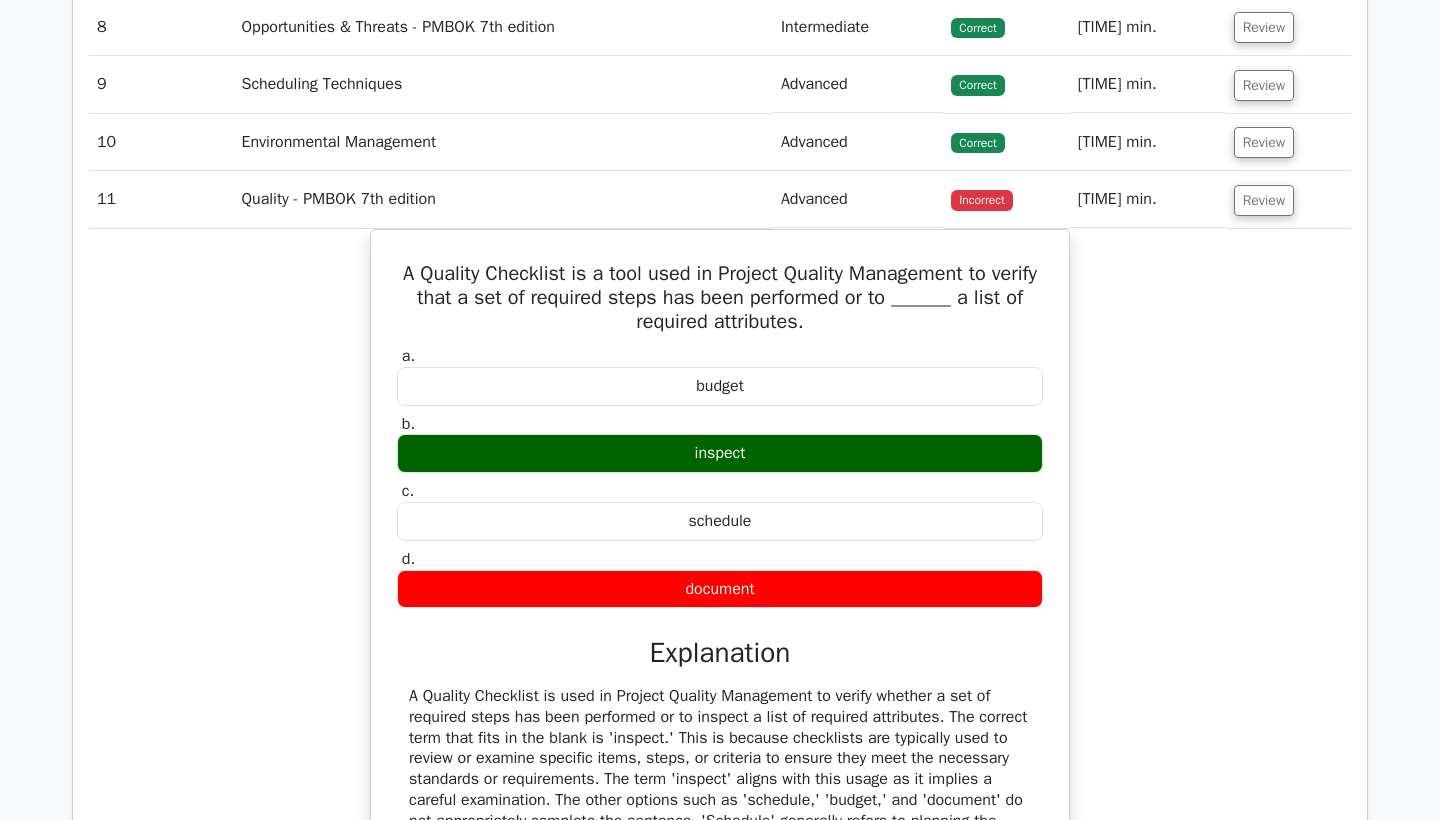 scroll, scrollTop: 6646, scrollLeft: 0, axis: vertical 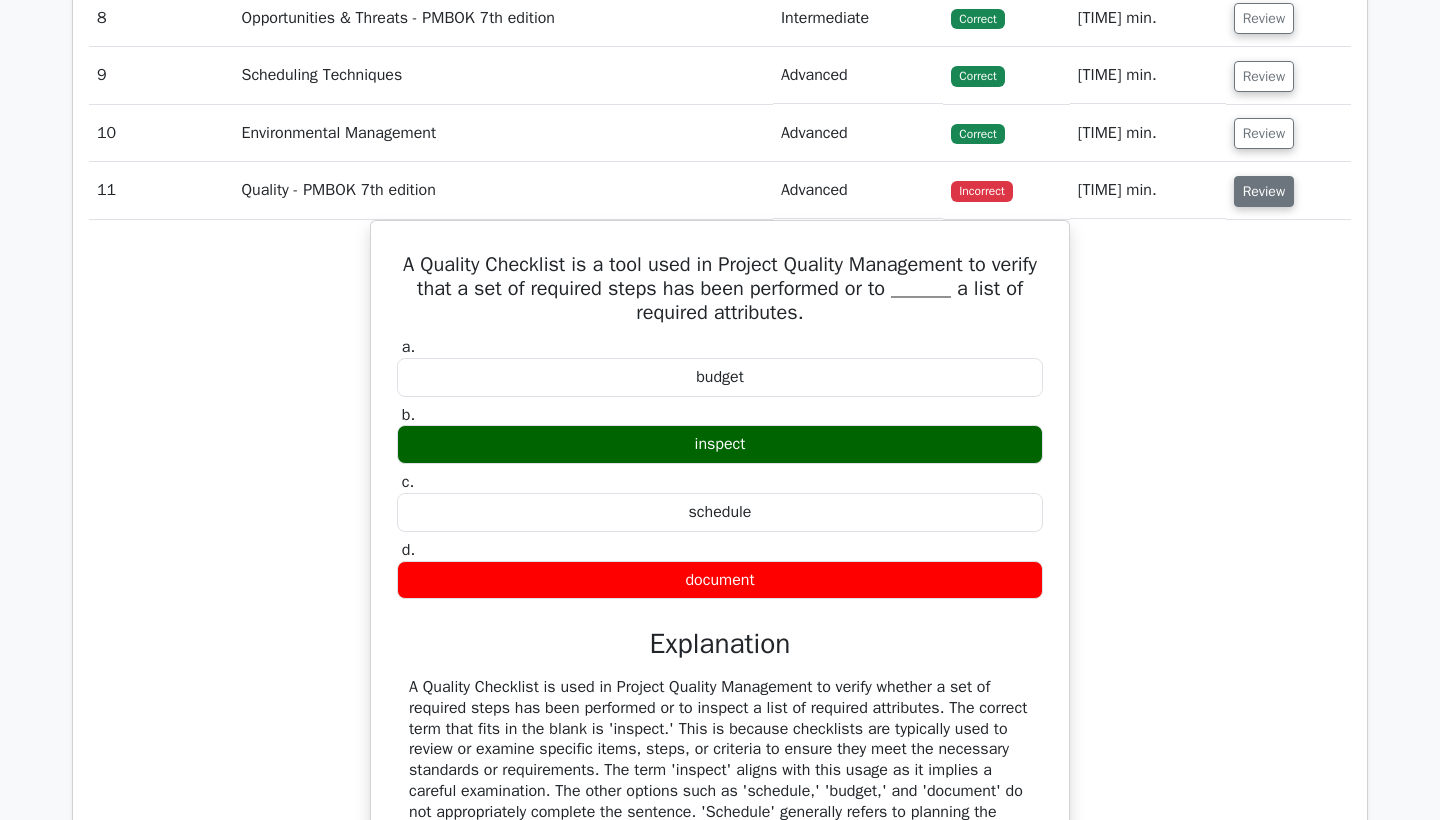 click on "Review" at bounding box center [1264, 191] 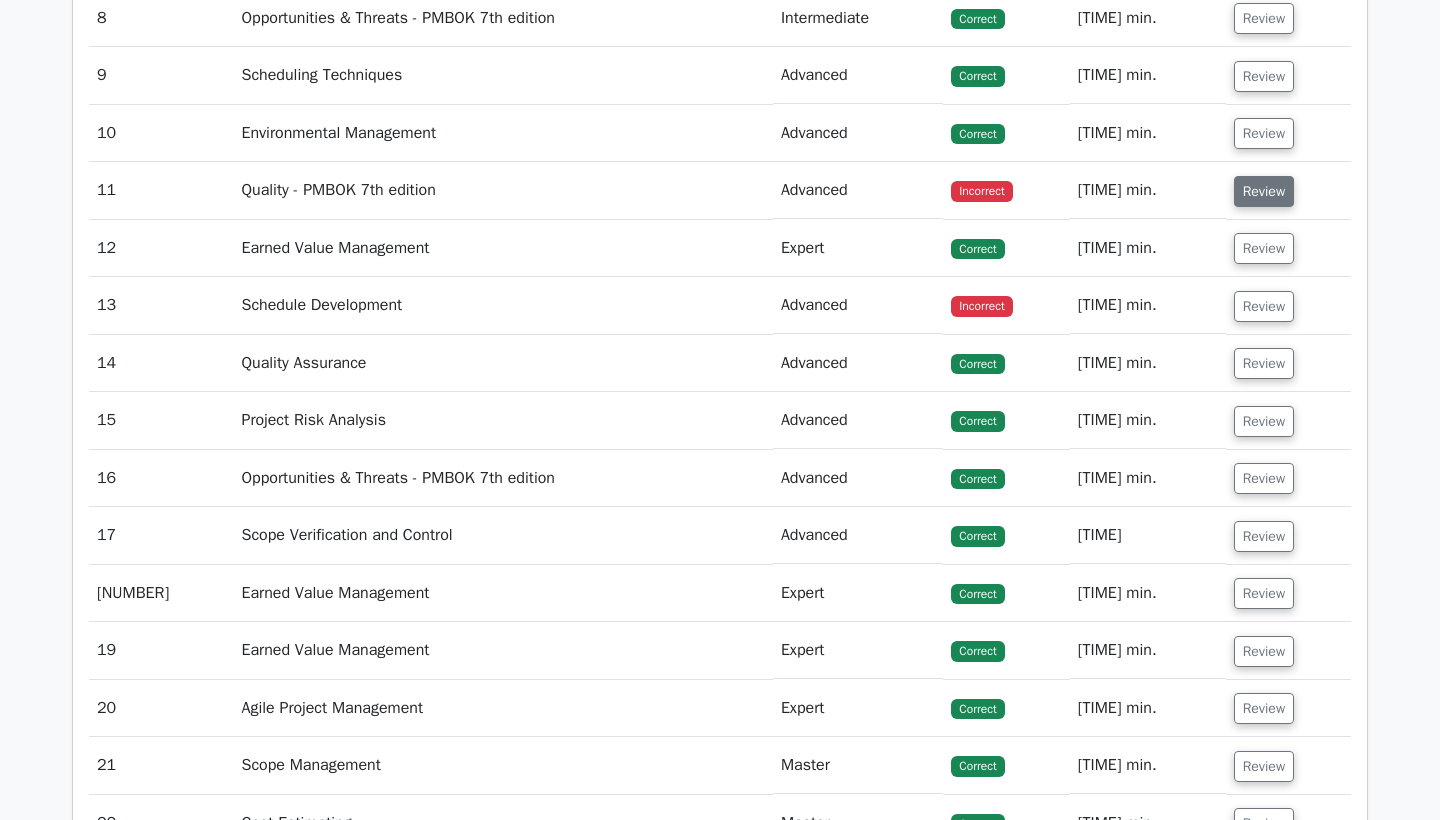 click on "Review" at bounding box center [1264, 191] 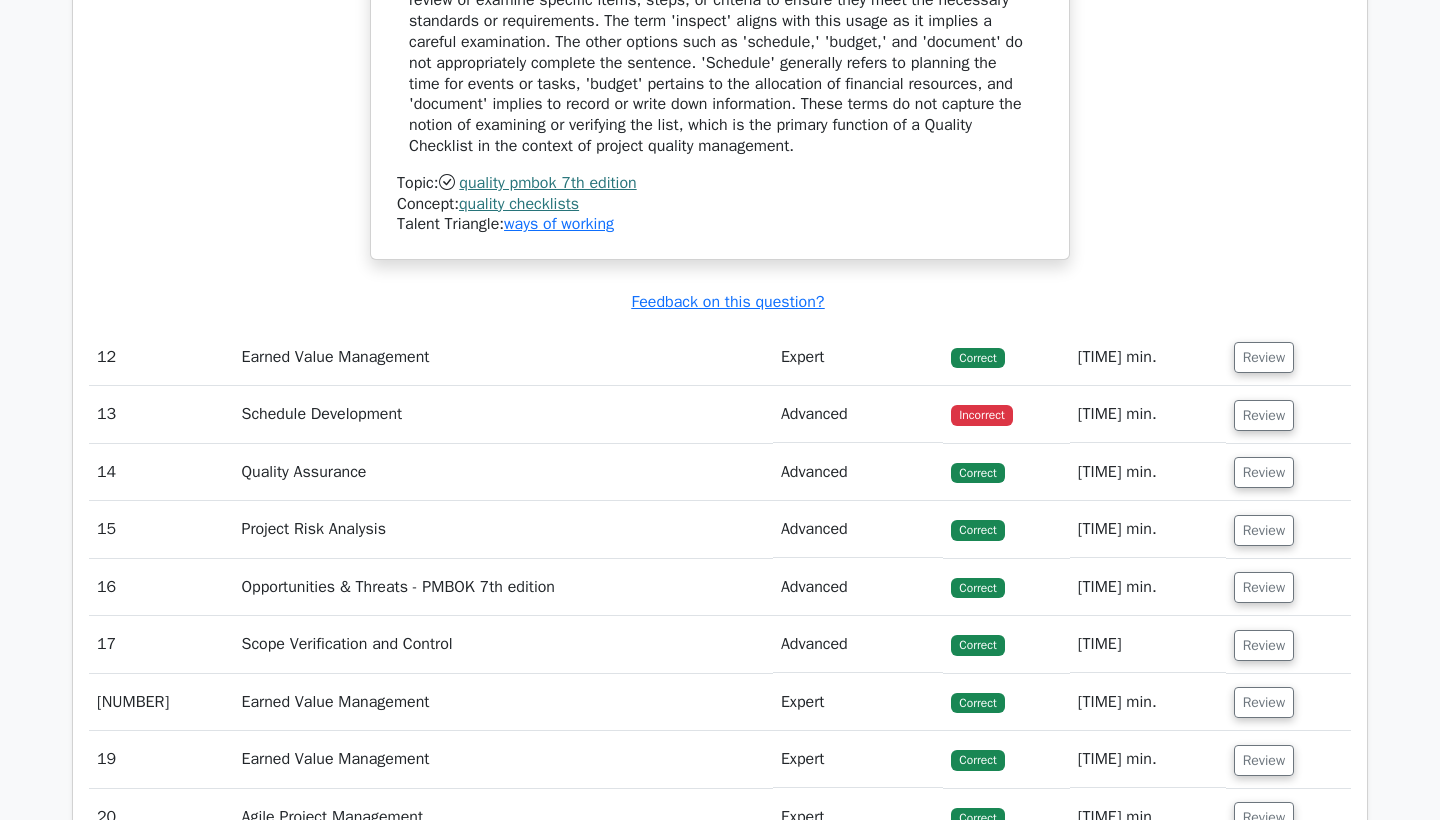 scroll, scrollTop: 7397, scrollLeft: 0, axis: vertical 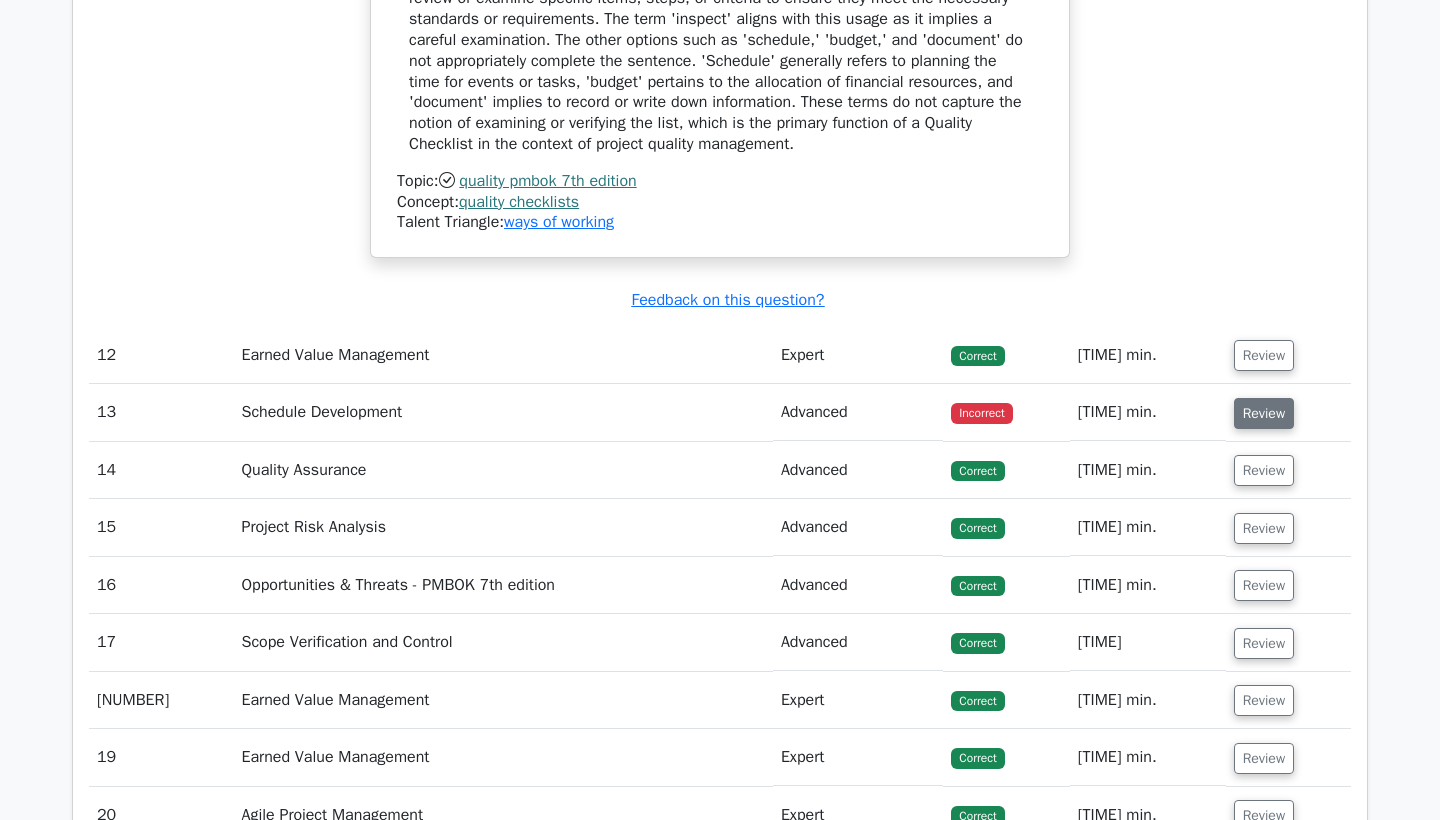 click on "Review" at bounding box center [1264, 413] 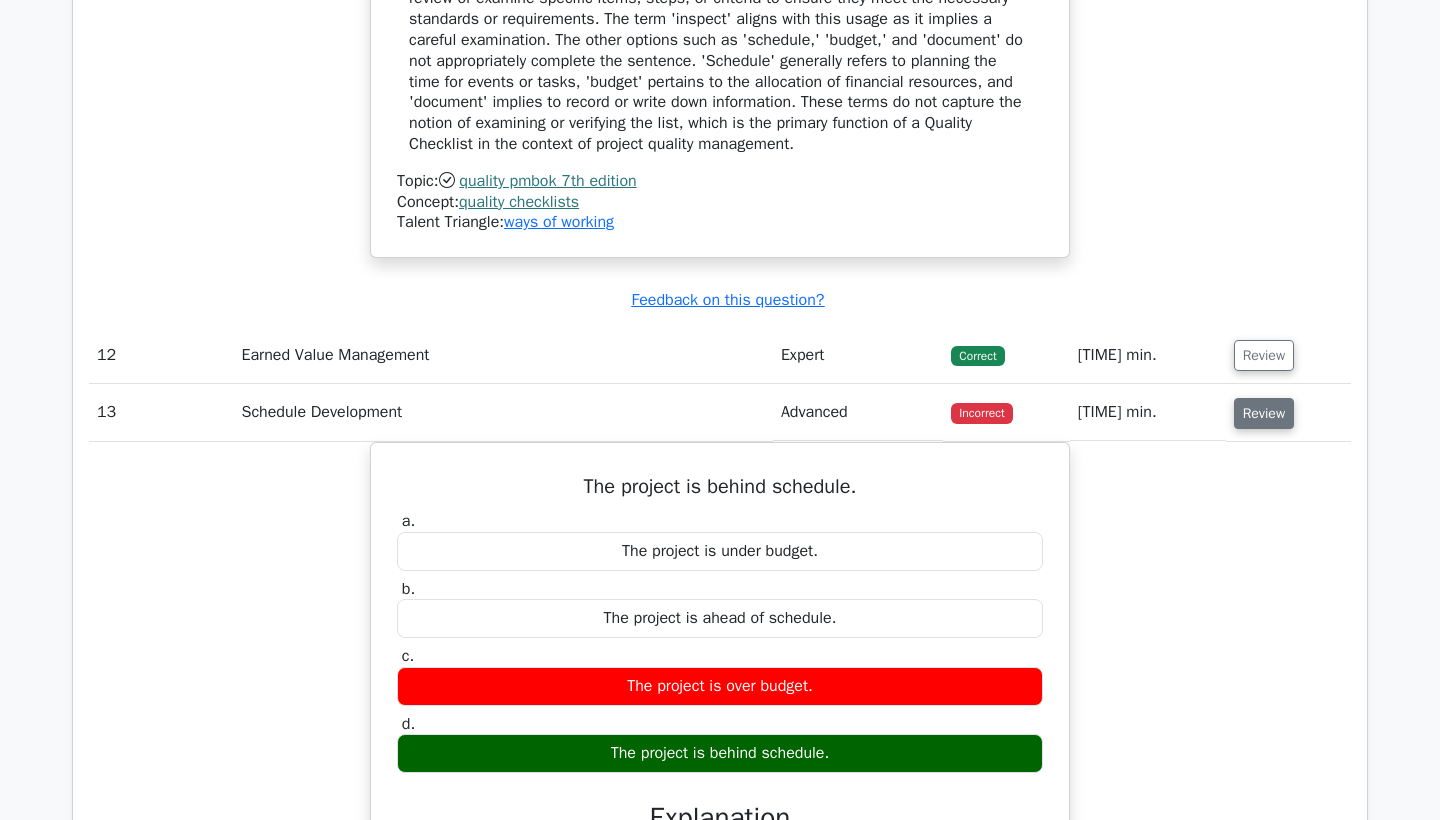 click on "Review" at bounding box center [1264, 413] 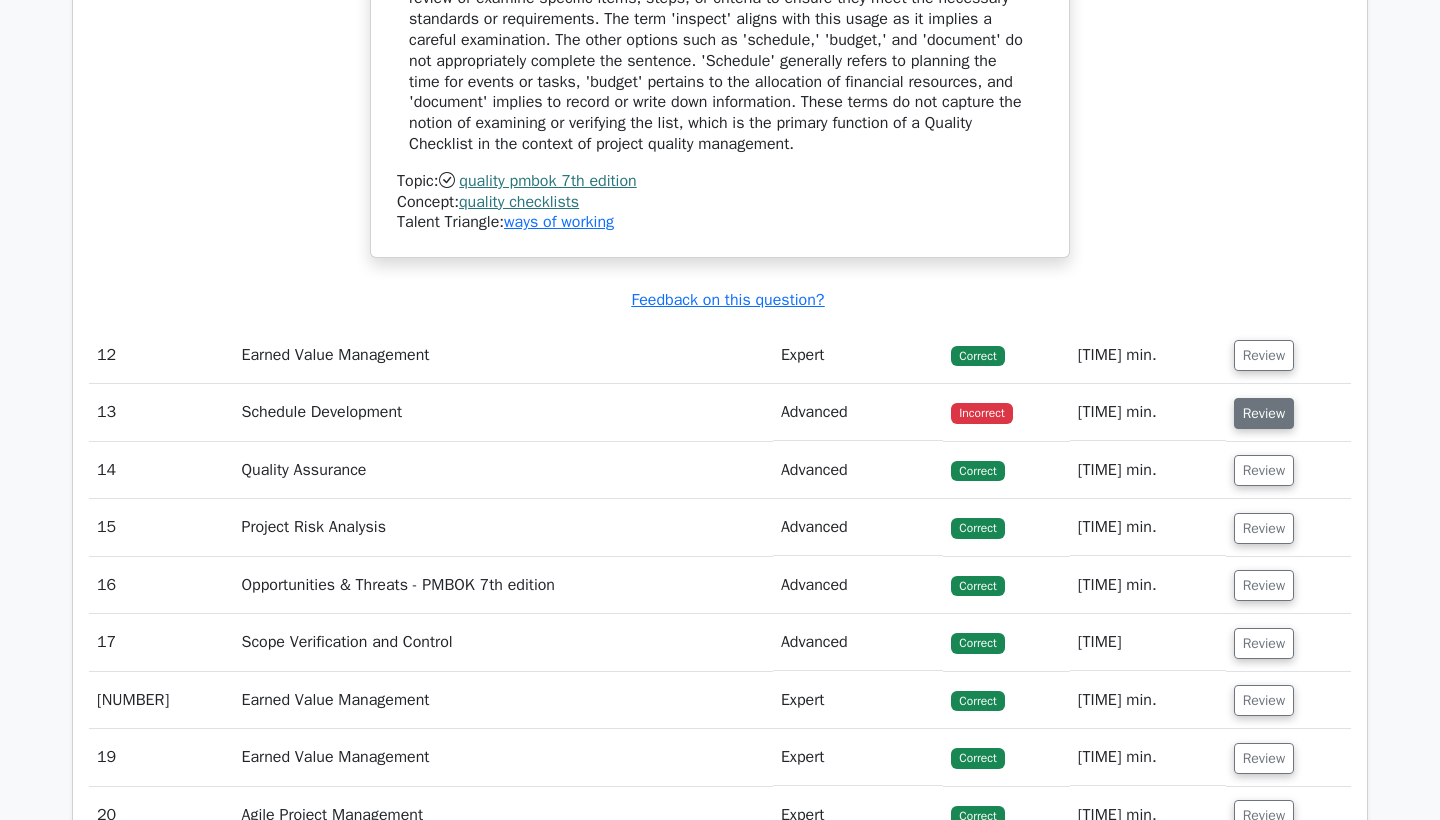 click on "Review" at bounding box center (1264, 413) 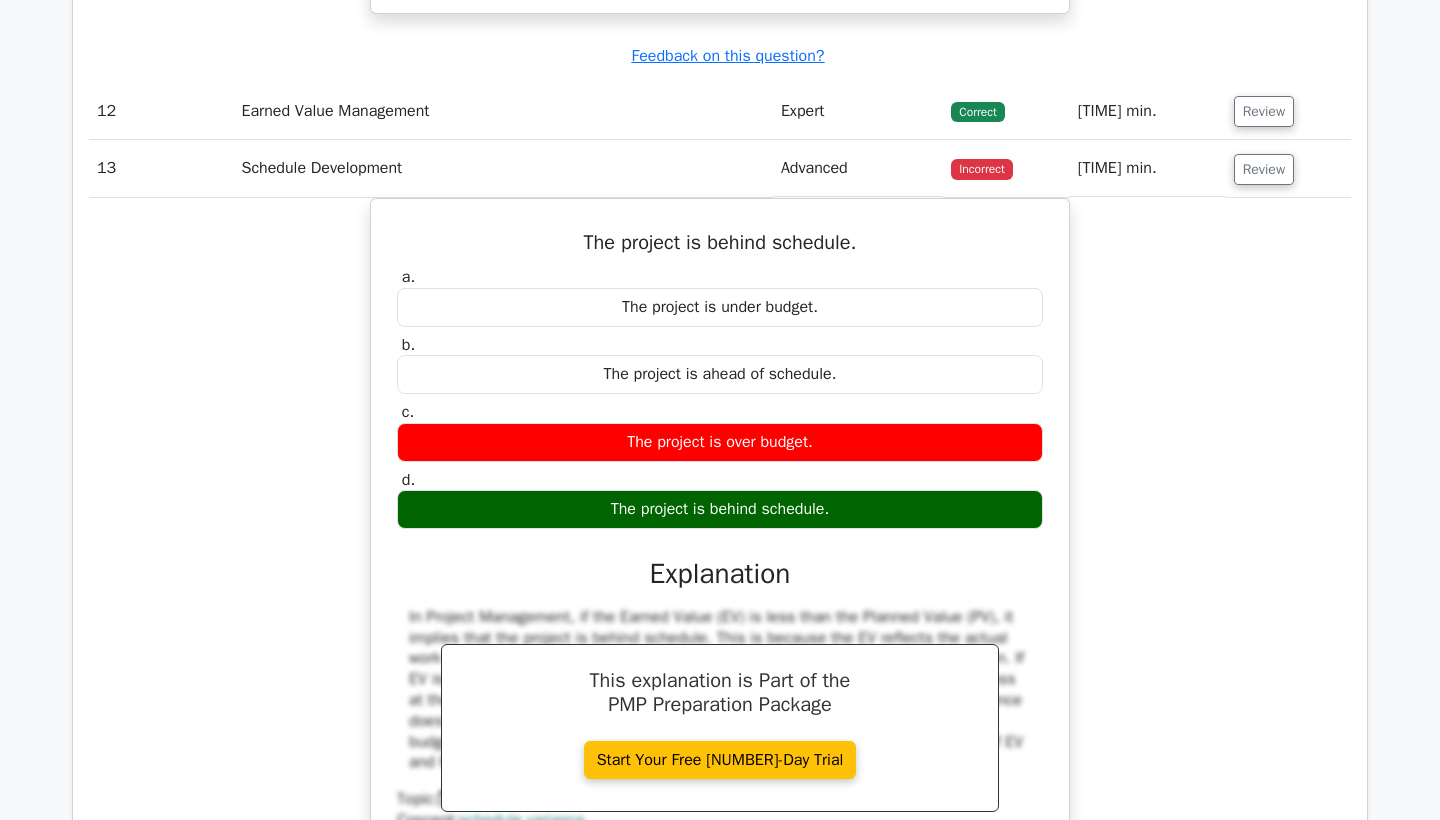 scroll, scrollTop: 7646, scrollLeft: 0, axis: vertical 